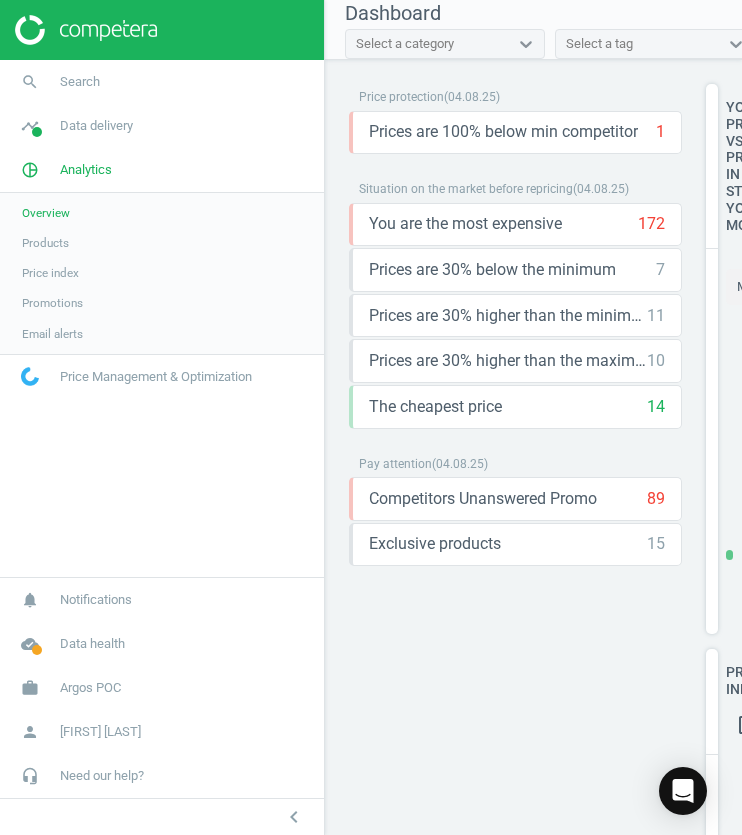 scroll, scrollTop: 0, scrollLeft: 0, axis: both 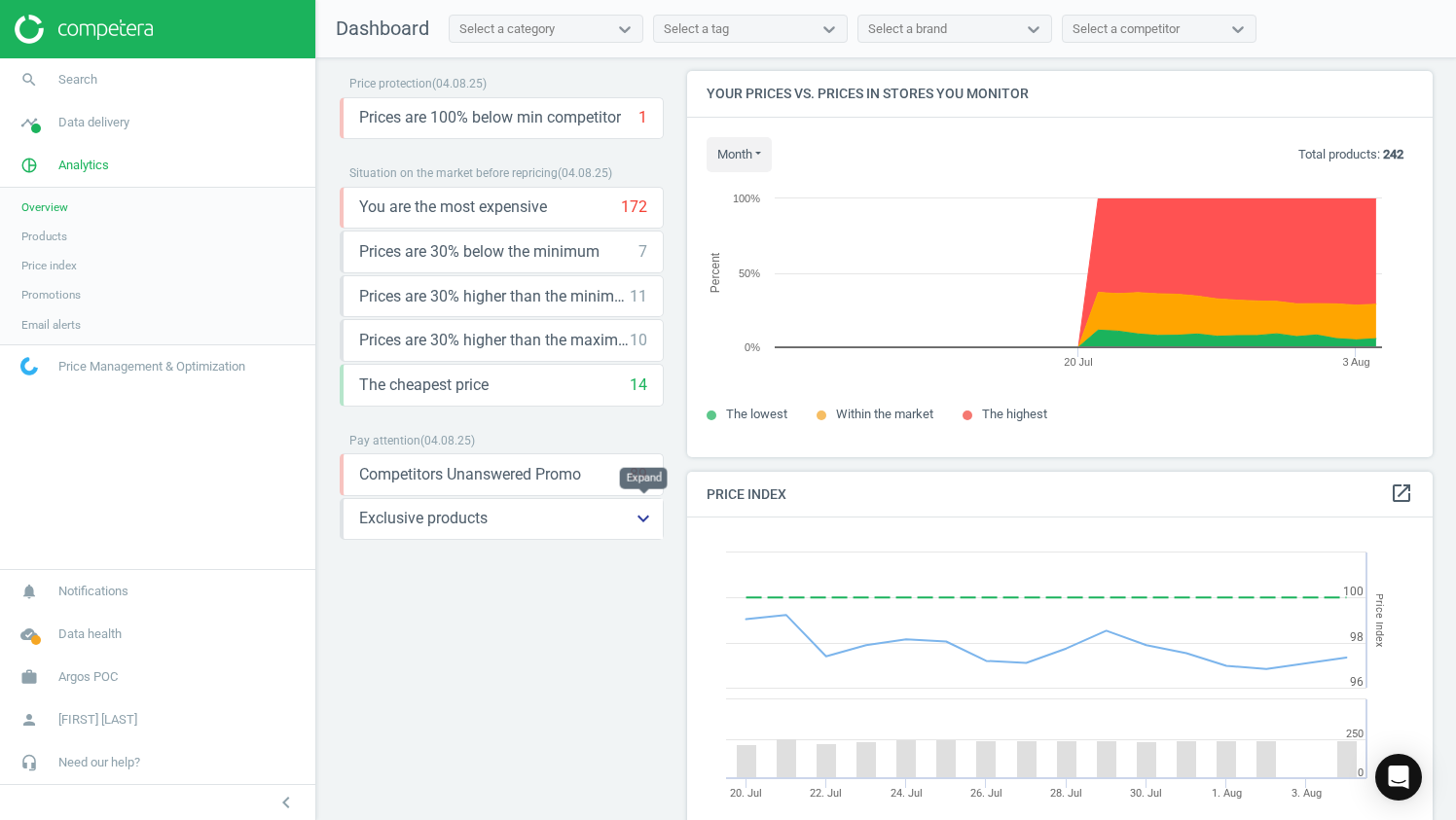 click on "keyboard_arrow_down" at bounding box center [643, 518] 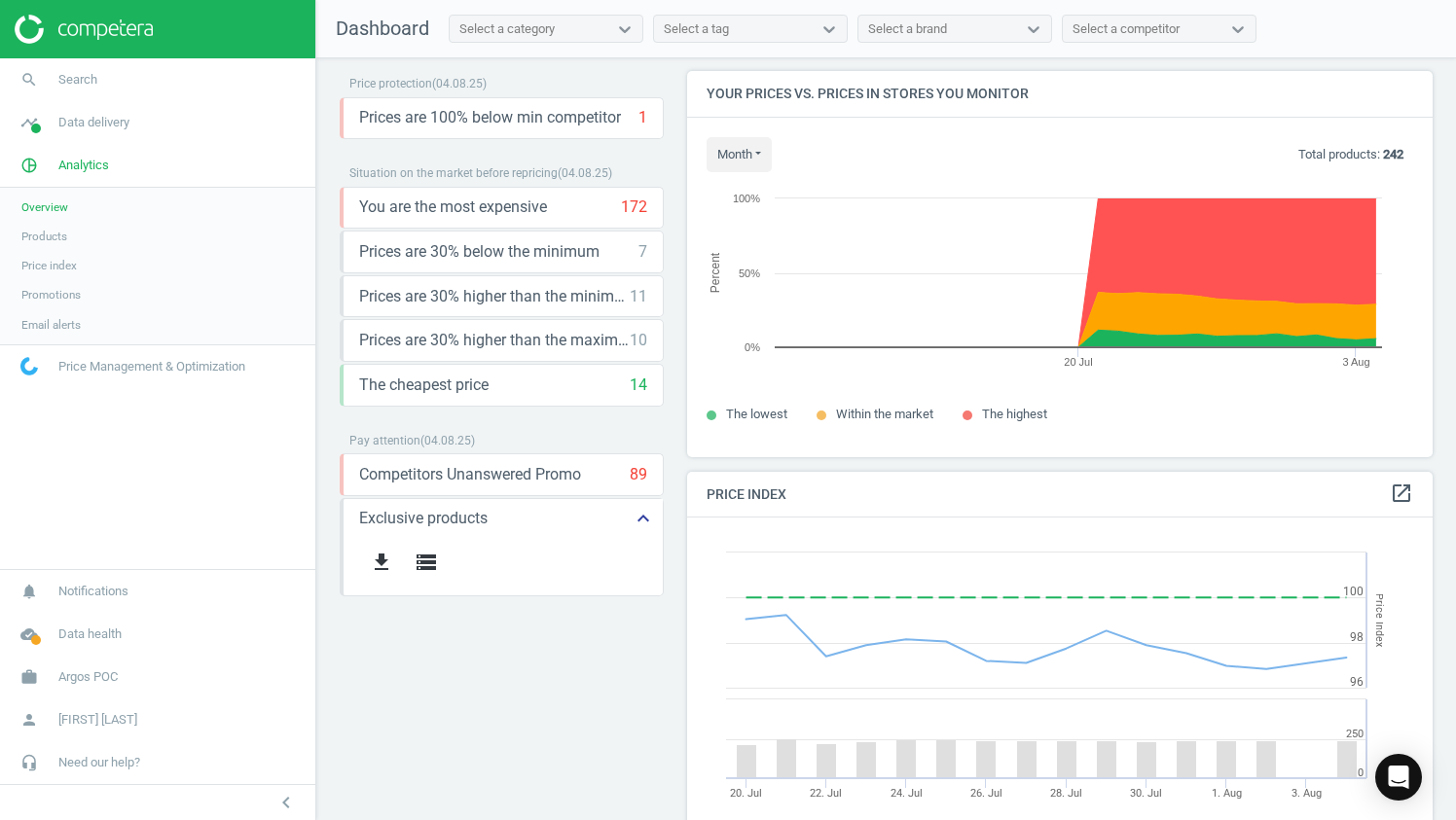 click on "keyboard_arrow_up" at bounding box center [643, 518] 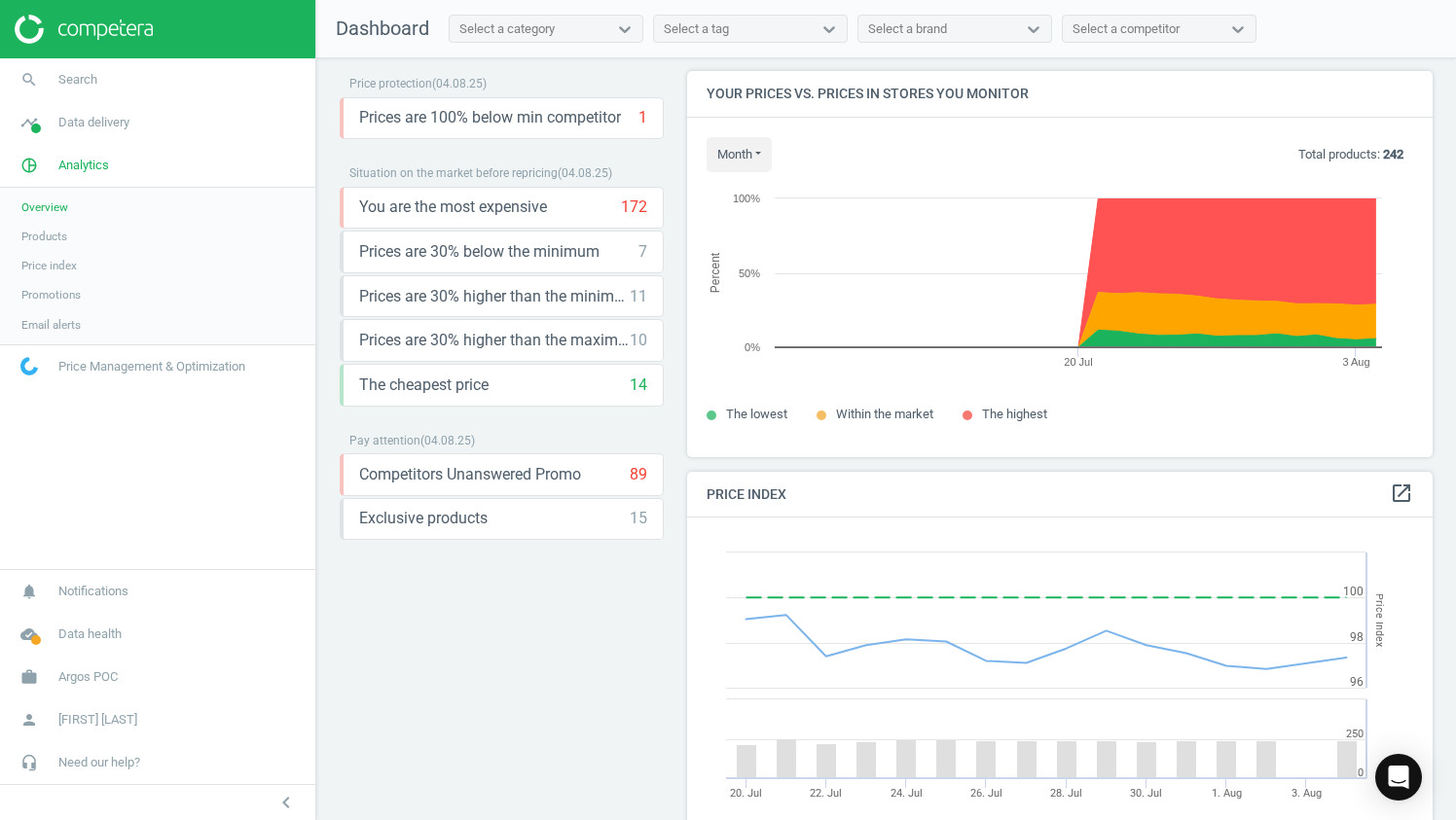 click on "Select a category" at bounding box center (507, 29) 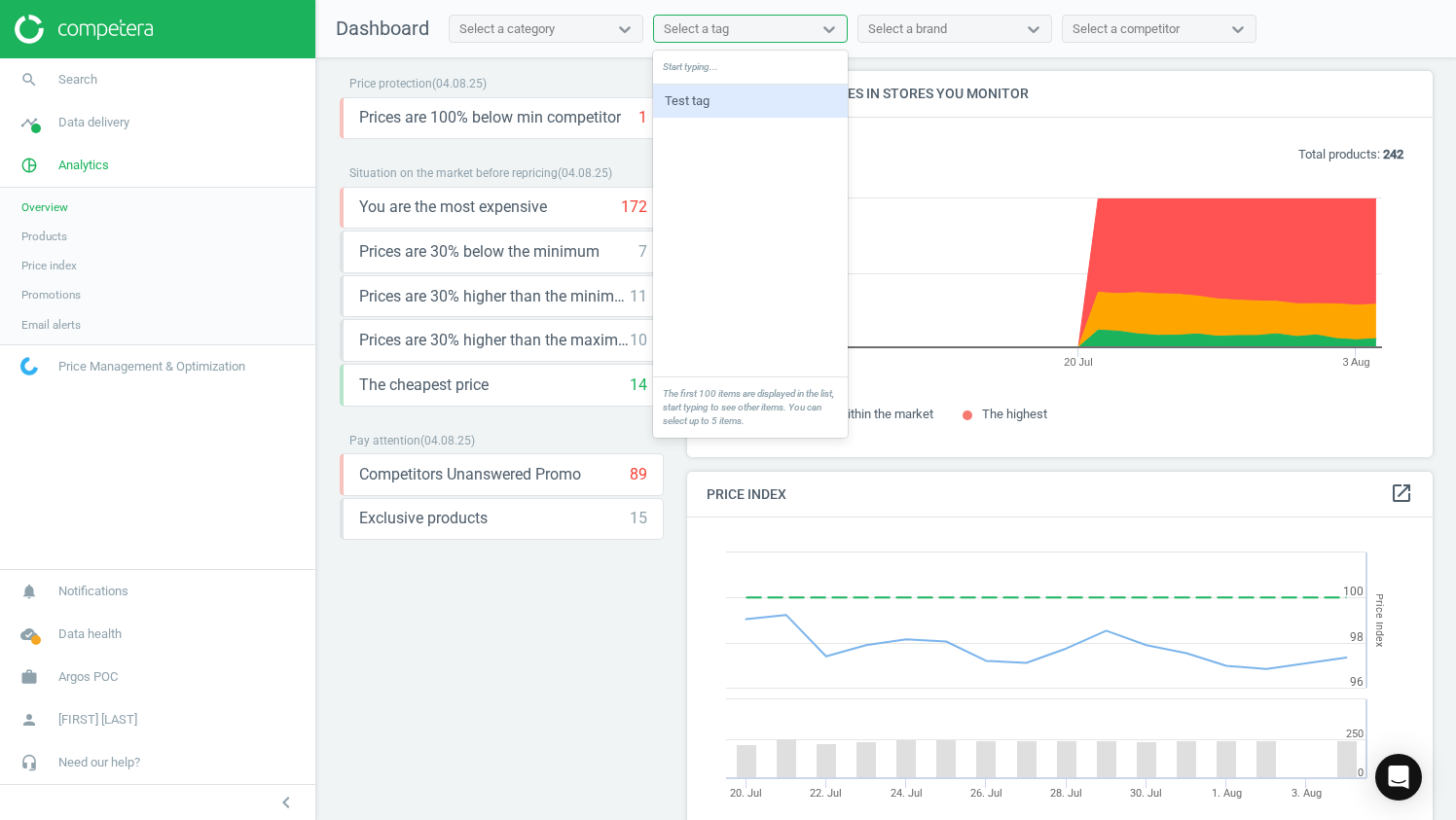click on "Select a tag" at bounding box center (733, 29) 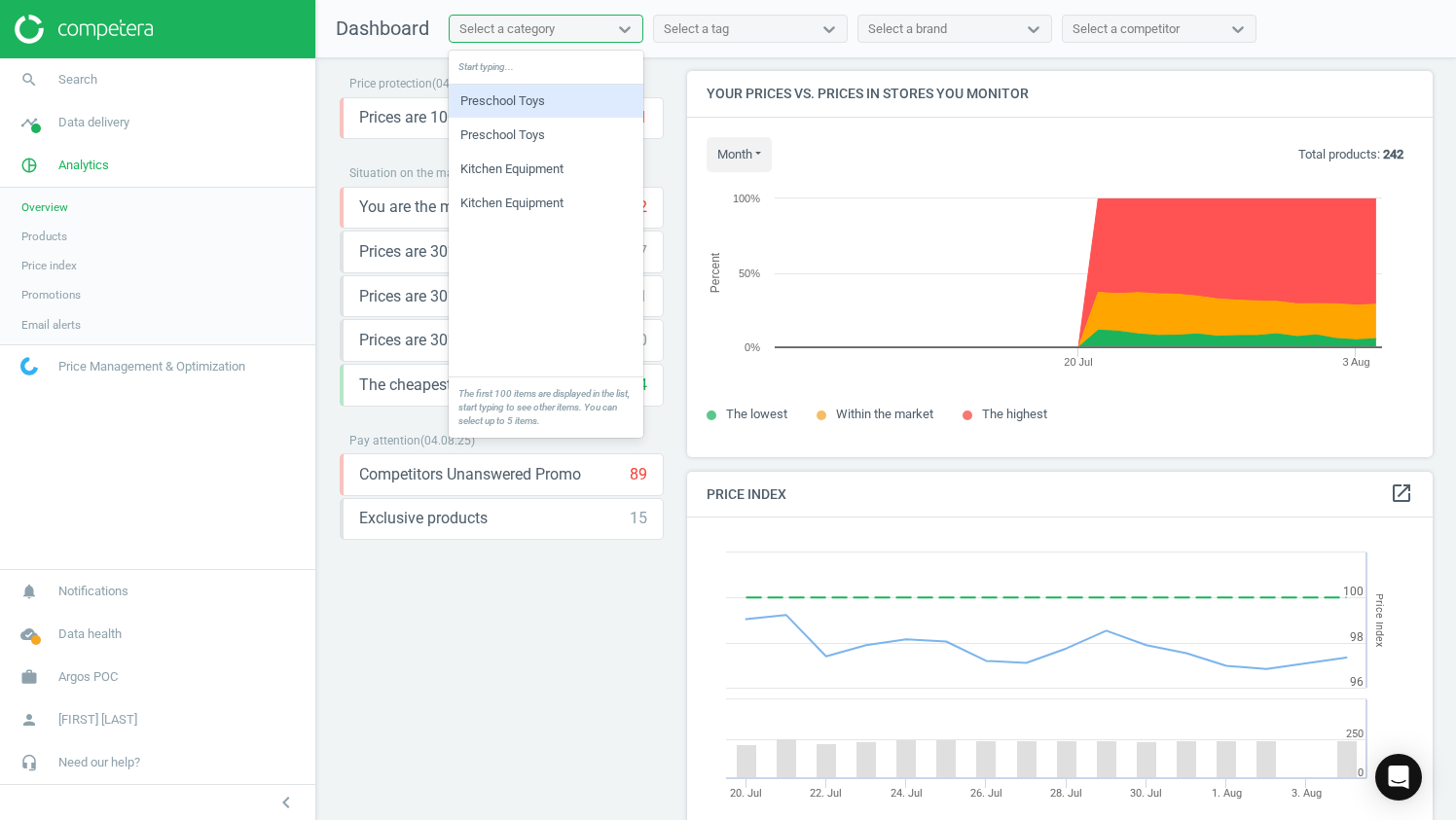 click on "Preschool Toys" at bounding box center (546, 101) 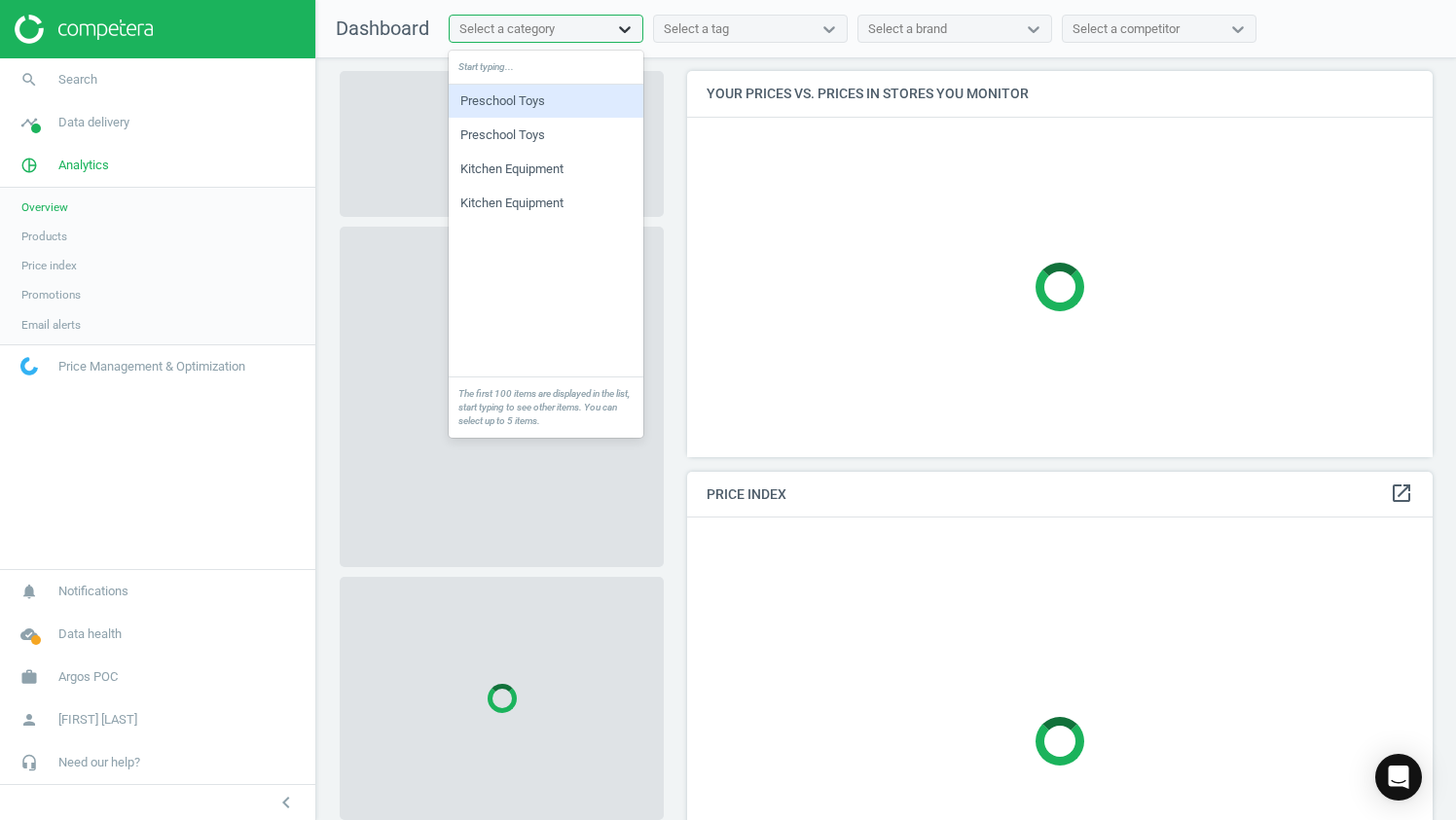 click 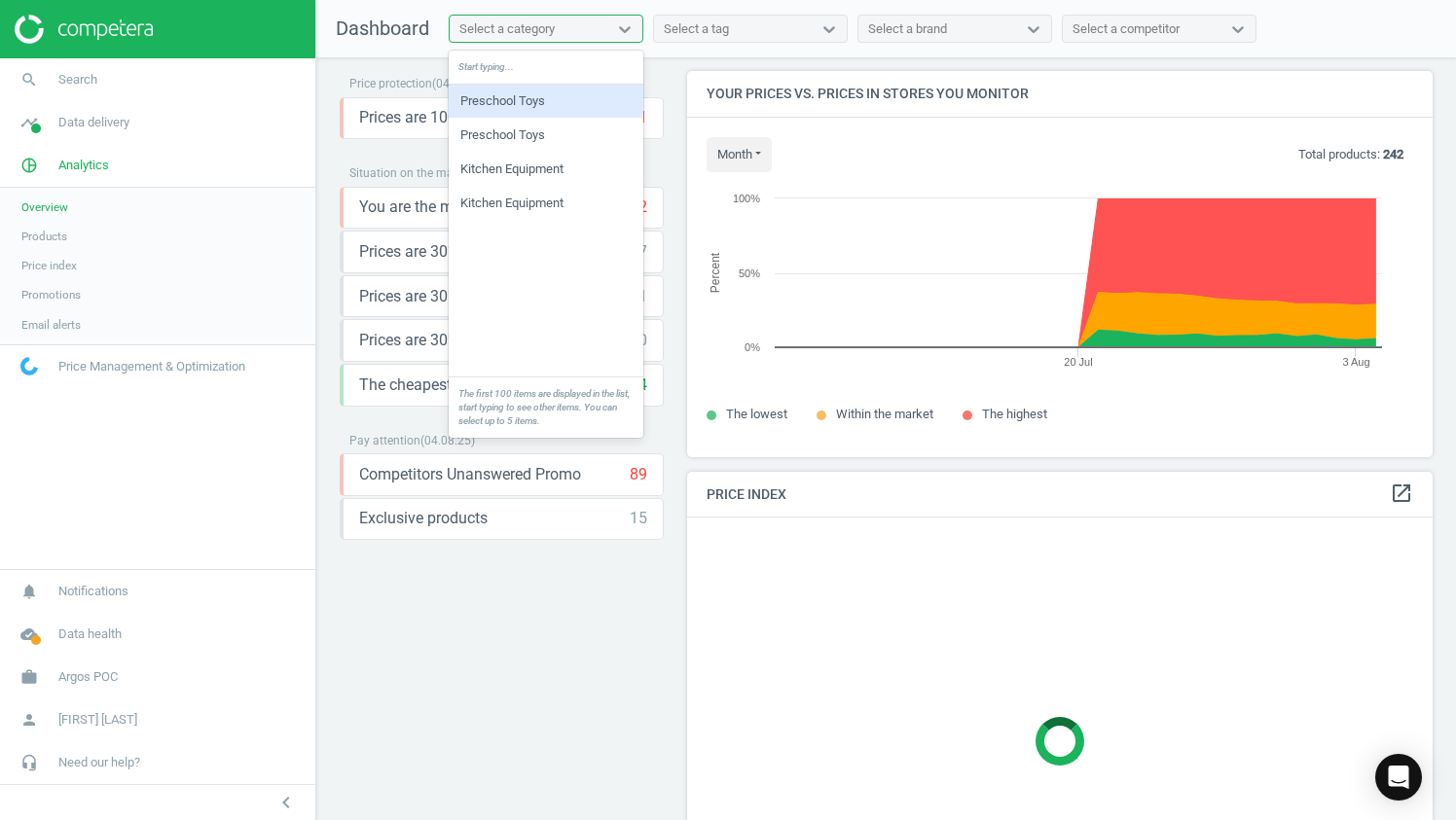 click on "Preschool Toys" at bounding box center [546, 101] 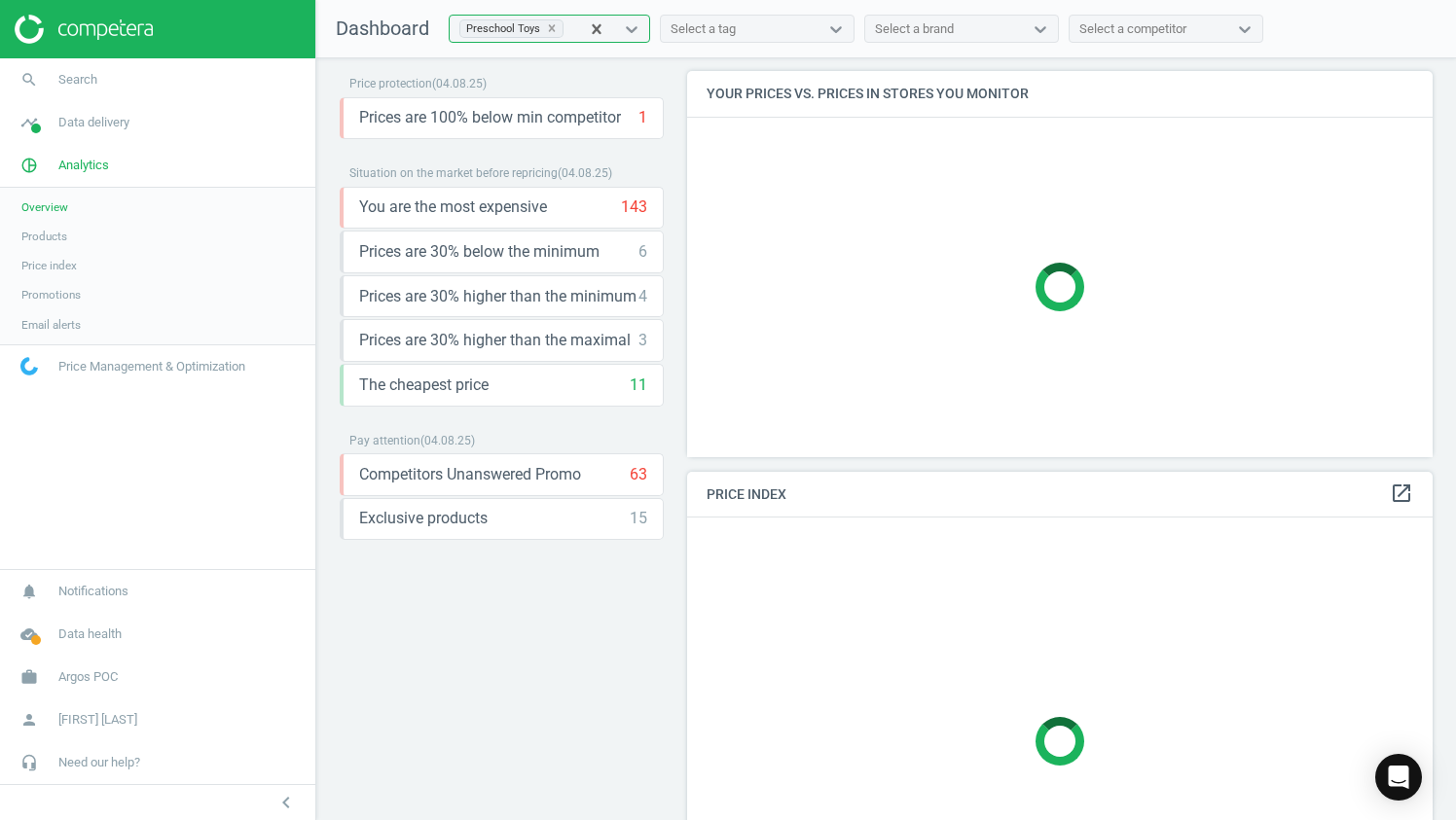 click on "Select a tag" at bounding box center [740, 29] 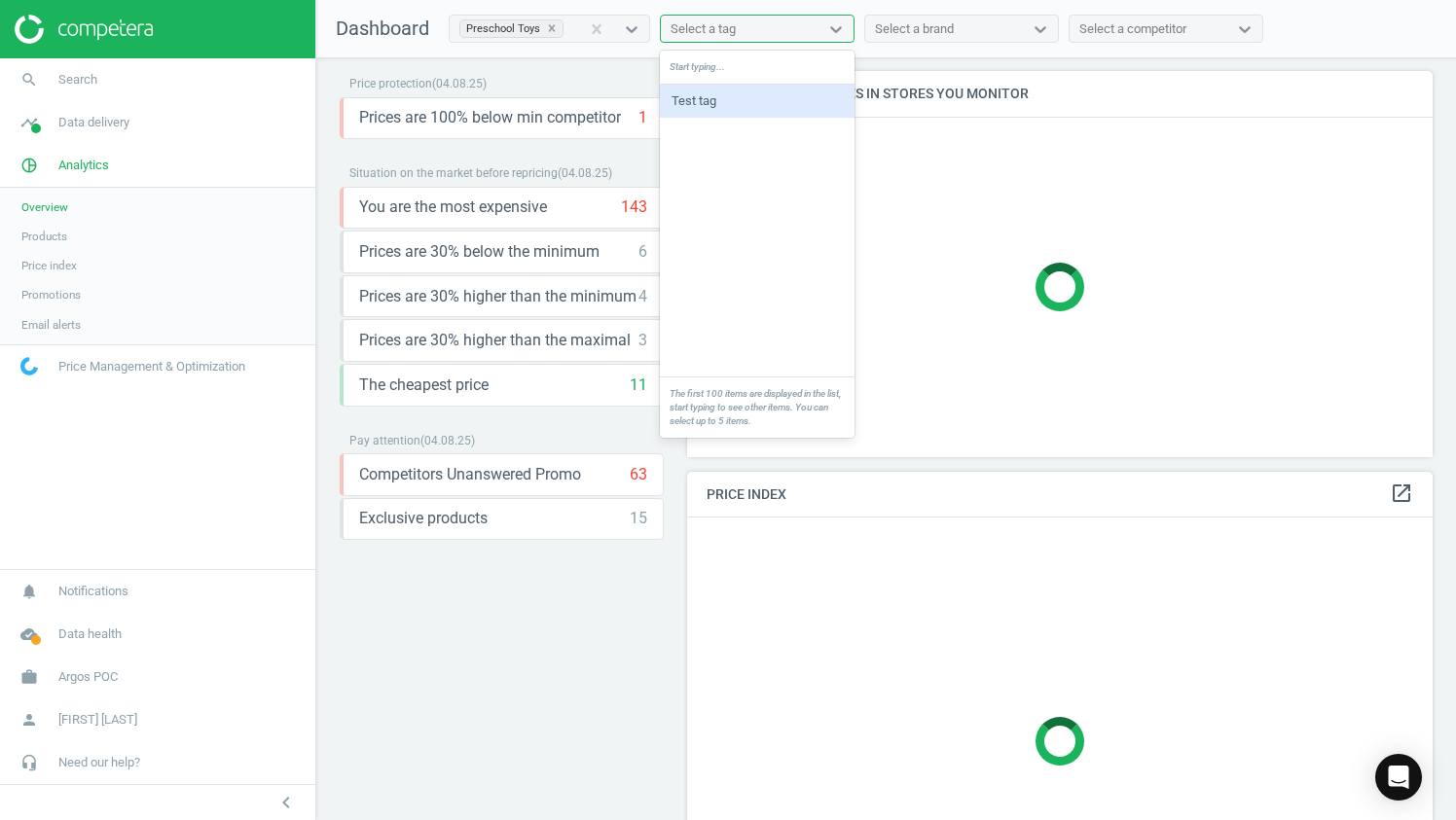 click on "Select a brand" at bounding box center [914, 29] 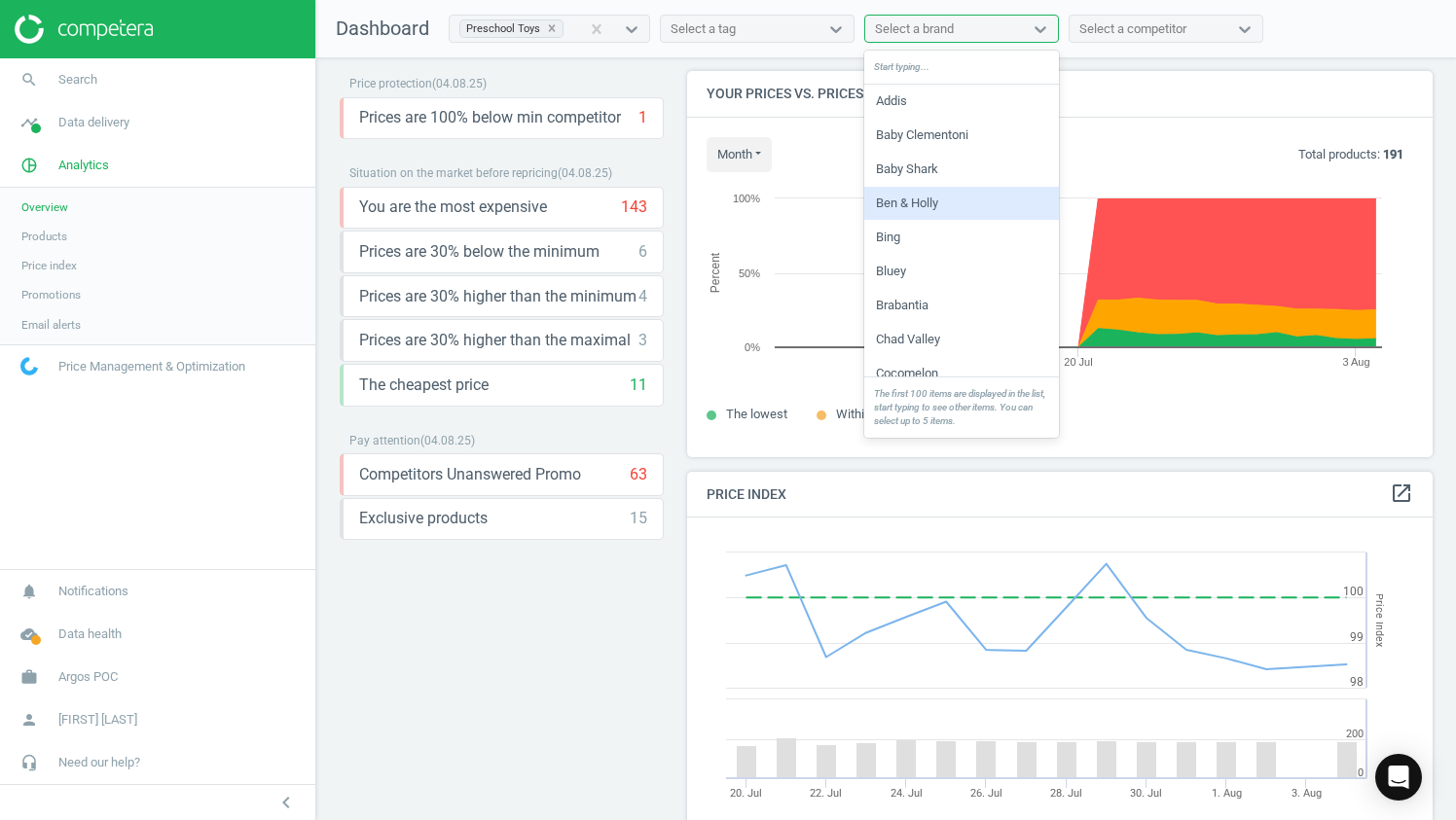 scroll, scrollTop: 37, scrollLeft: 0, axis: vertical 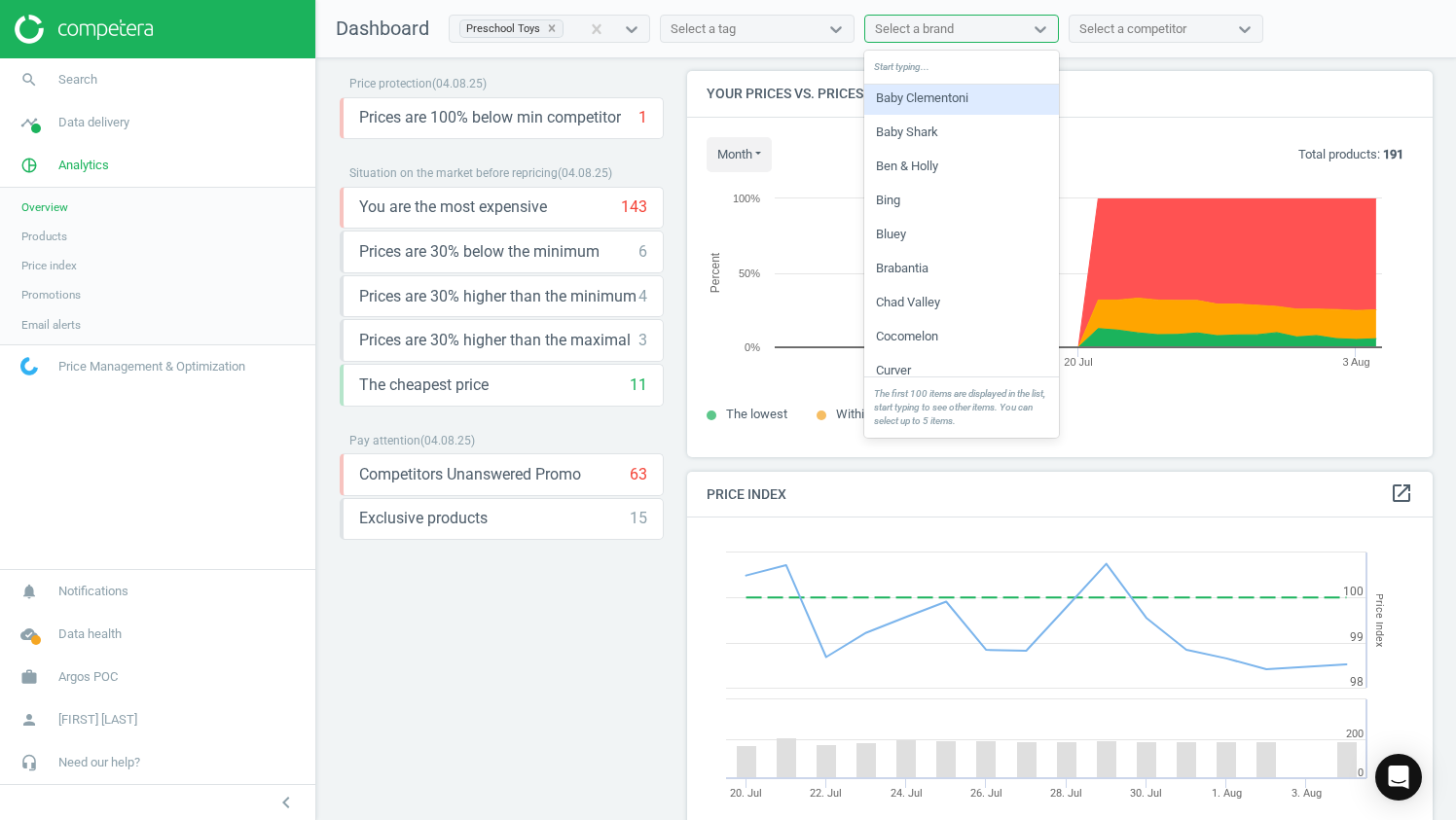 click on "Select a competitor" at bounding box center [1133, 29] 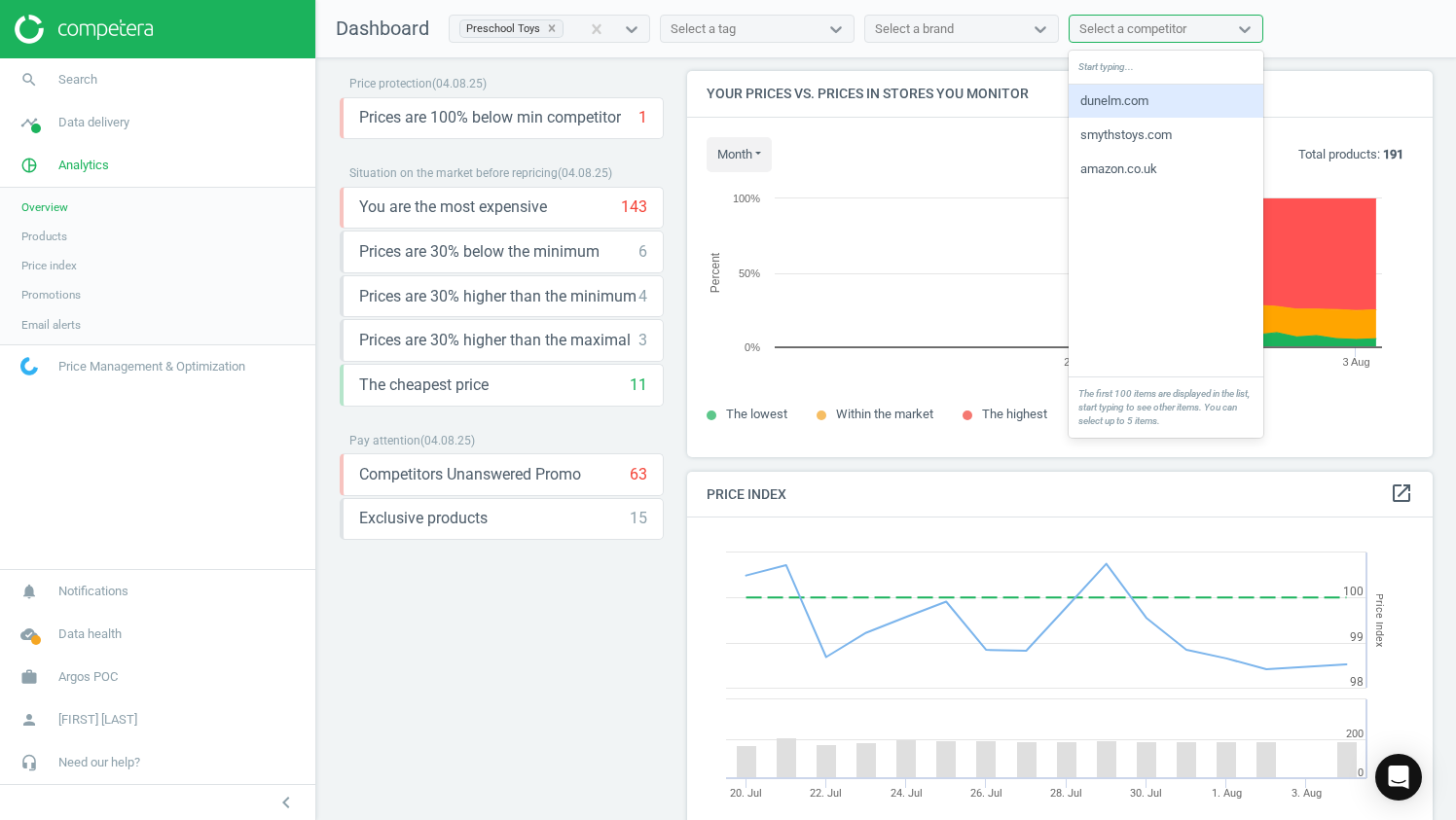 click on "dunelm.com" at bounding box center (1166, 101) 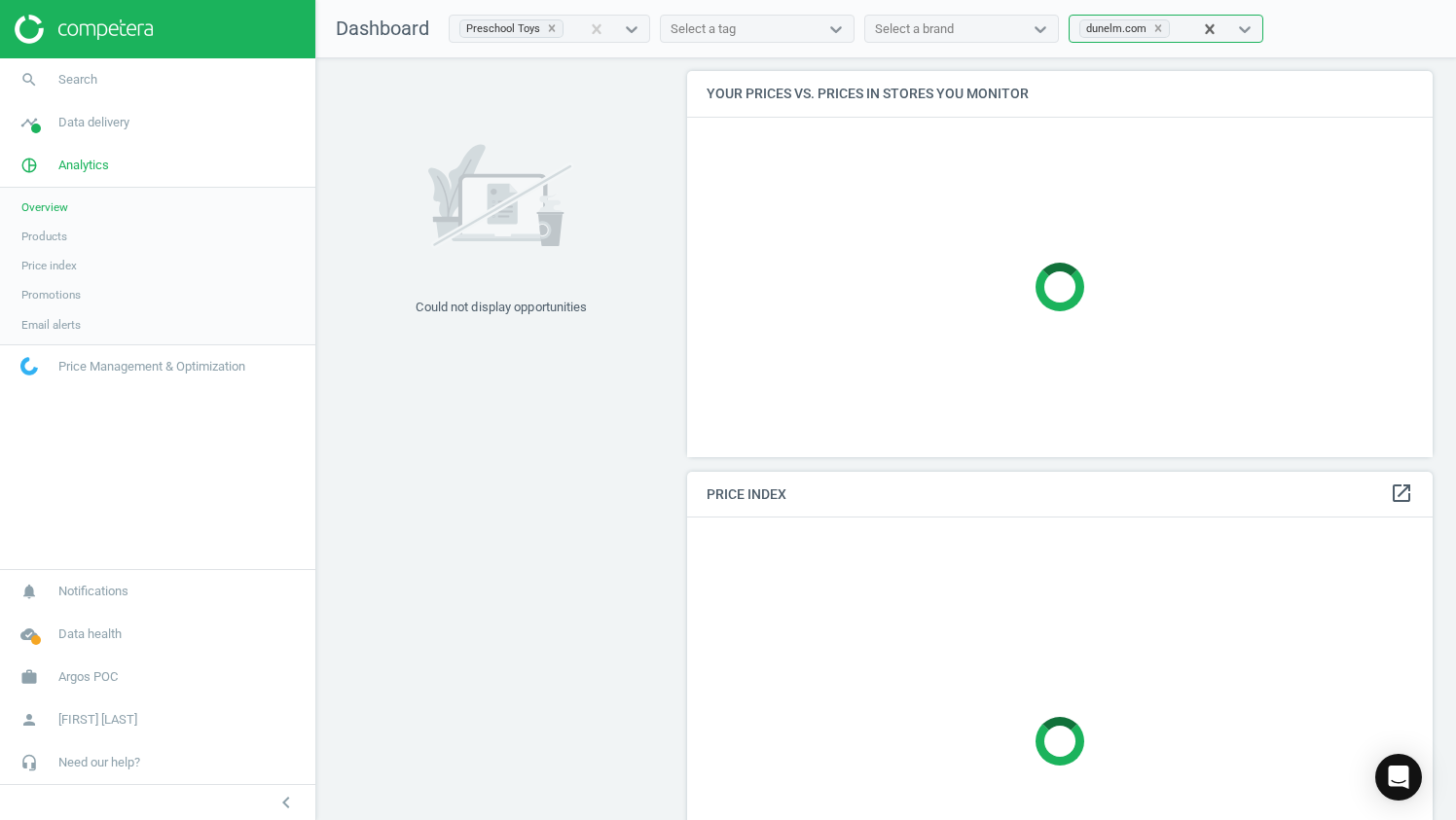 scroll, scrollTop: 10, scrollLeft: 10, axis: both 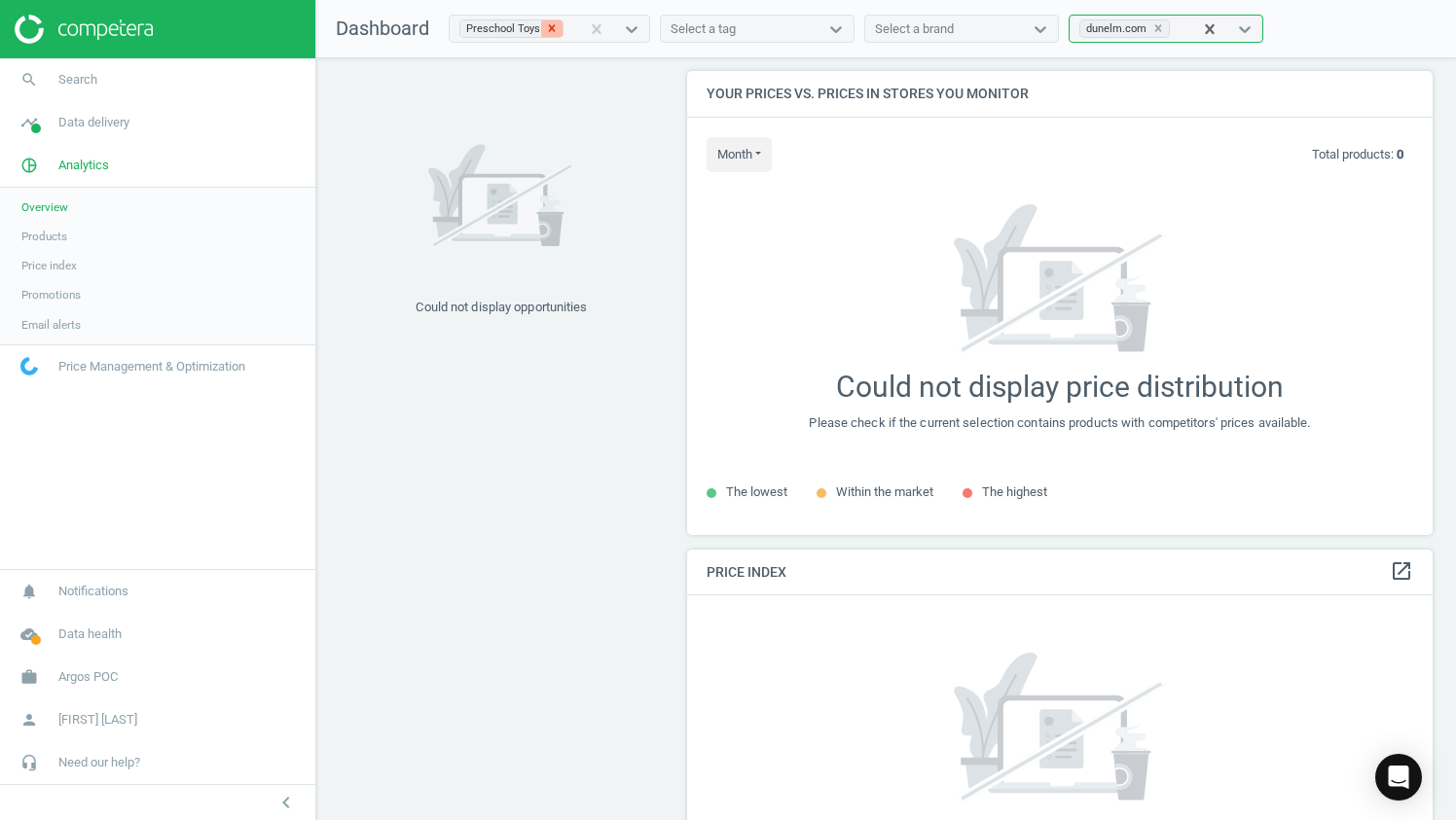 click 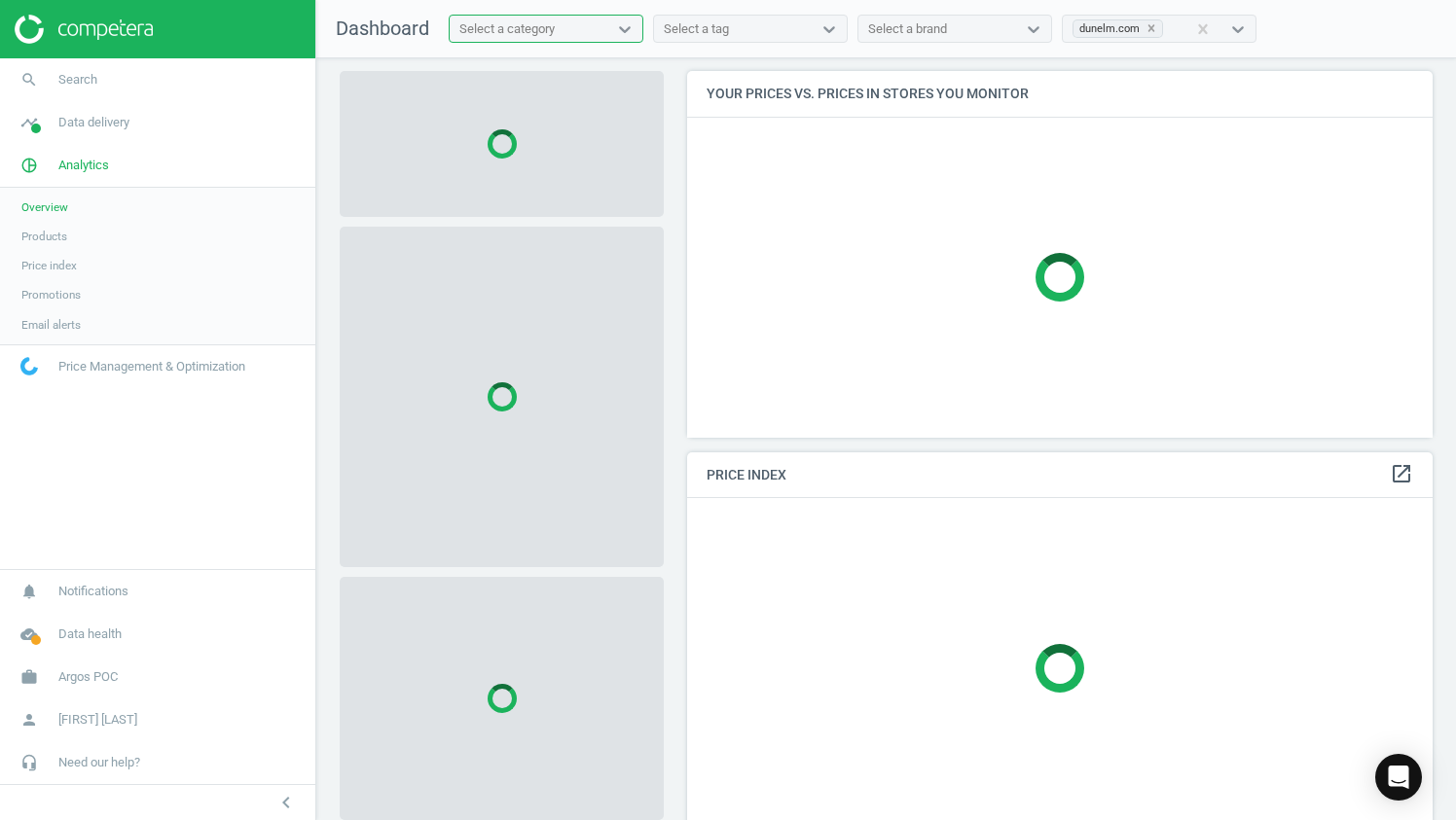 scroll, scrollTop: 395, scrollLeft: 760, axis: both 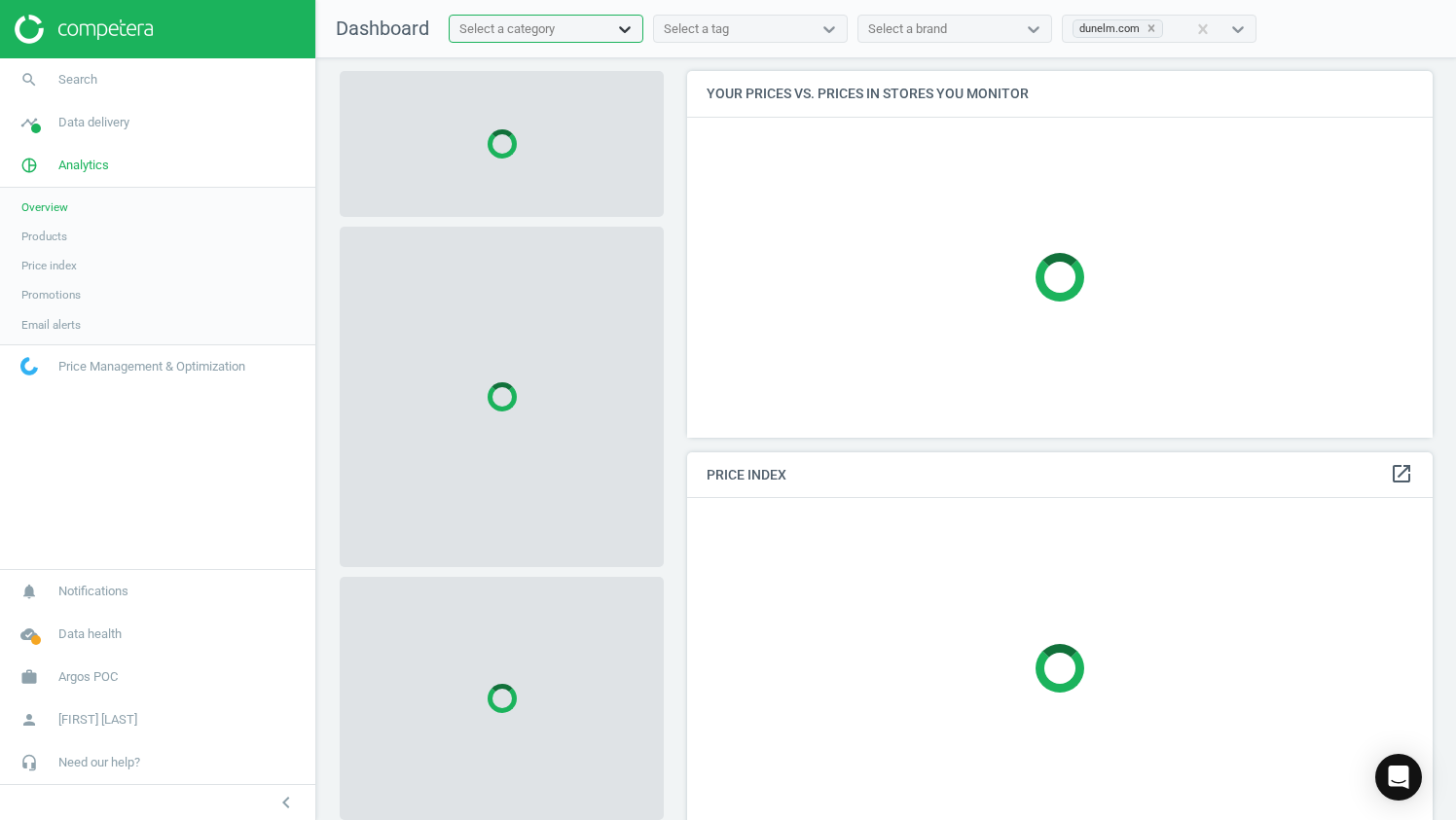 click 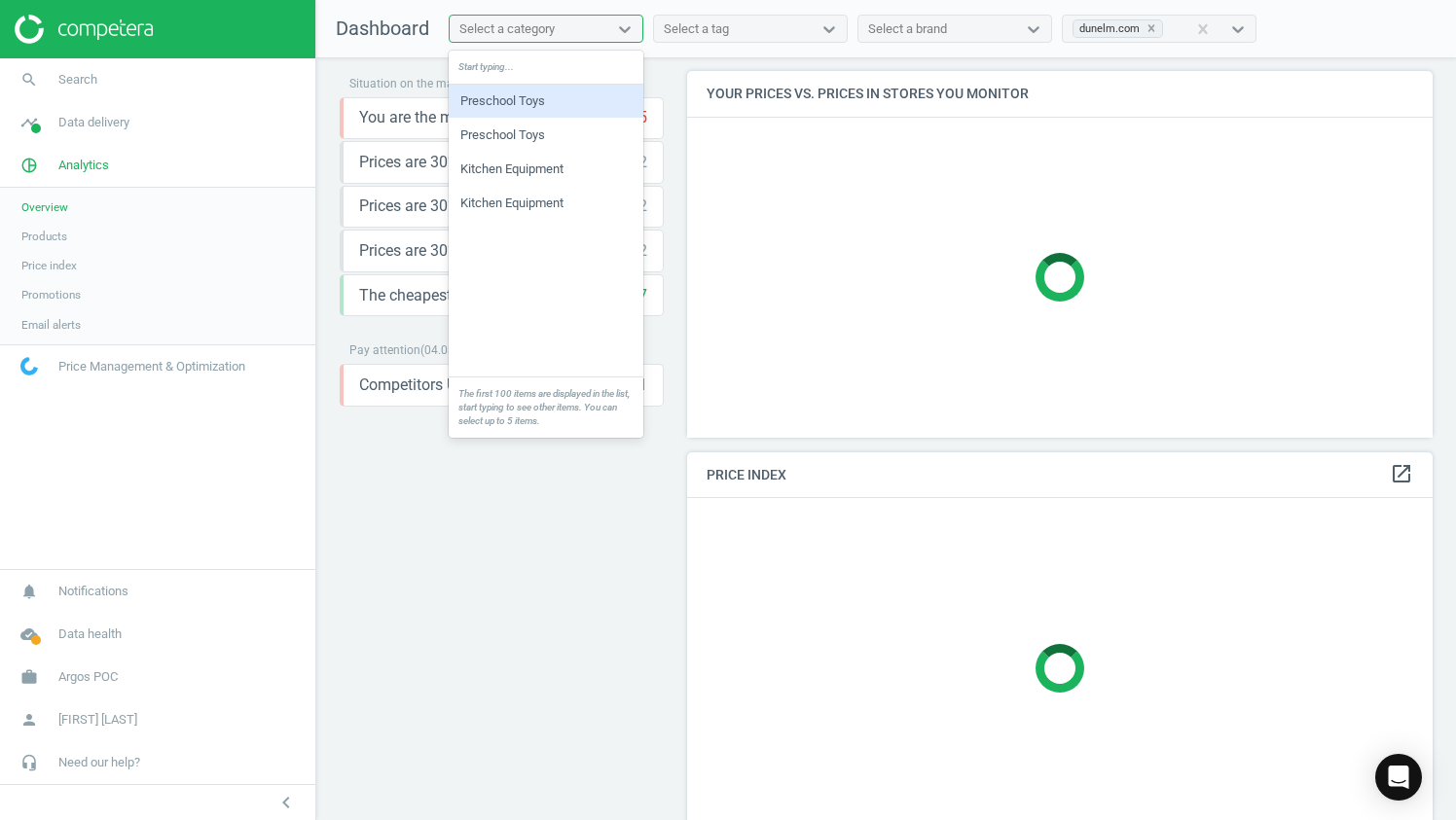 click on "Preschool Toys" at bounding box center [546, 101] 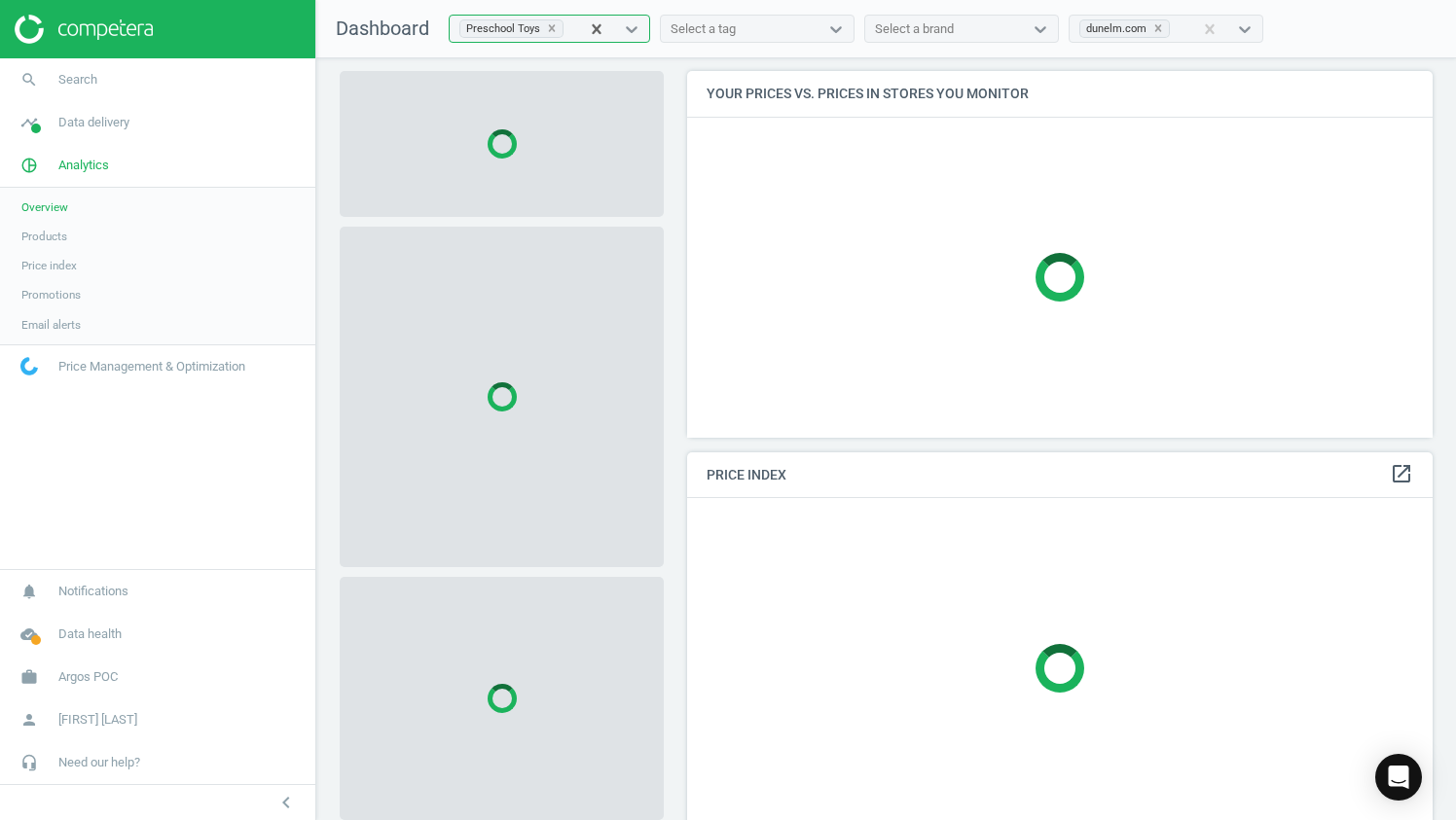 click on "Select a brand" at bounding box center [944, 29] 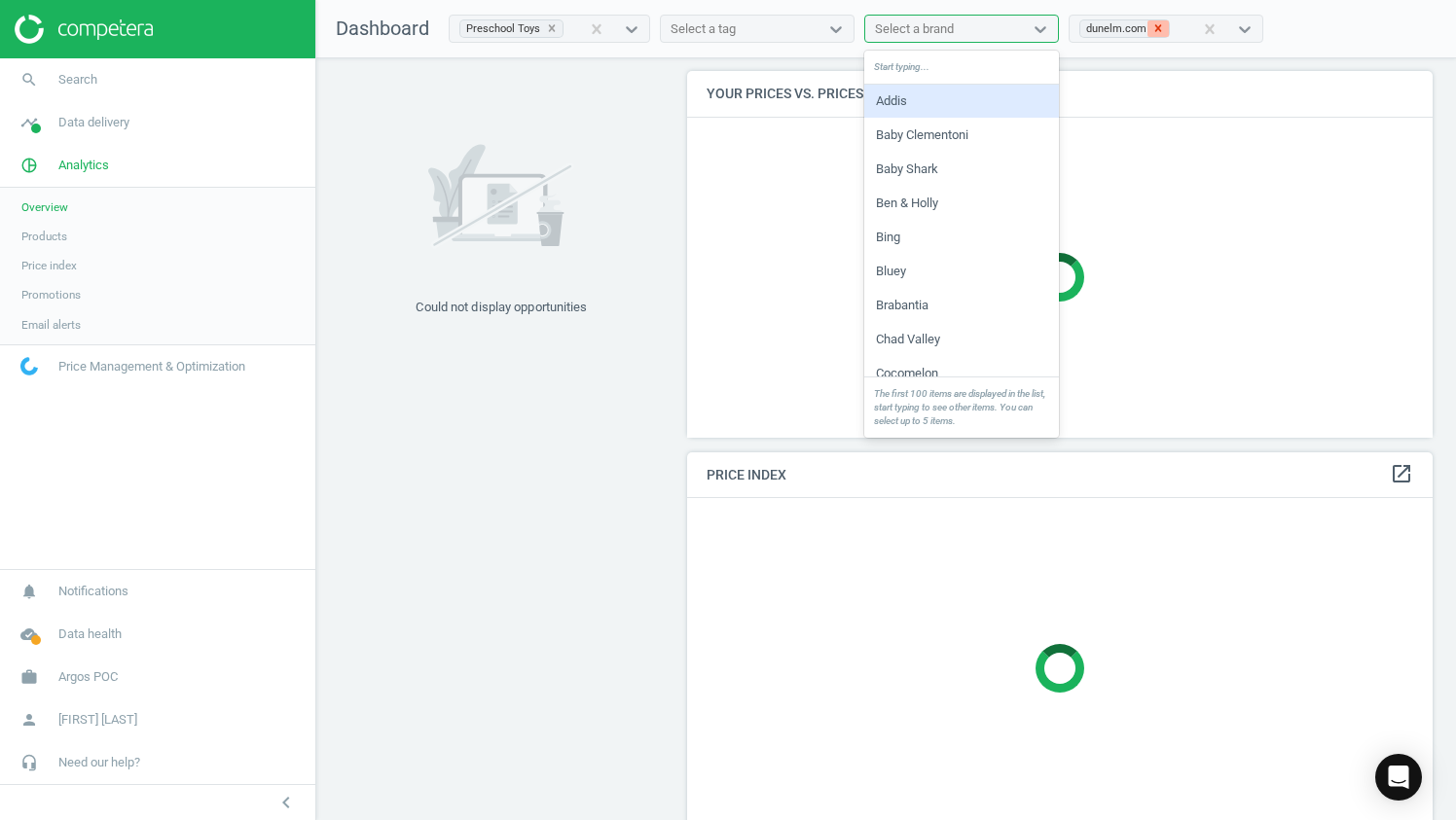click 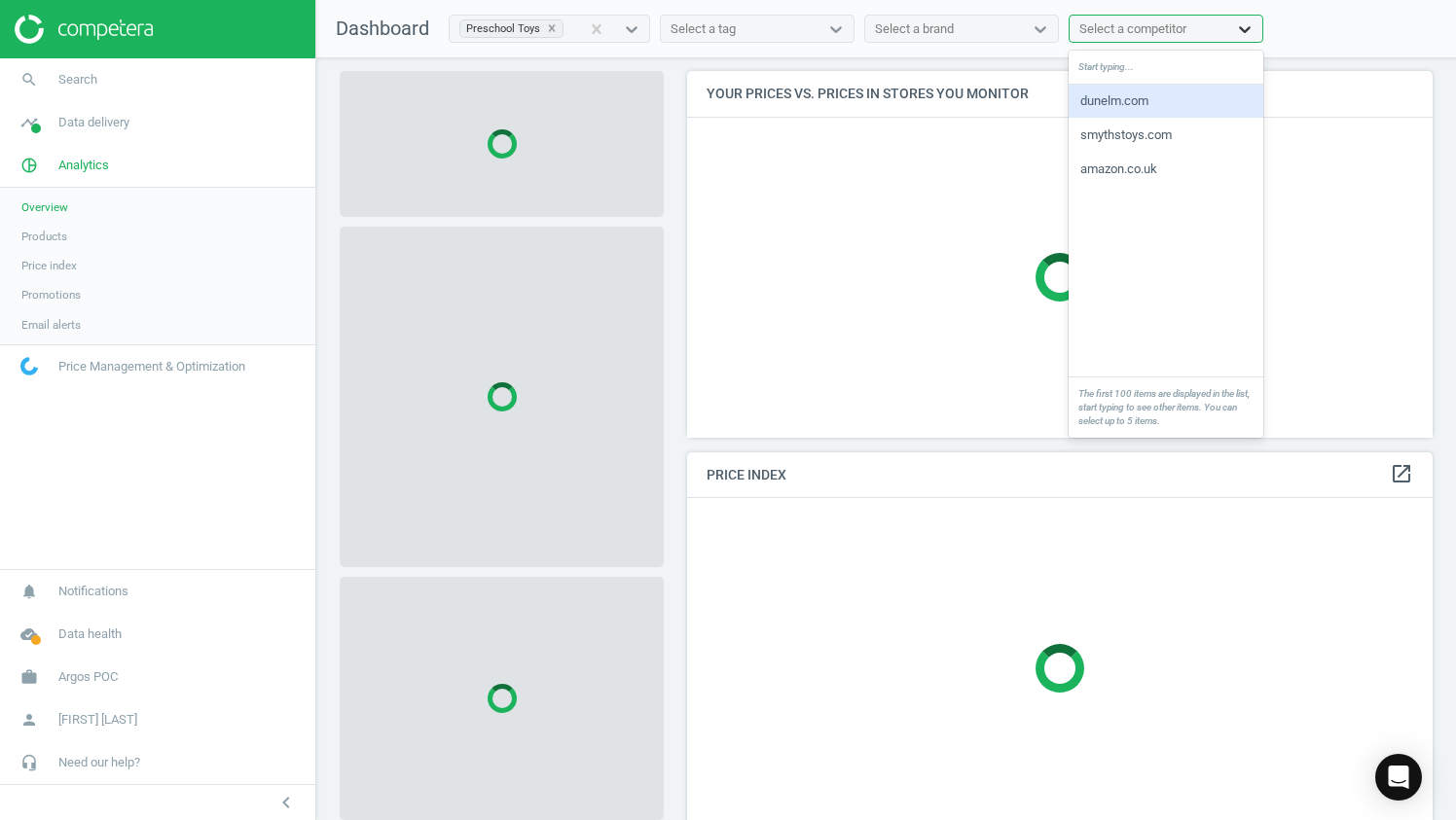 click at bounding box center [1245, 29] 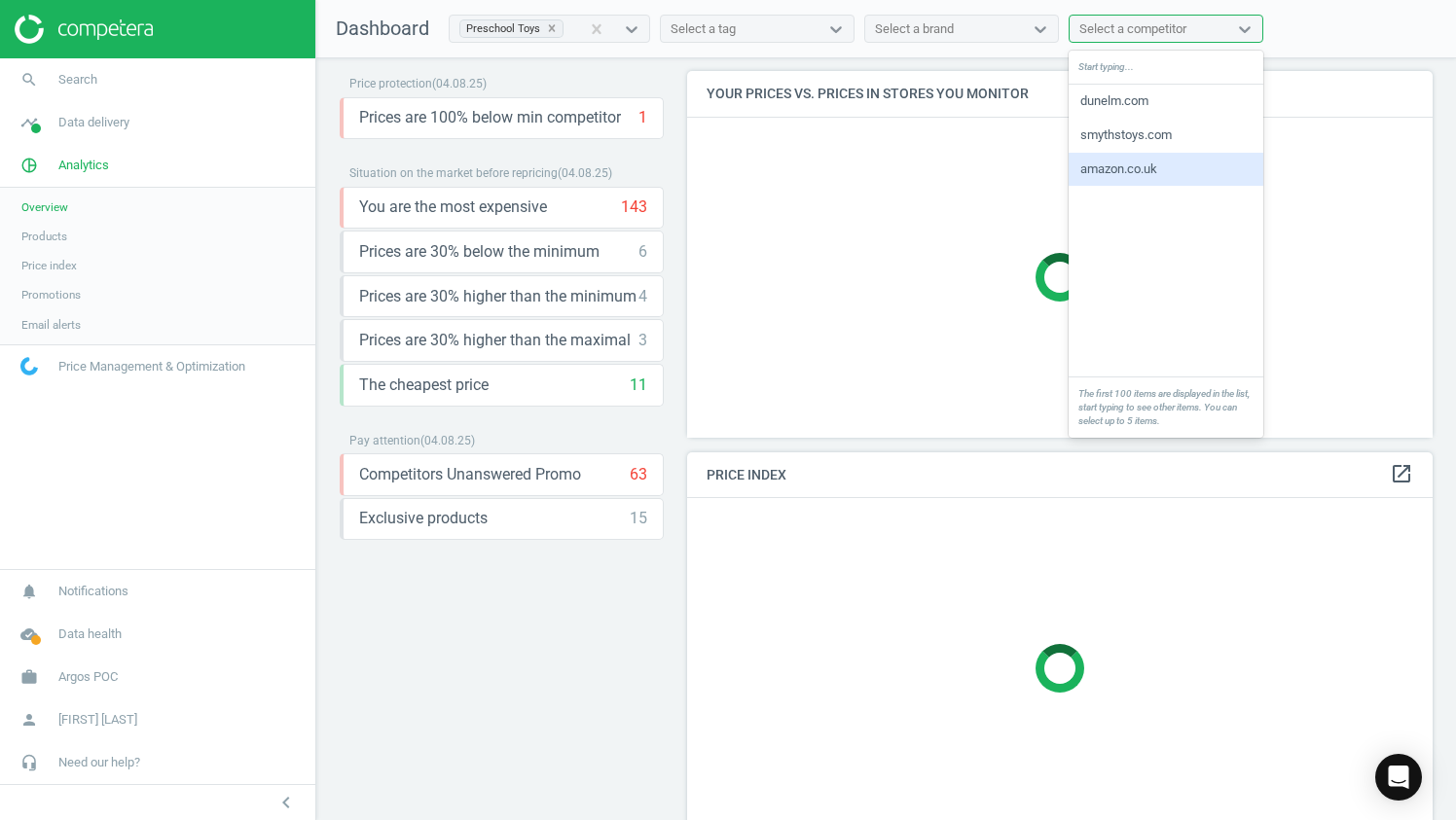 click on "smythstoys.com" at bounding box center [1166, 135] 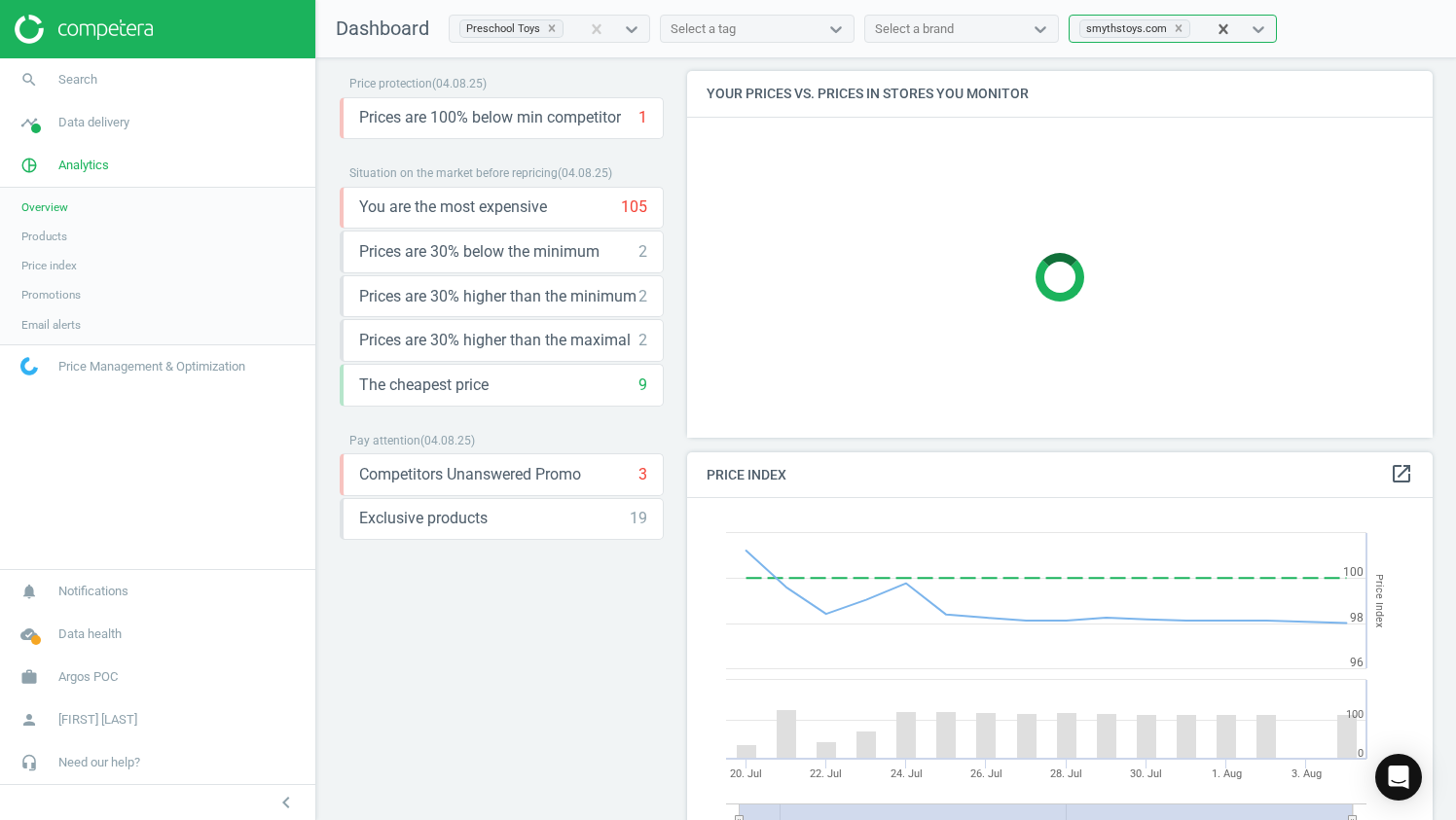 scroll, scrollTop: 10, scrollLeft: 10, axis: both 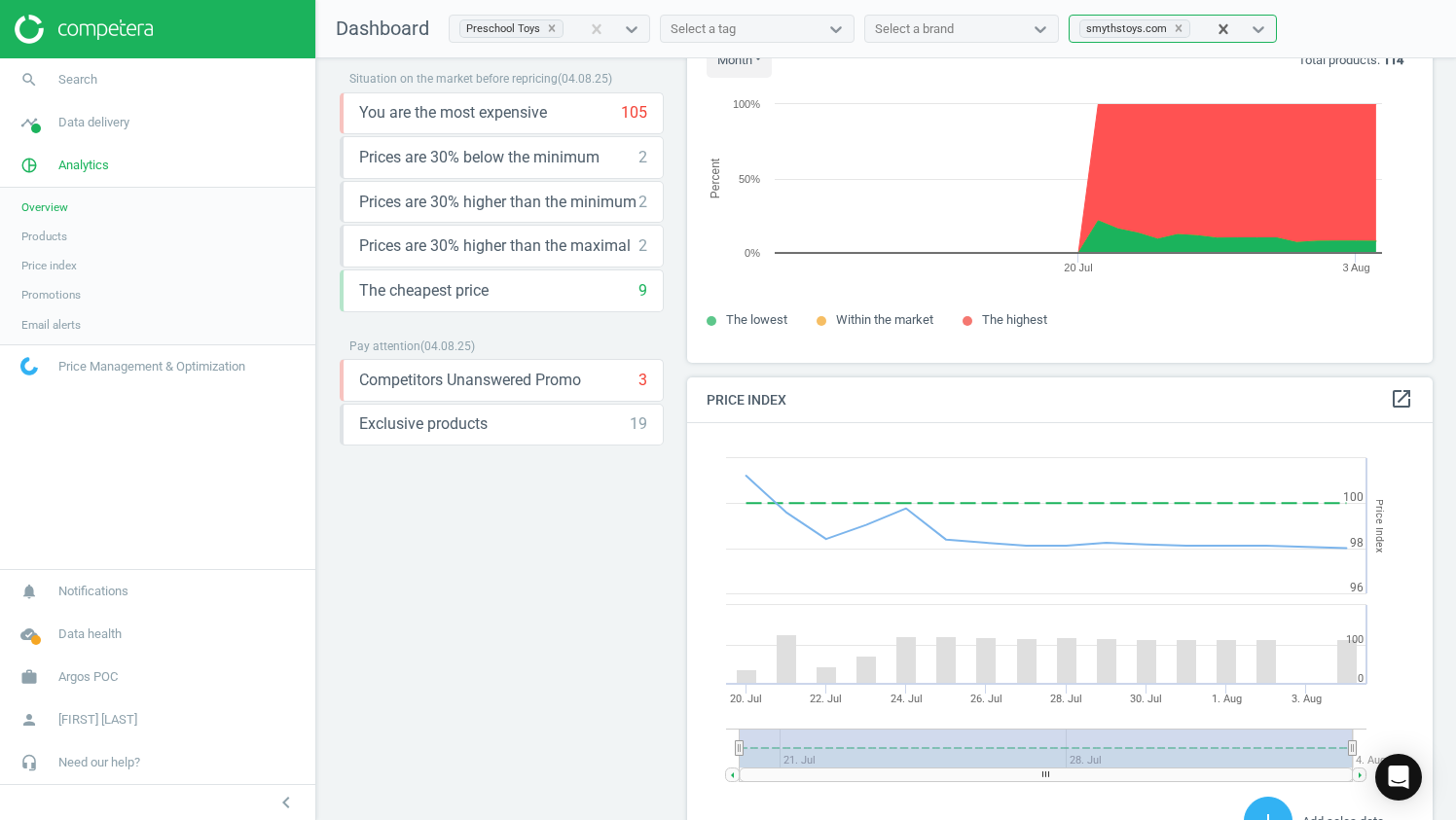 click on "Products" at bounding box center (44, 236) 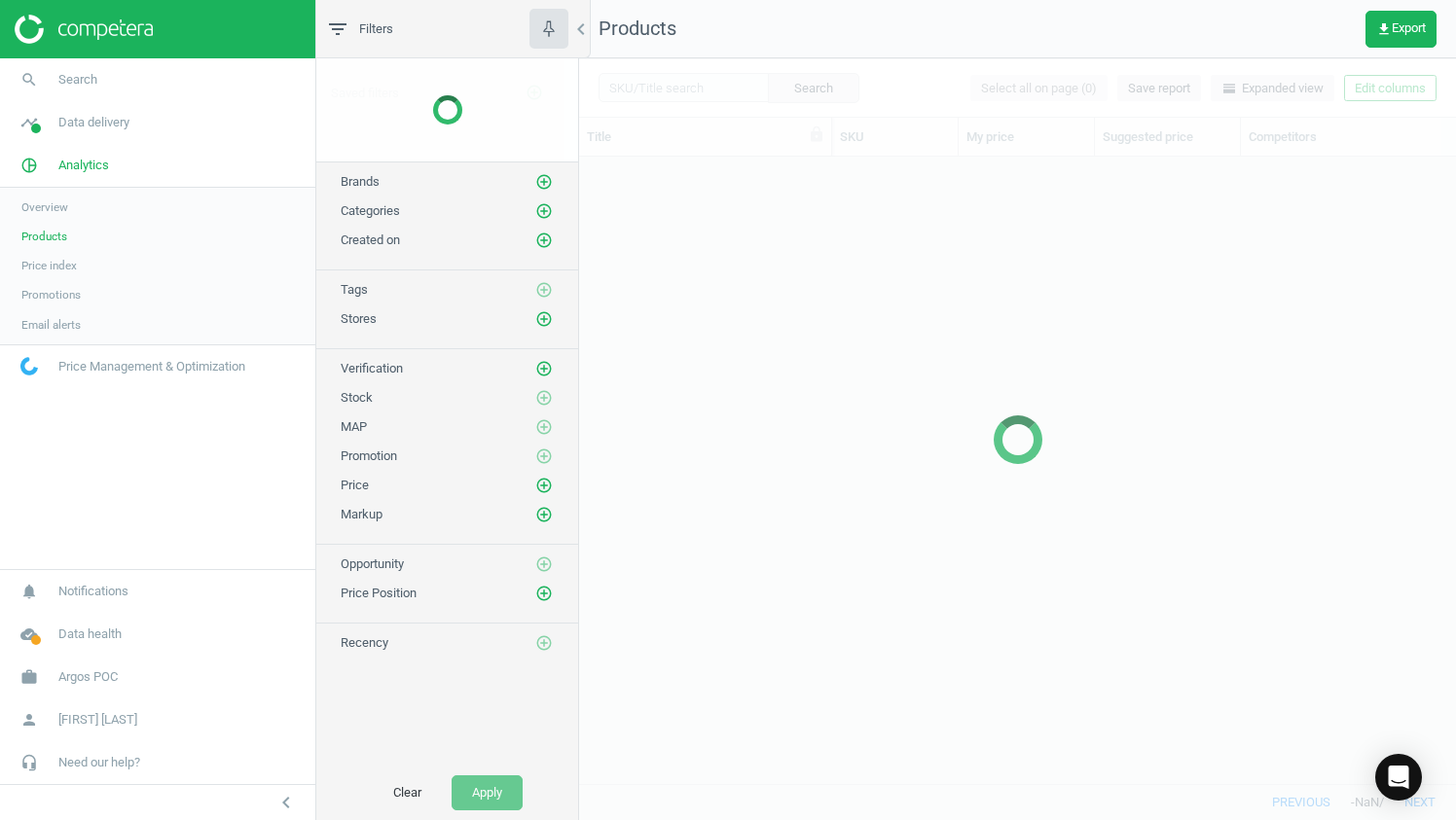 scroll, scrollTop: 16, scrollLeft: 16, axis: both 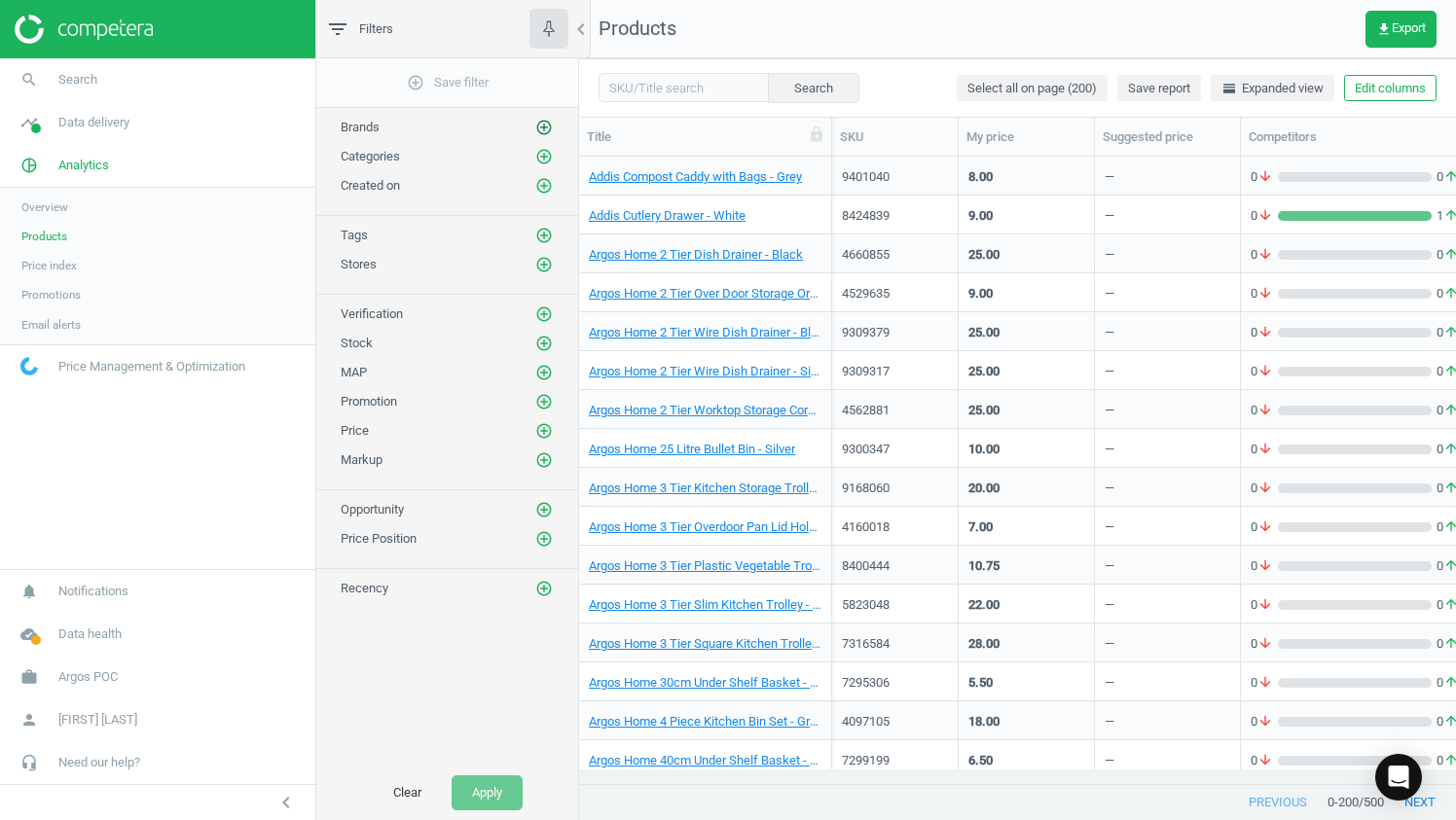 click on "add_circle_outline" at bounding box center [544, 127] 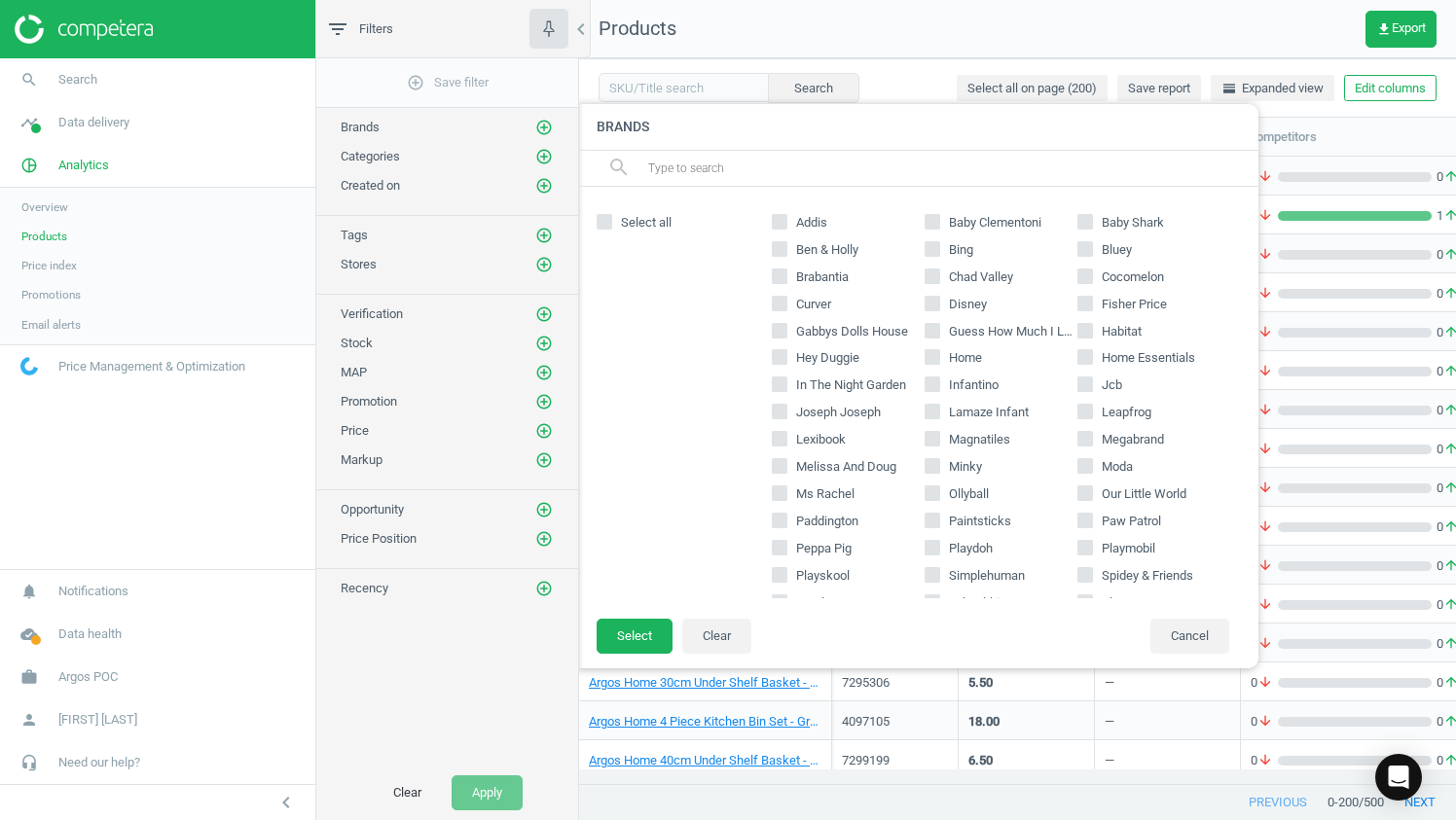 click at bounding box center (1307, 410) 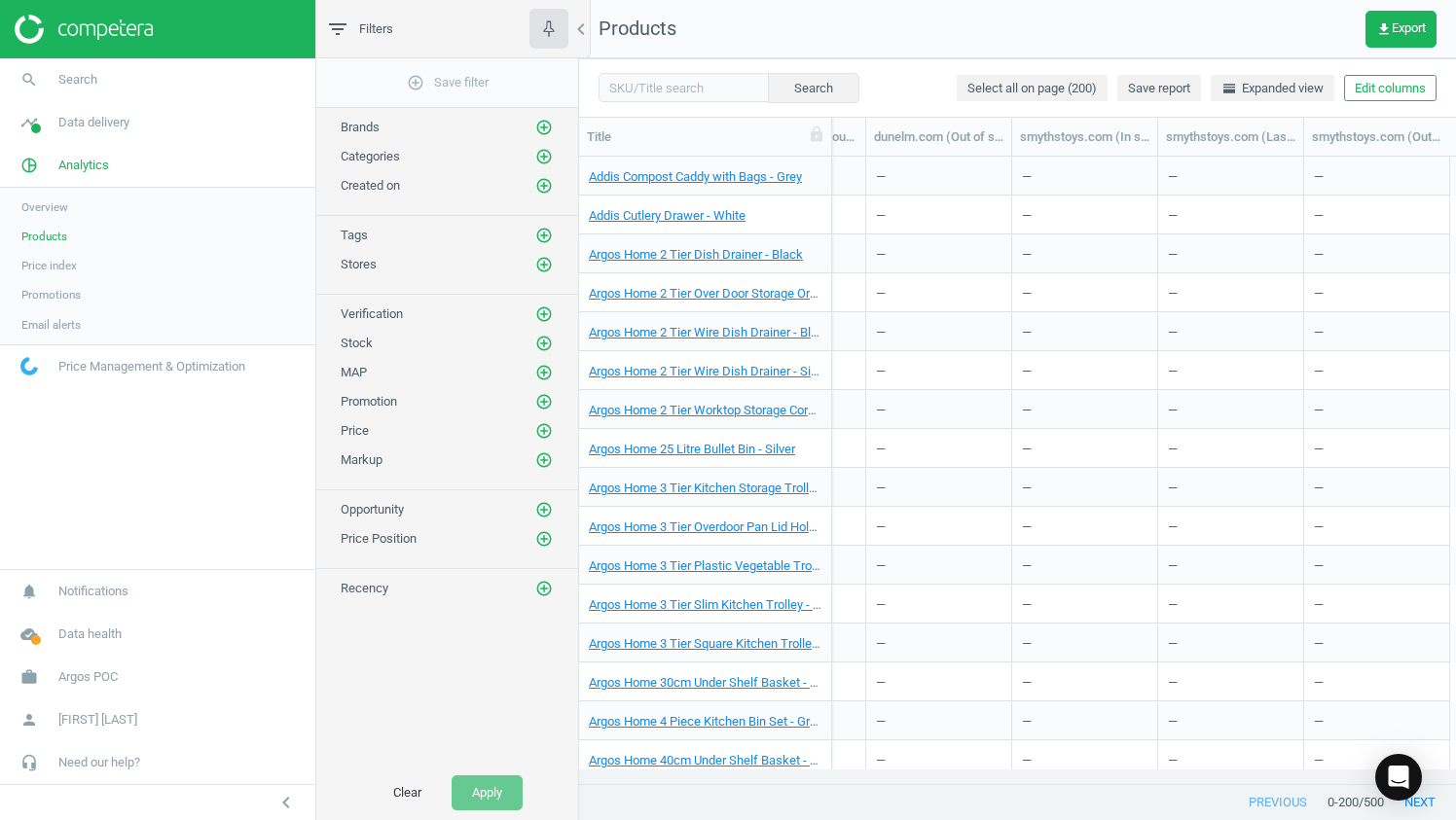 scroll, scrollTop: 0, scrollLeft: 2272, axis: horizontal 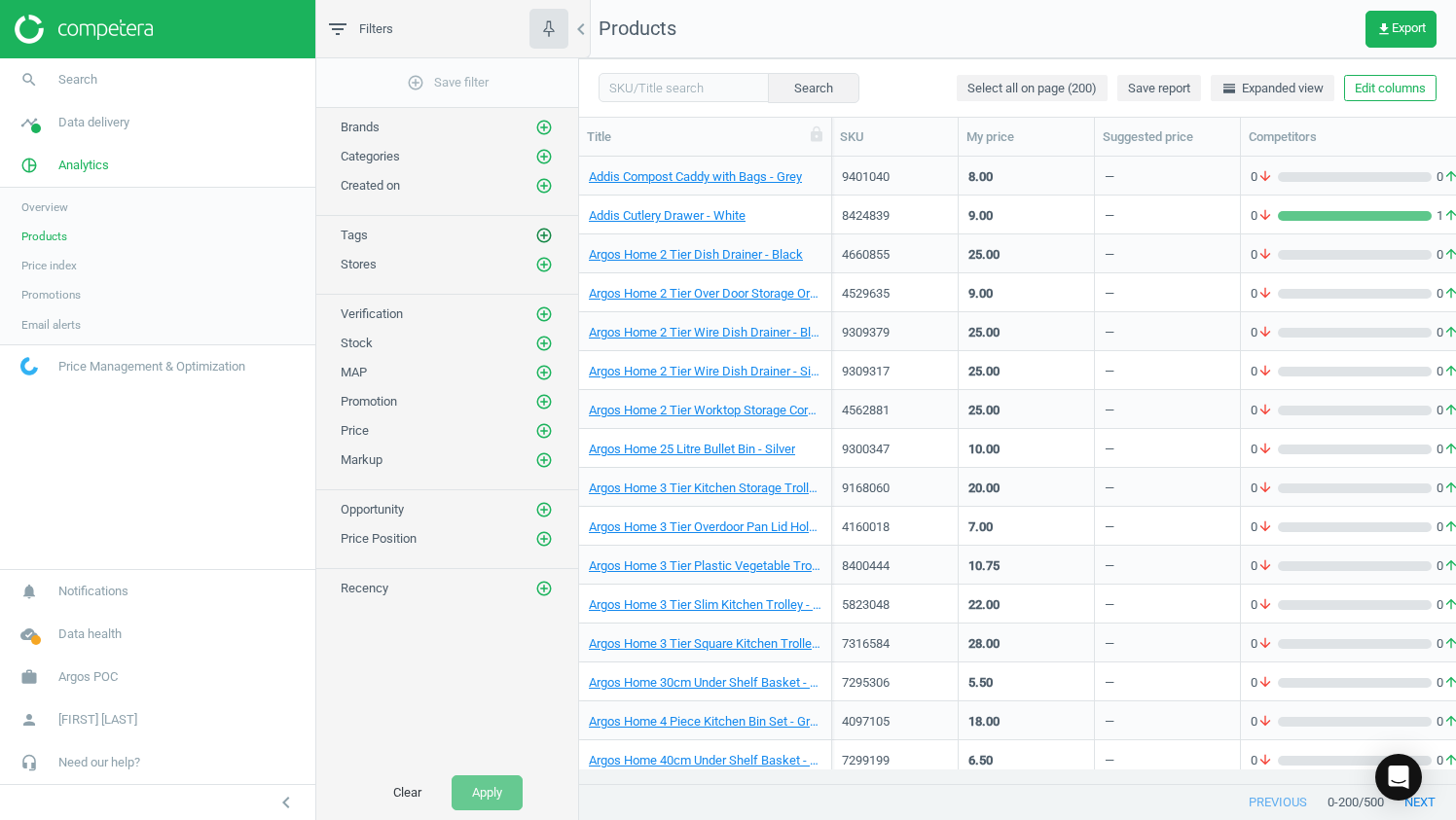 click on "add_circle_outline" at bounding box center [544, 235] 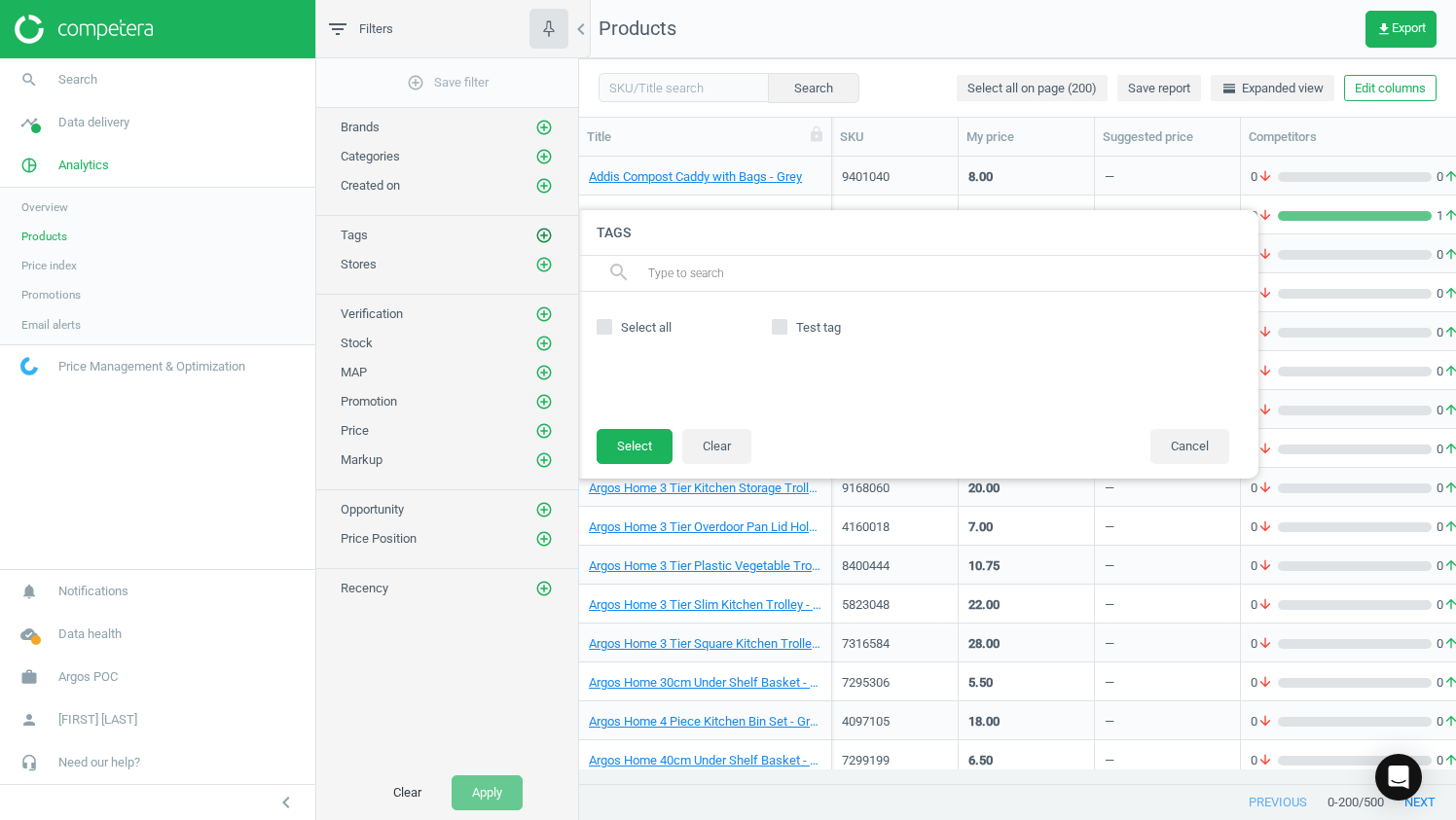 click on "add_circle_outline" at bounding box center (544, 235) 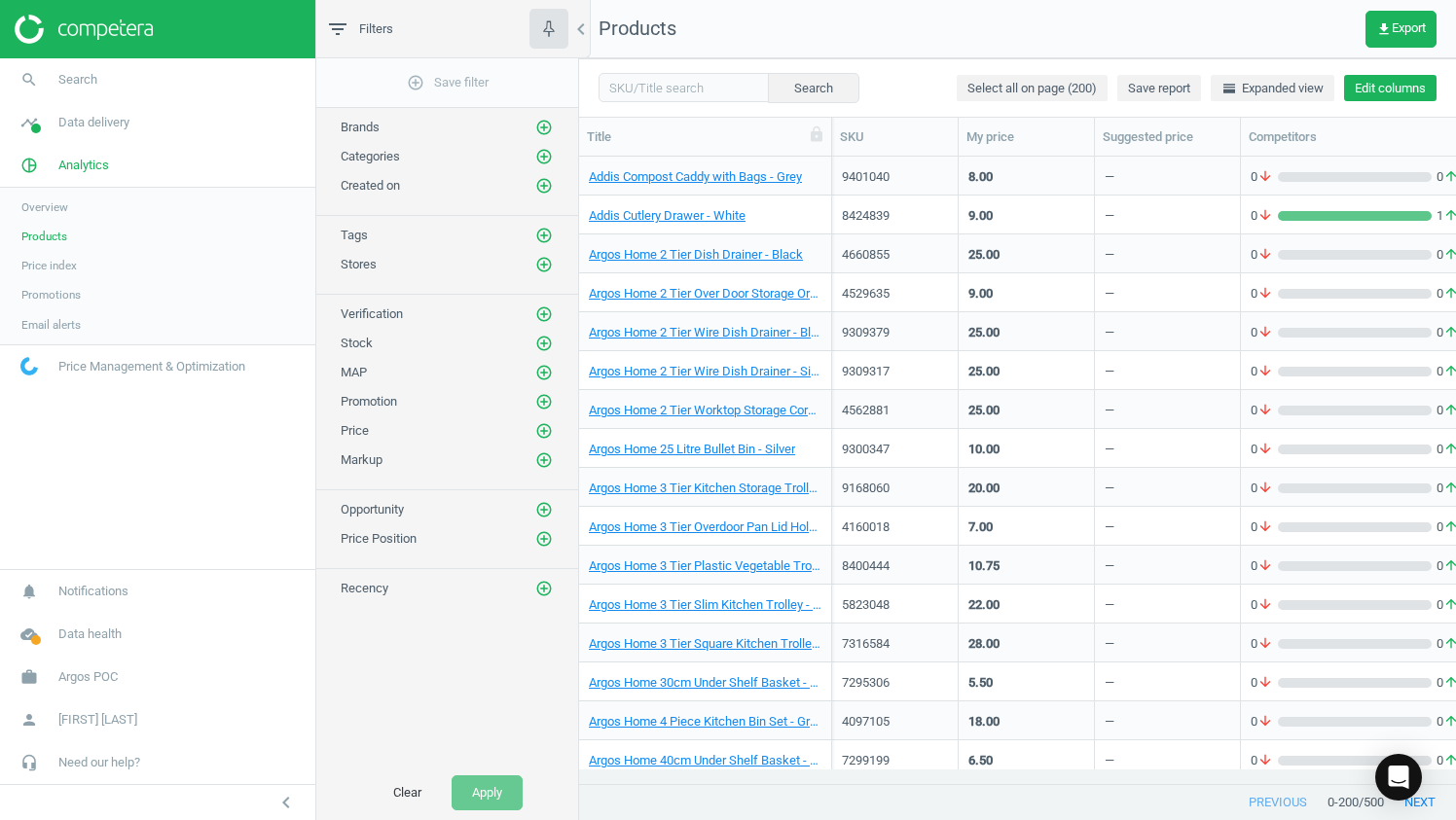 click on "Edit columns" at bounding box center [1390, 89] 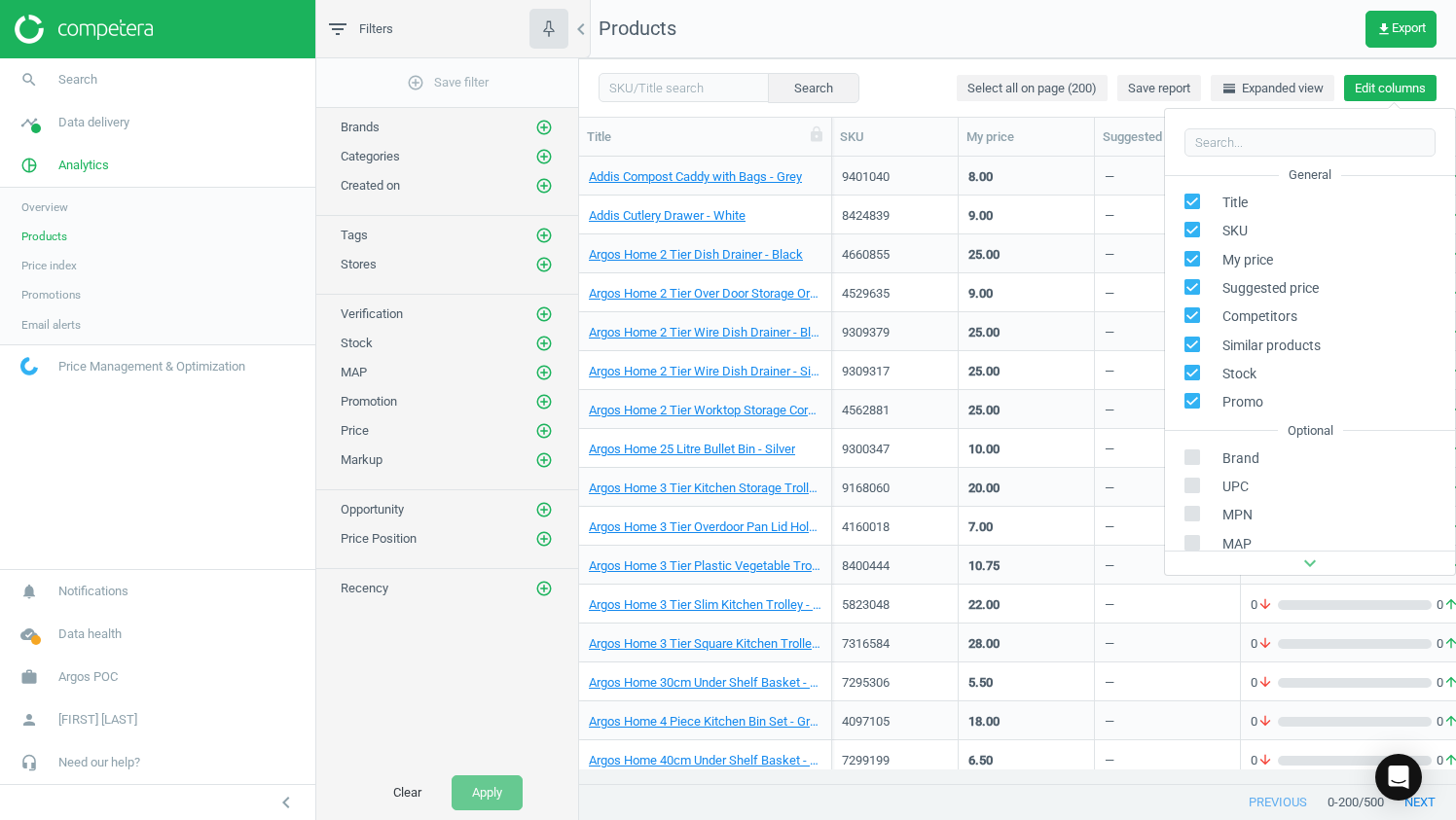 click on "Edit columns" at bounding box center (1390, 89) 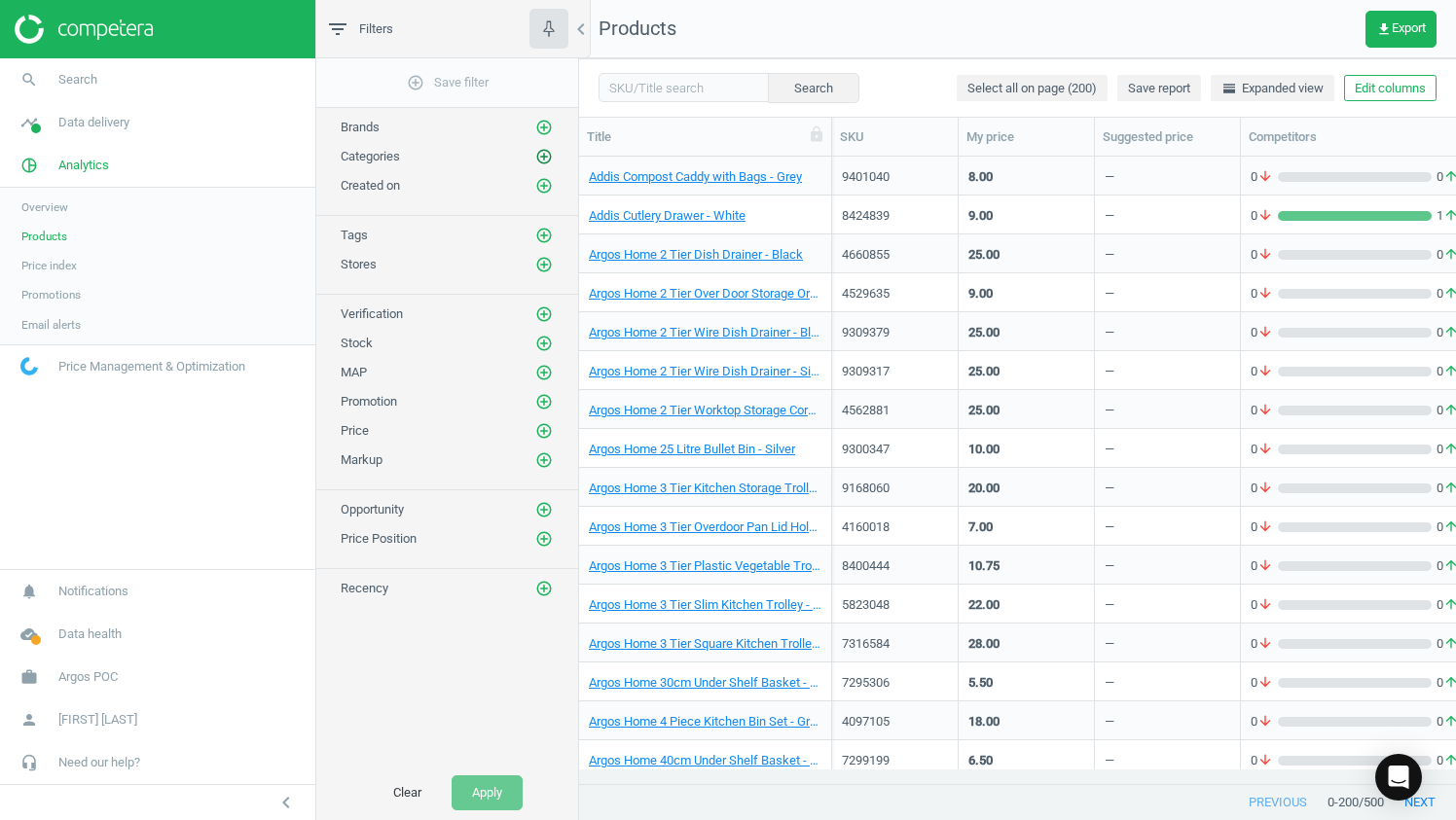 click on "add_circle_outline" at bounding box center [544, 157] 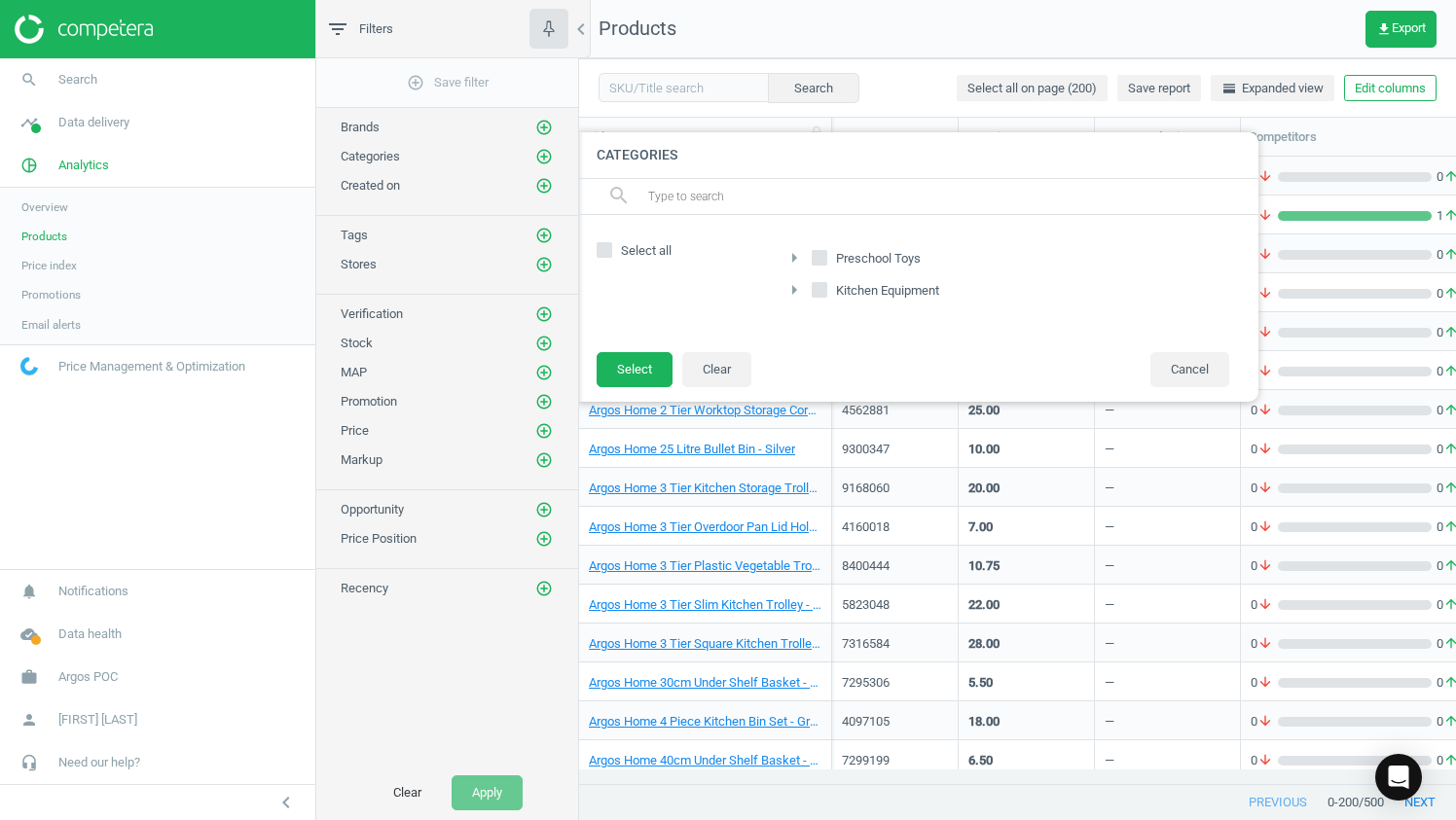 click 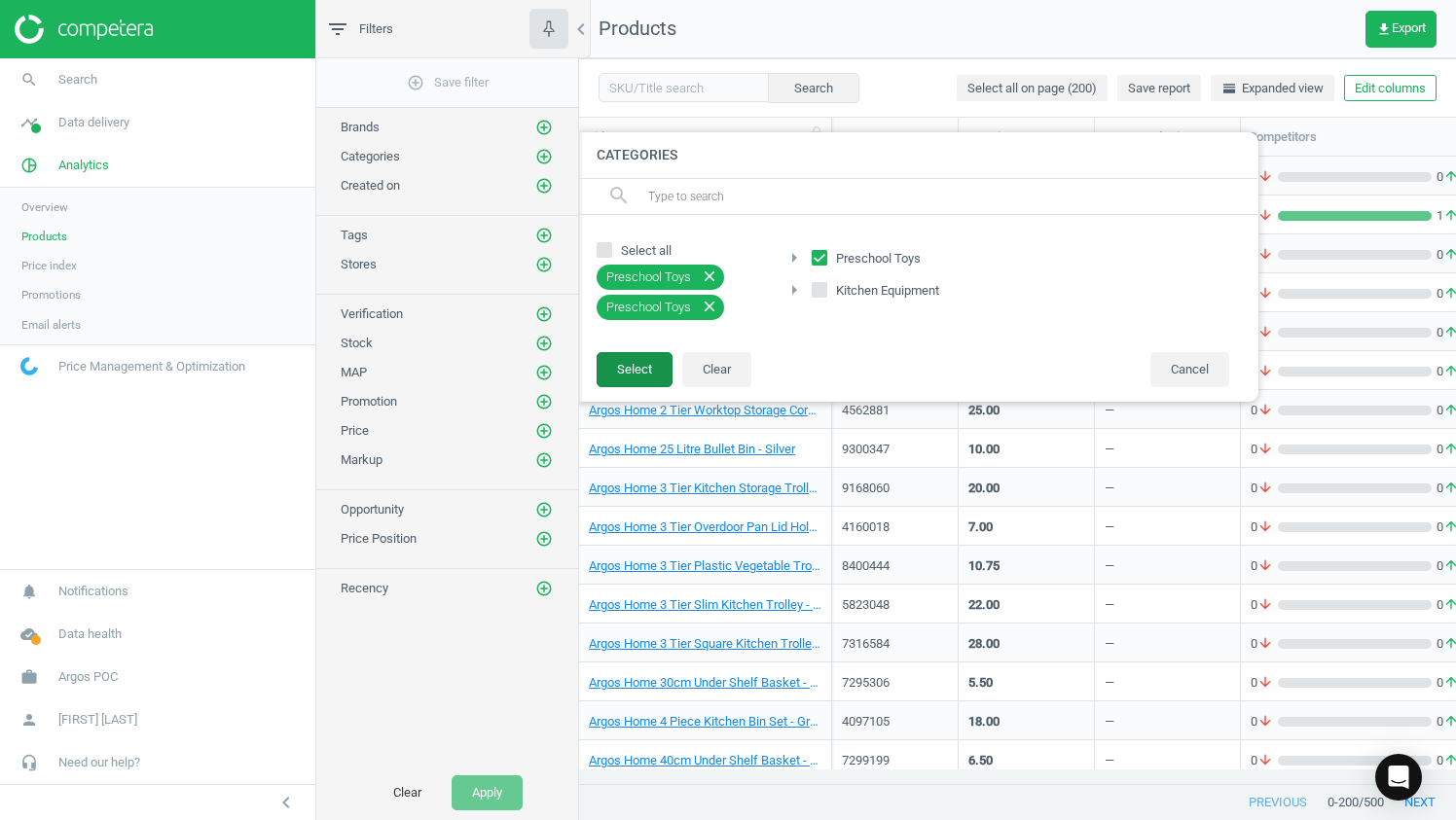 click on "Select" at bounding box center [635, 370] 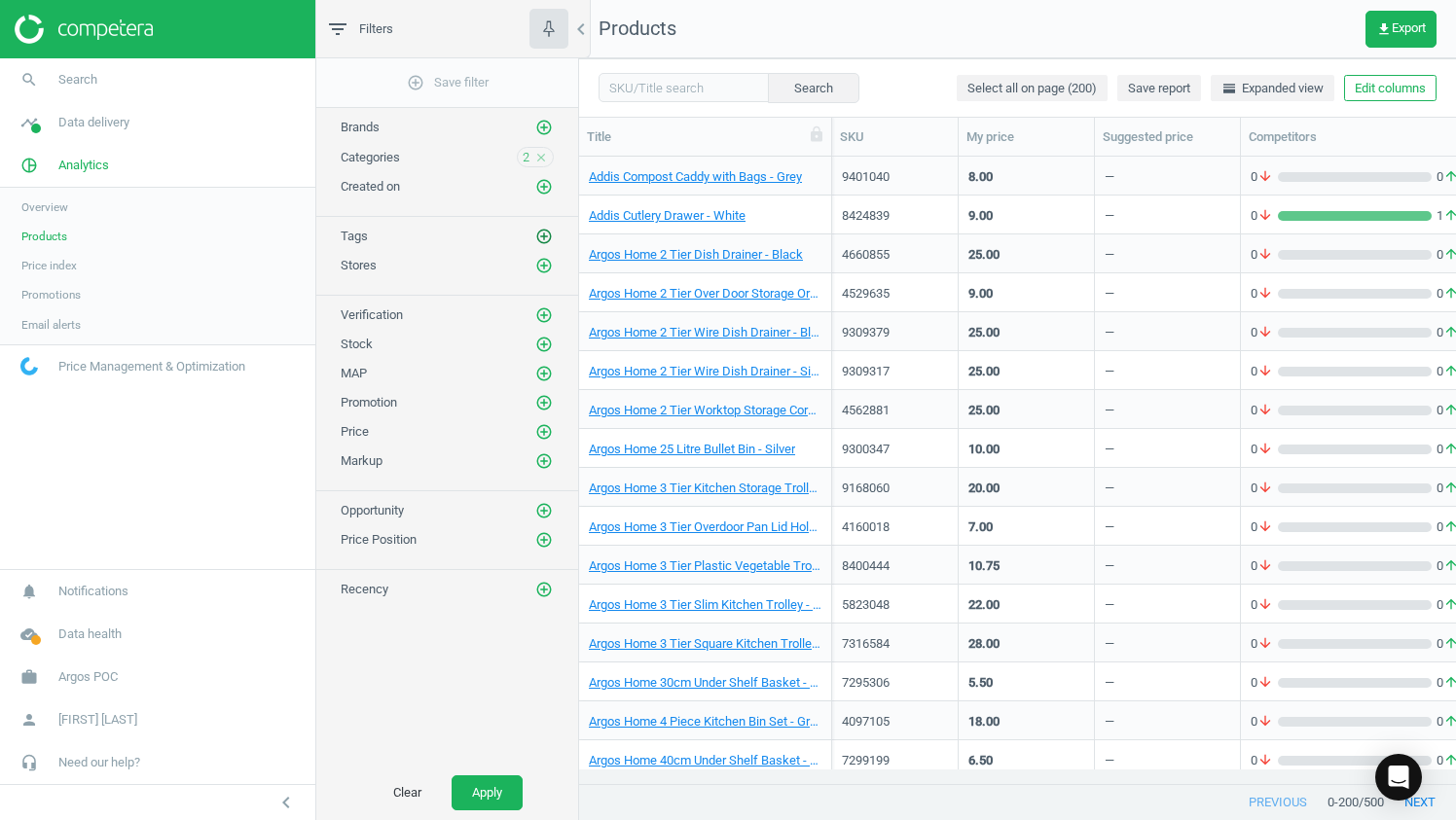 click on "add_circle_outline" at bounding box center [544, 236] 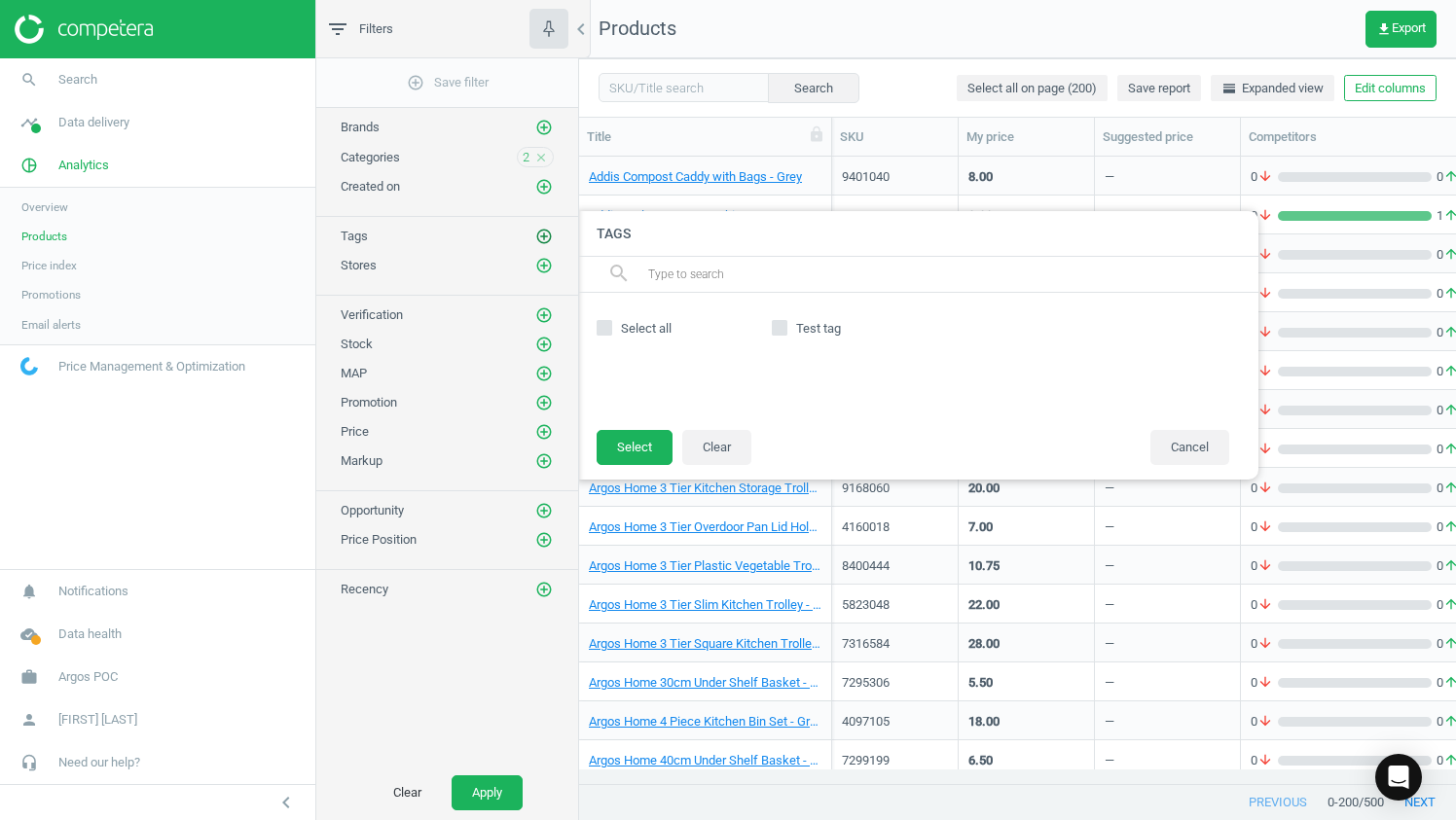 click on "add_circle_outline" at bounding box center [544, 236] 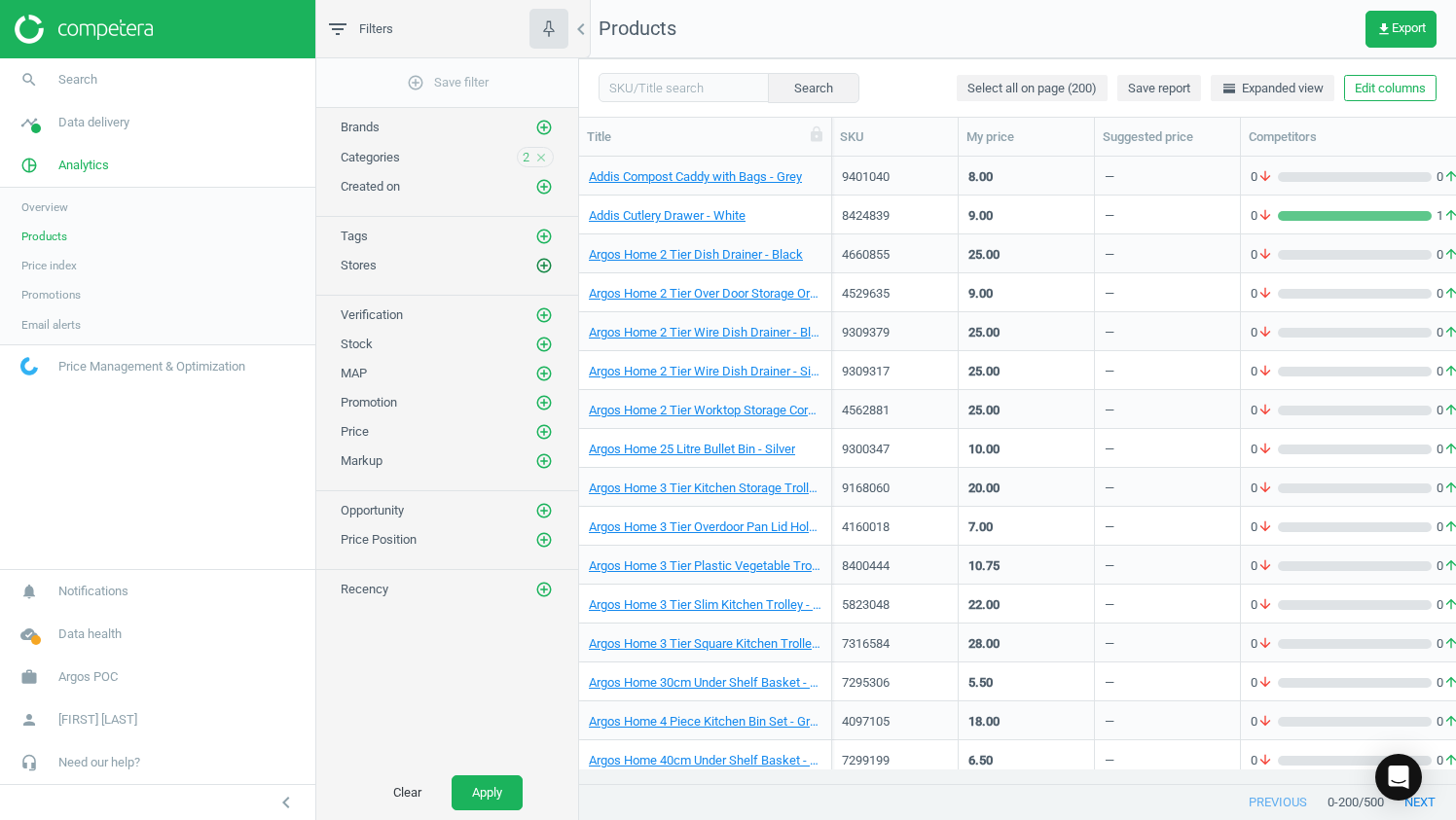 click on "add_circle_outline" at bounding box center [544, 266] 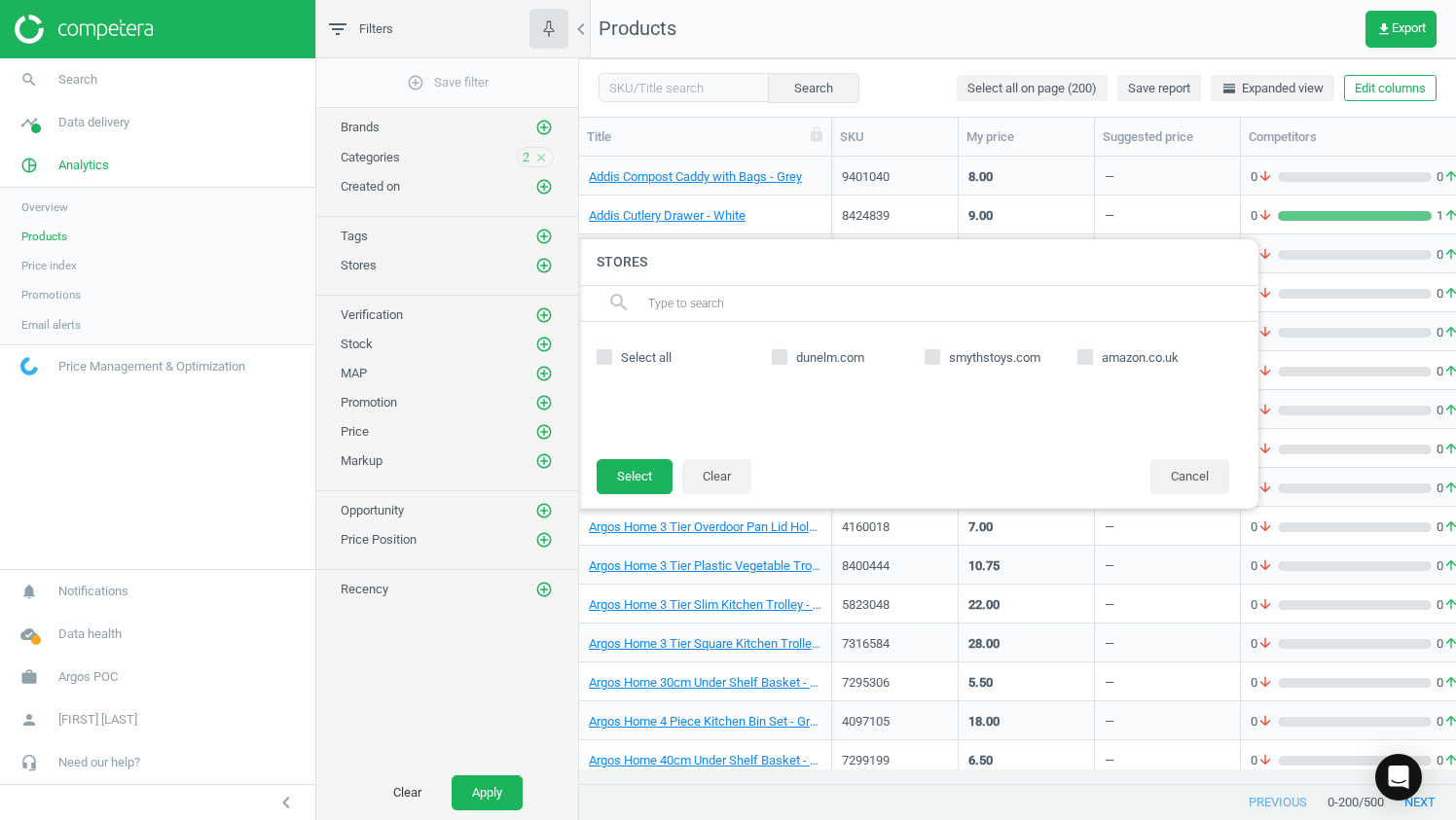click on "smythstoys.com" at bounding box center [995, 358] 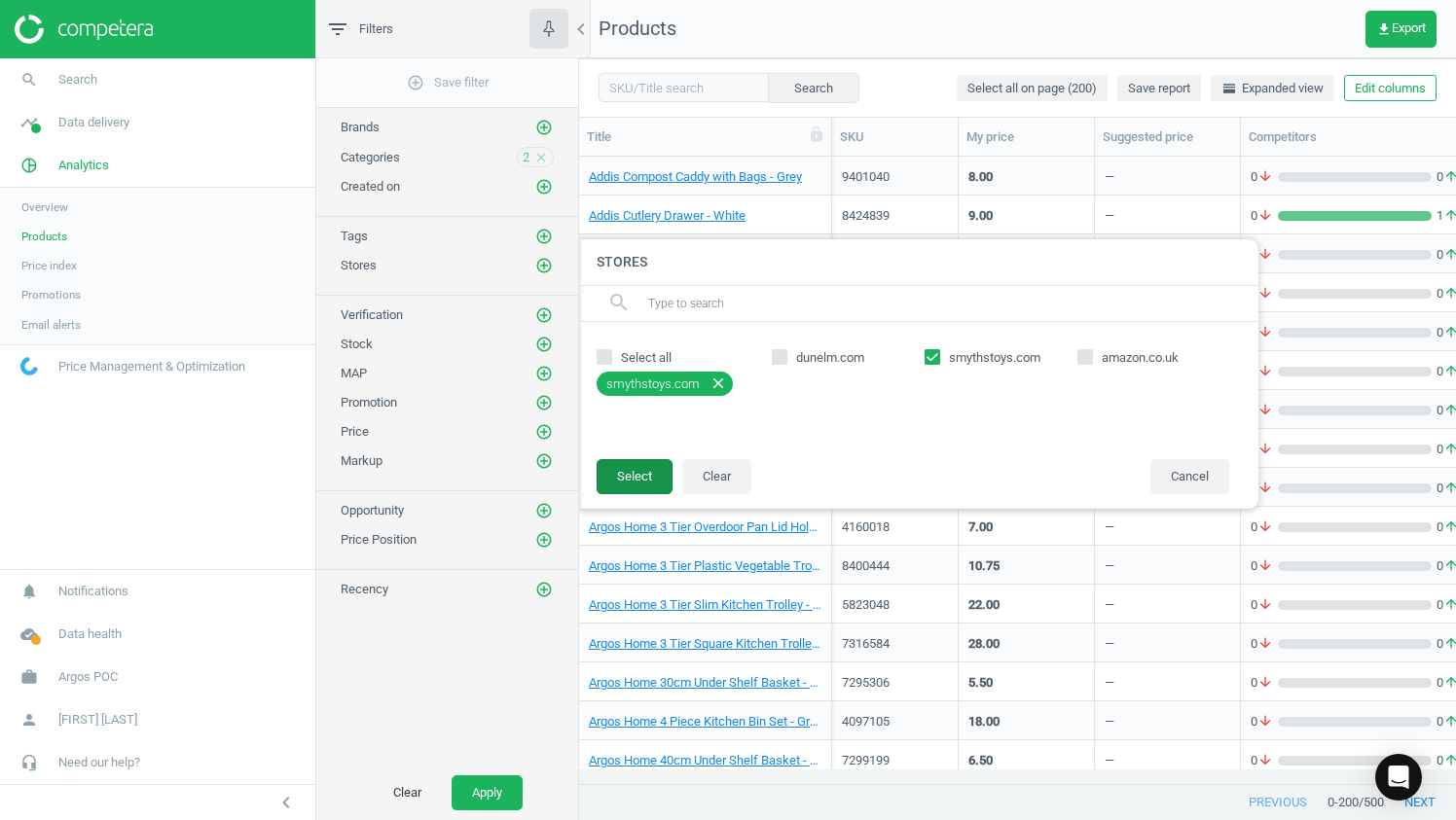 click on "Select" at bounding box center (635, 477) 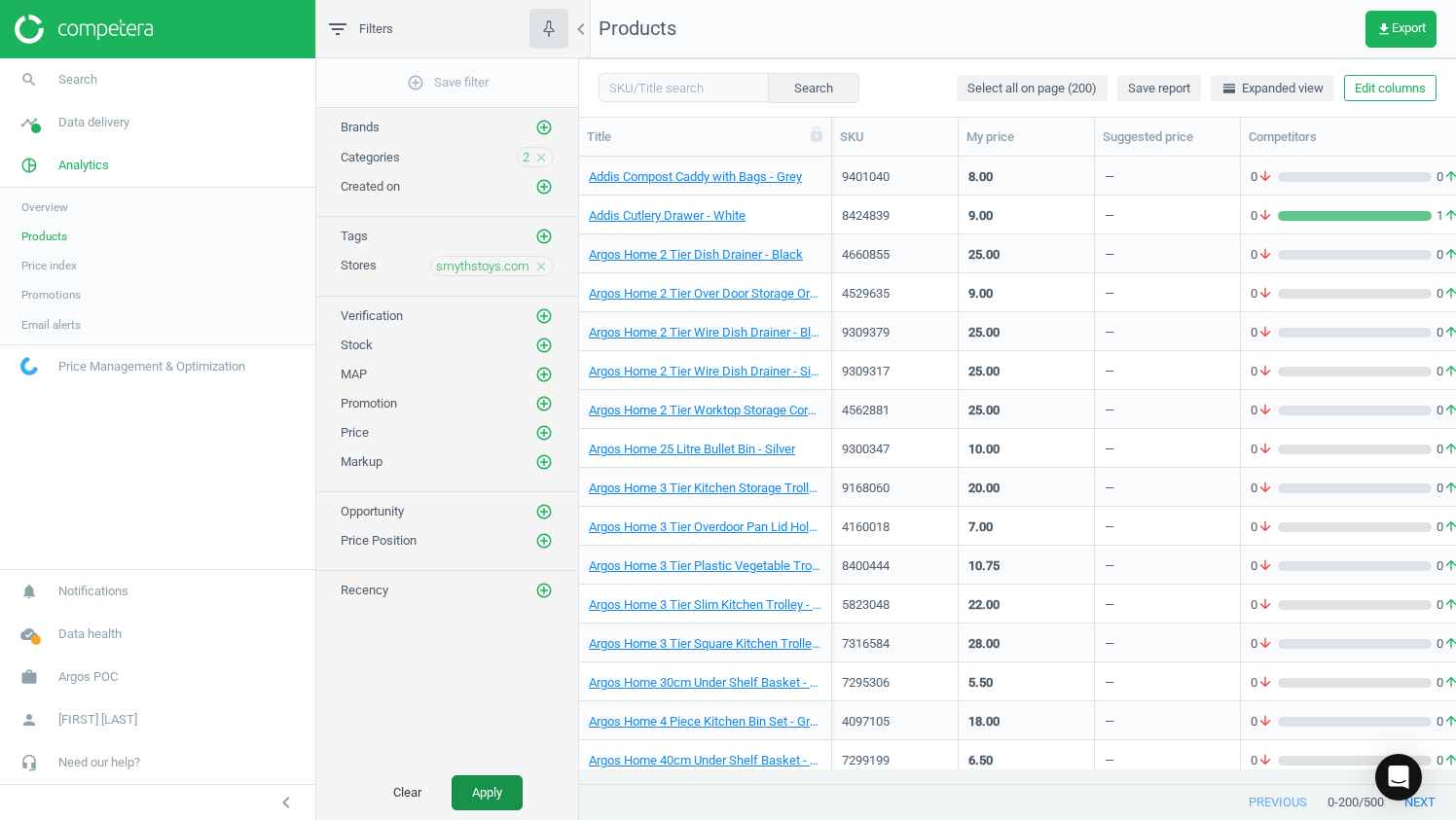 click on "Apply" at bounding box center (487, 793) 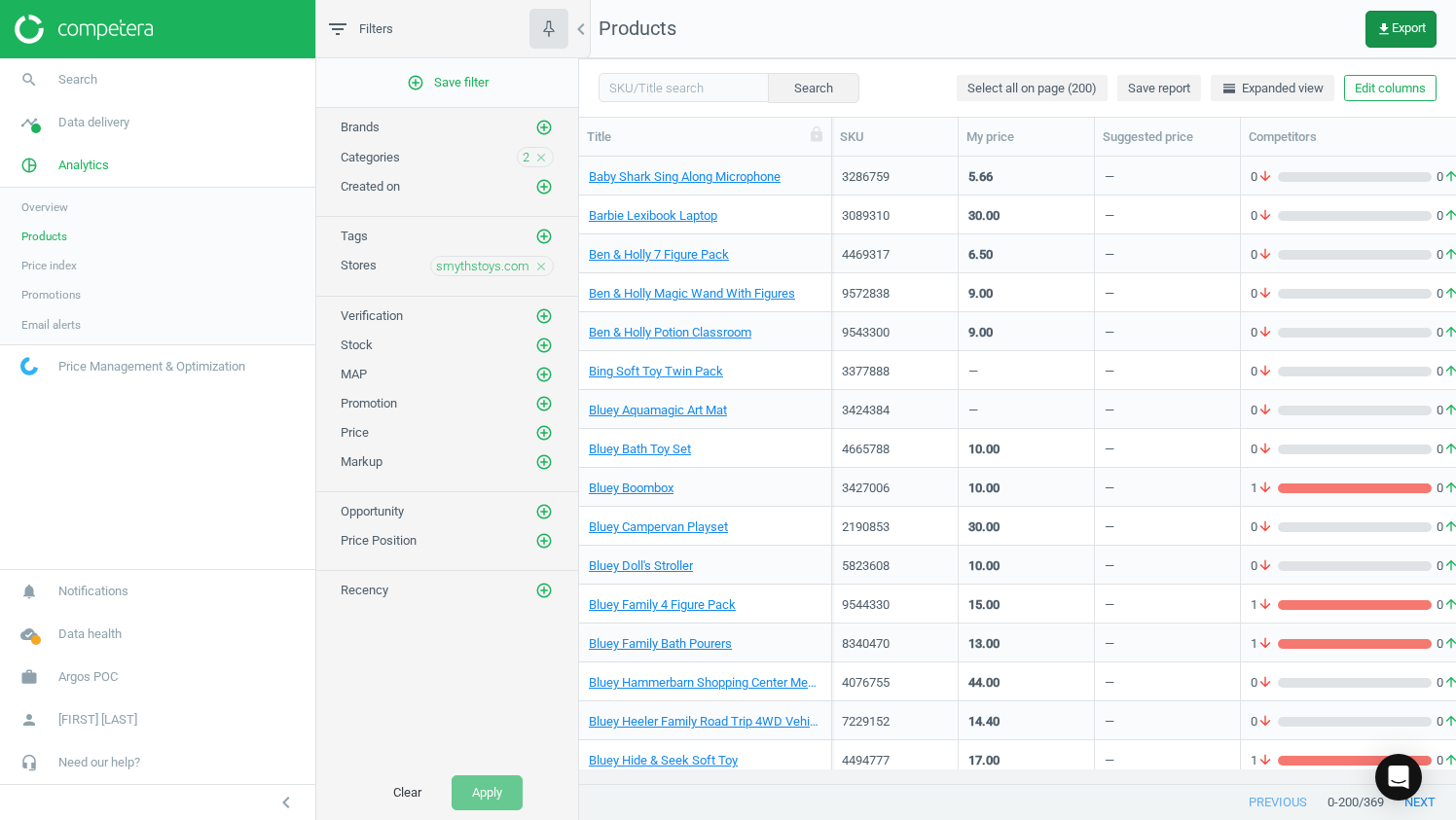 click on "get_app Export" at bounding box center [1401, 29] 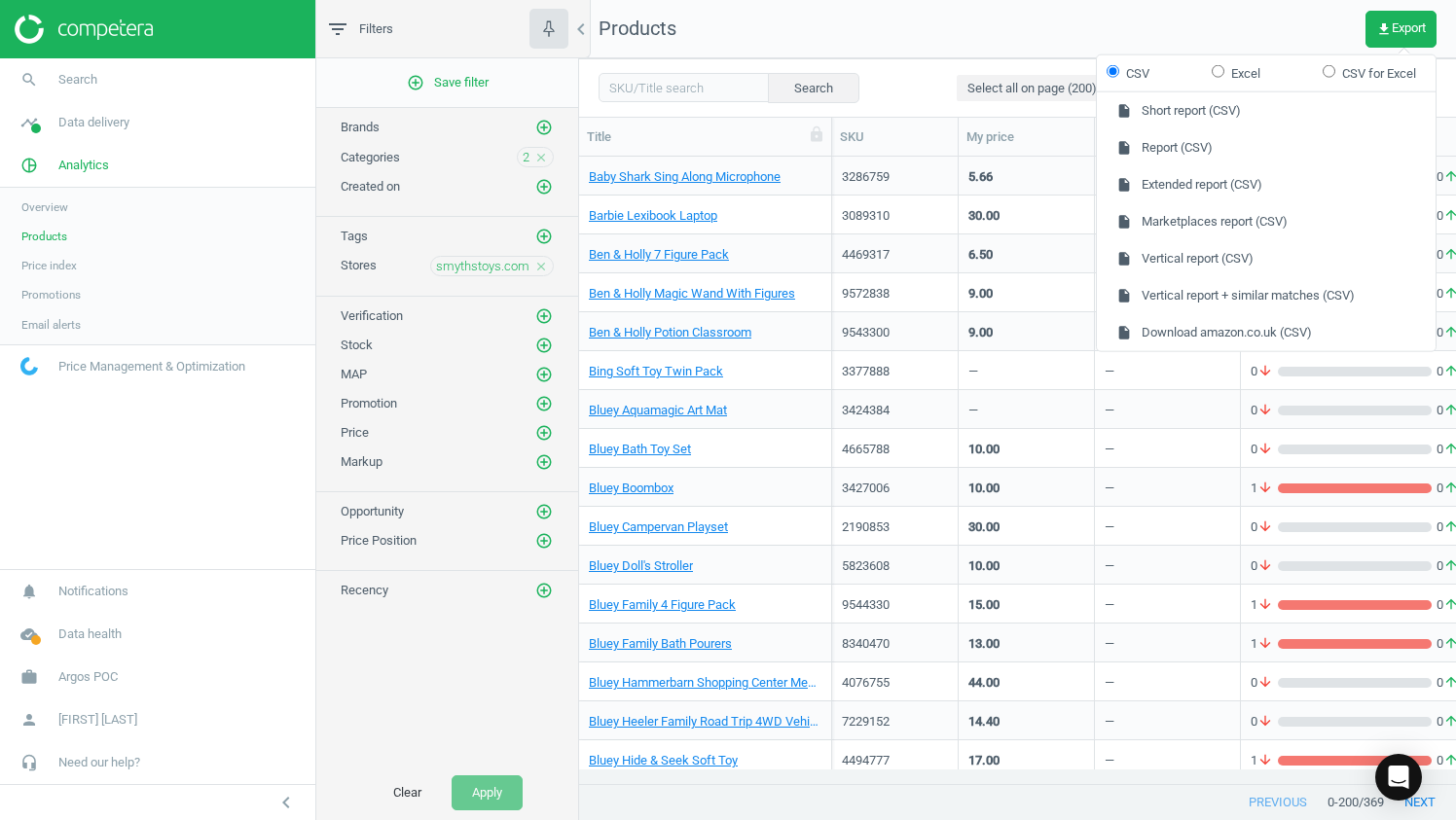 click on "Excel" at bounding box center [1236, 73] 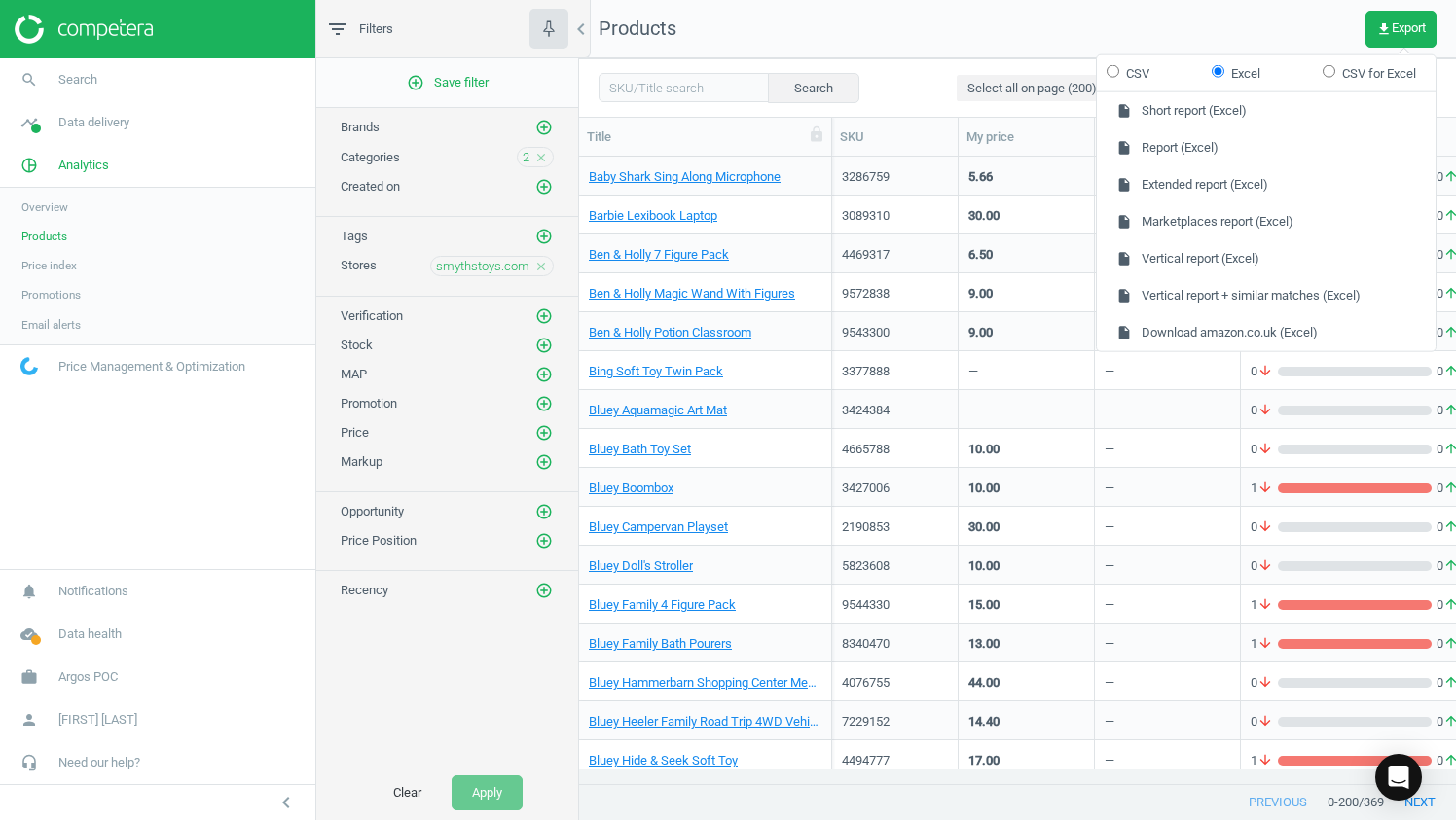 click on "CSV" at bounding box center (1128, 73) 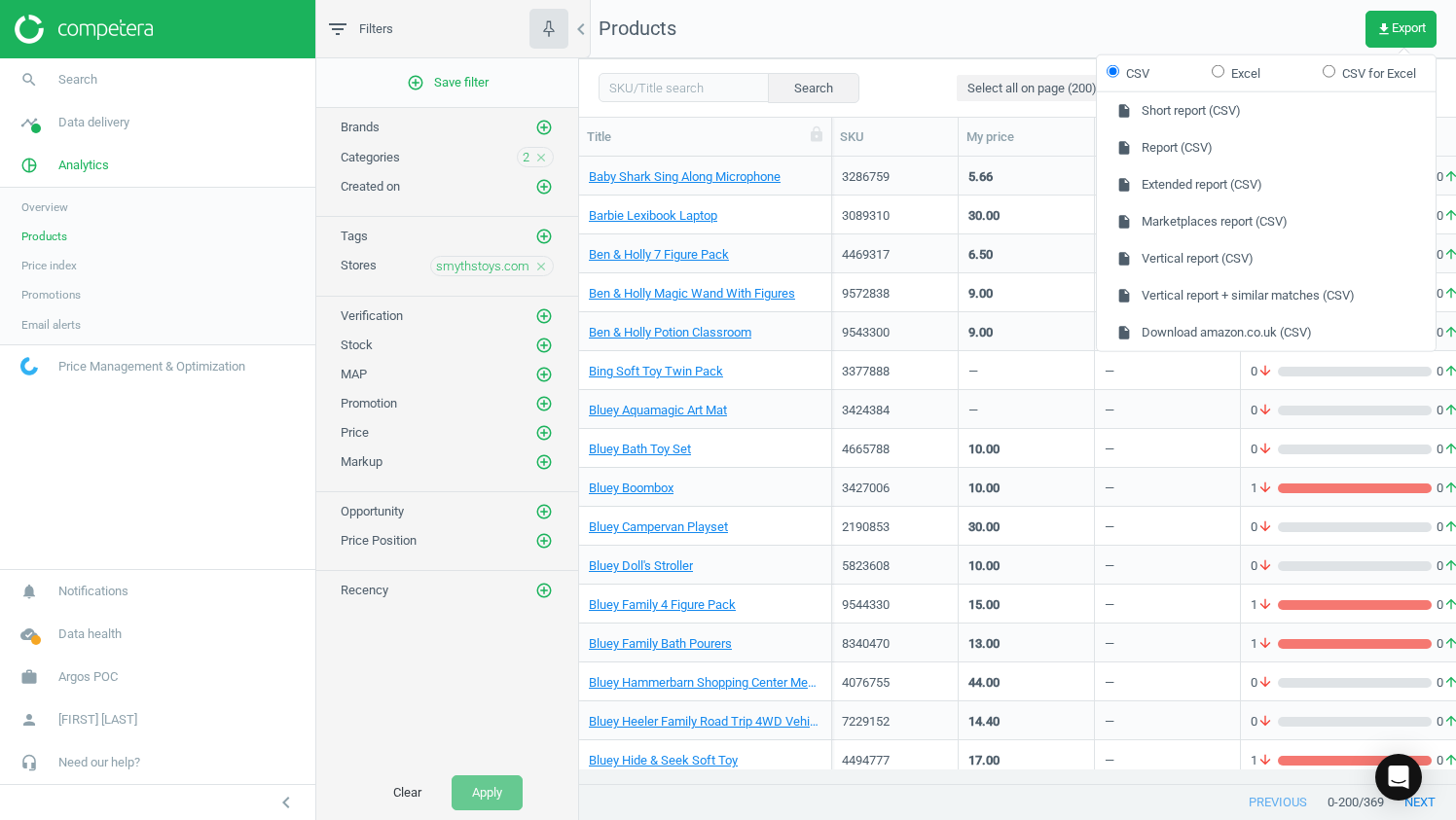 click on "CSV for Excel" at bounding box center (1369, 73) 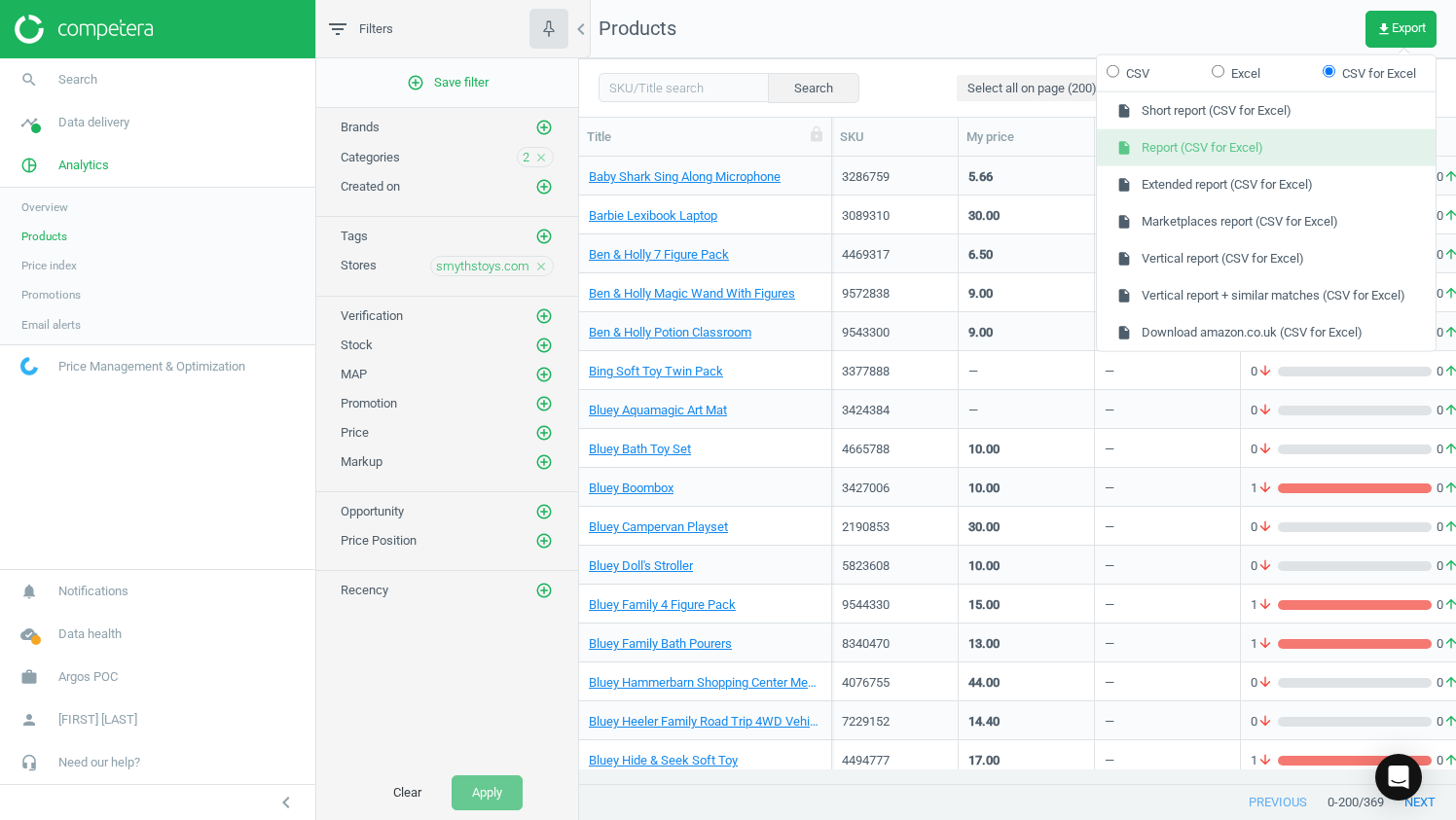 click on "insert_drive_file Report (CSV for Excel)" at bounding box center (1266, 148) 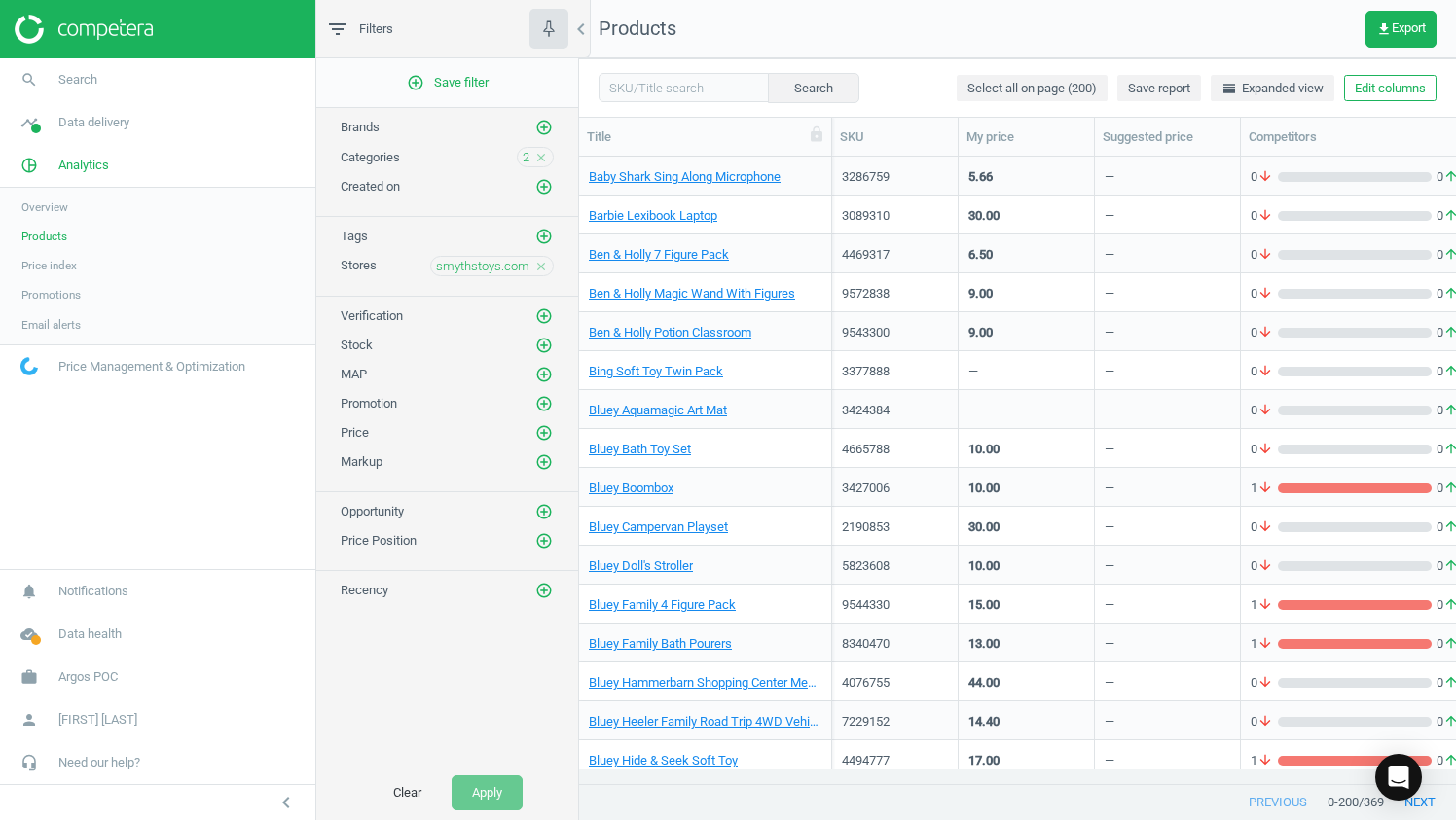 scroll, scrollTop: 0, scrollLeft: 0, axis: both 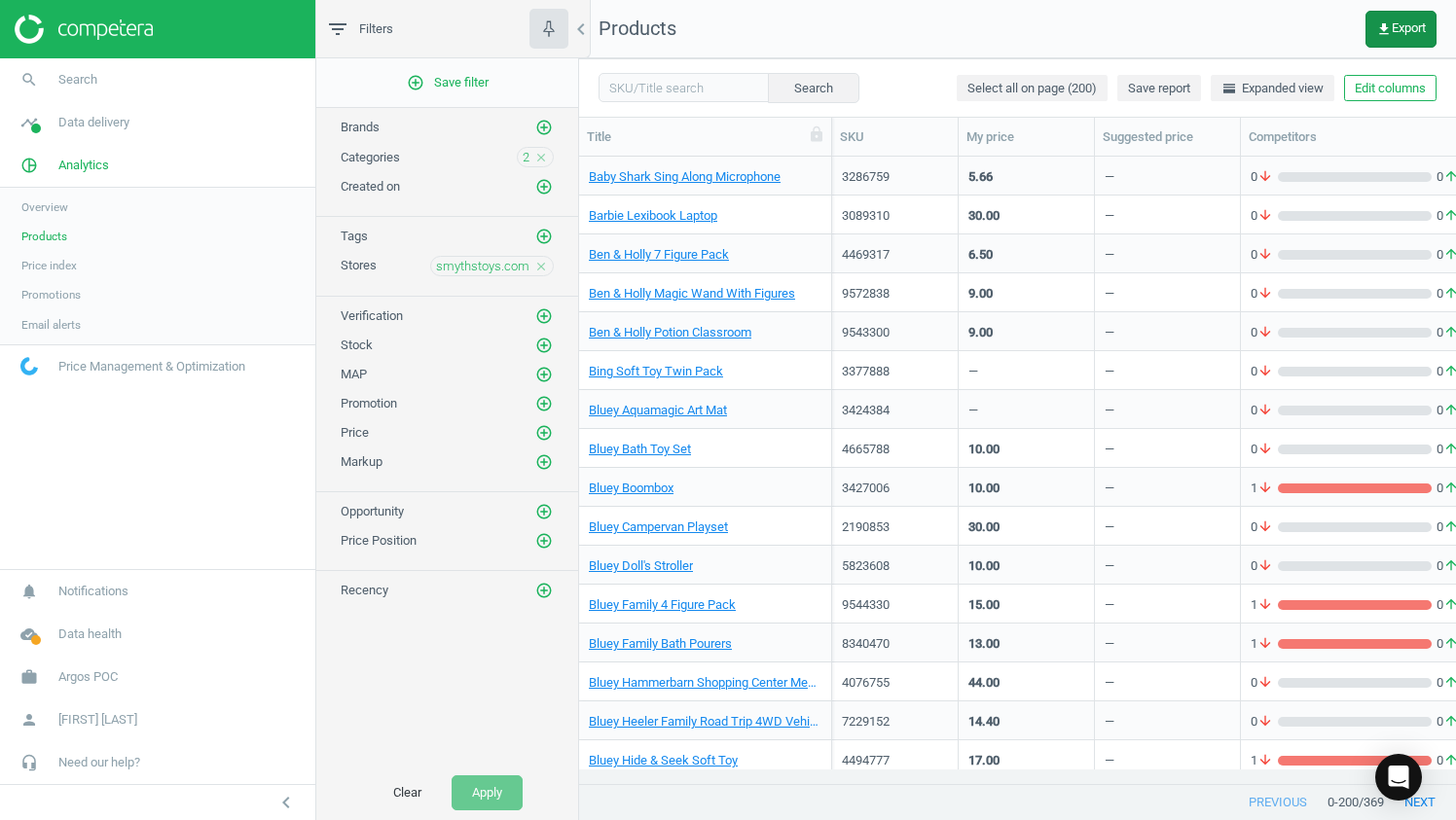 click on "get_app" at bounding box center [1384, 29] 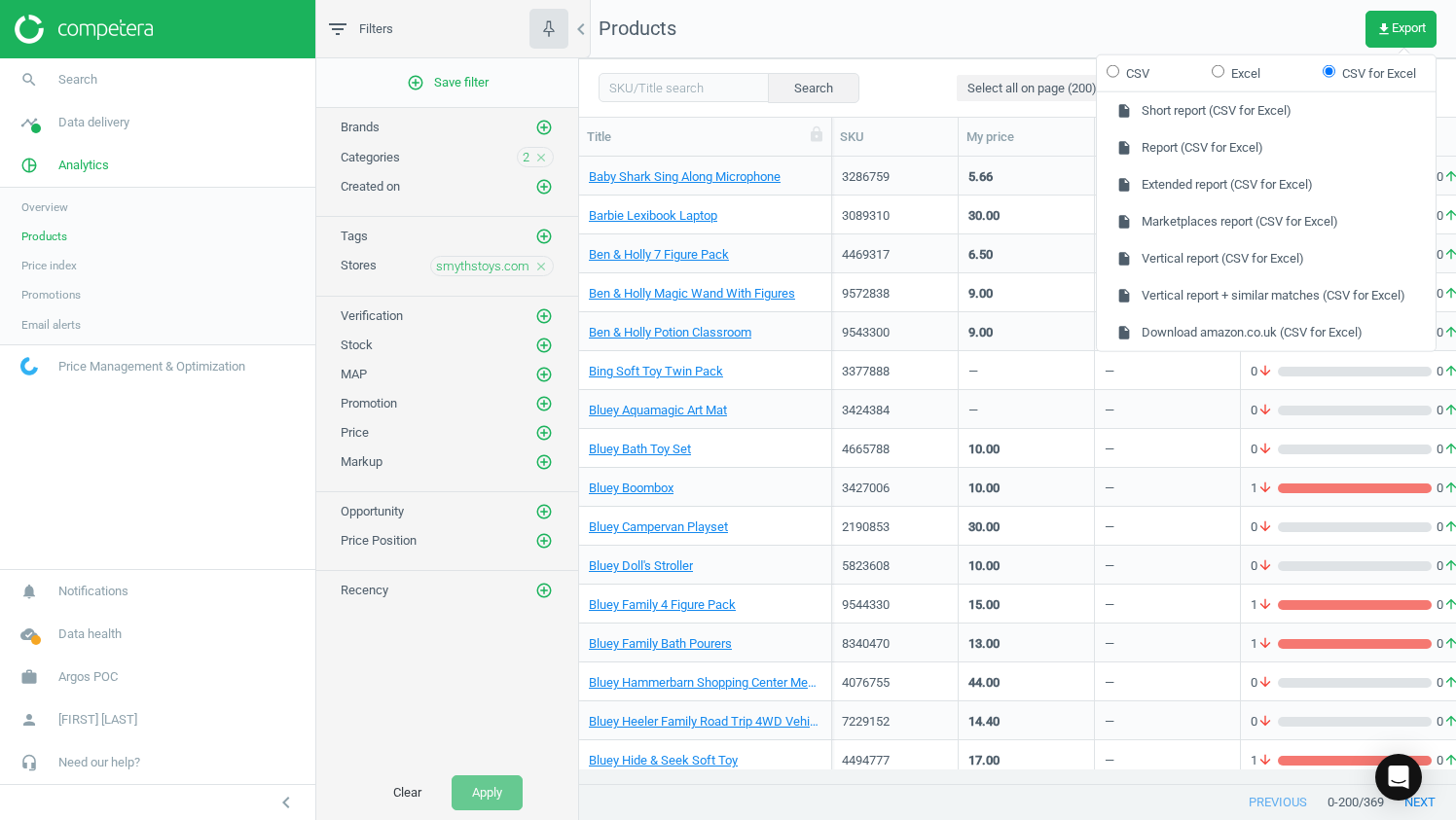 click on "Excel" at bounding box center (1236, 73) 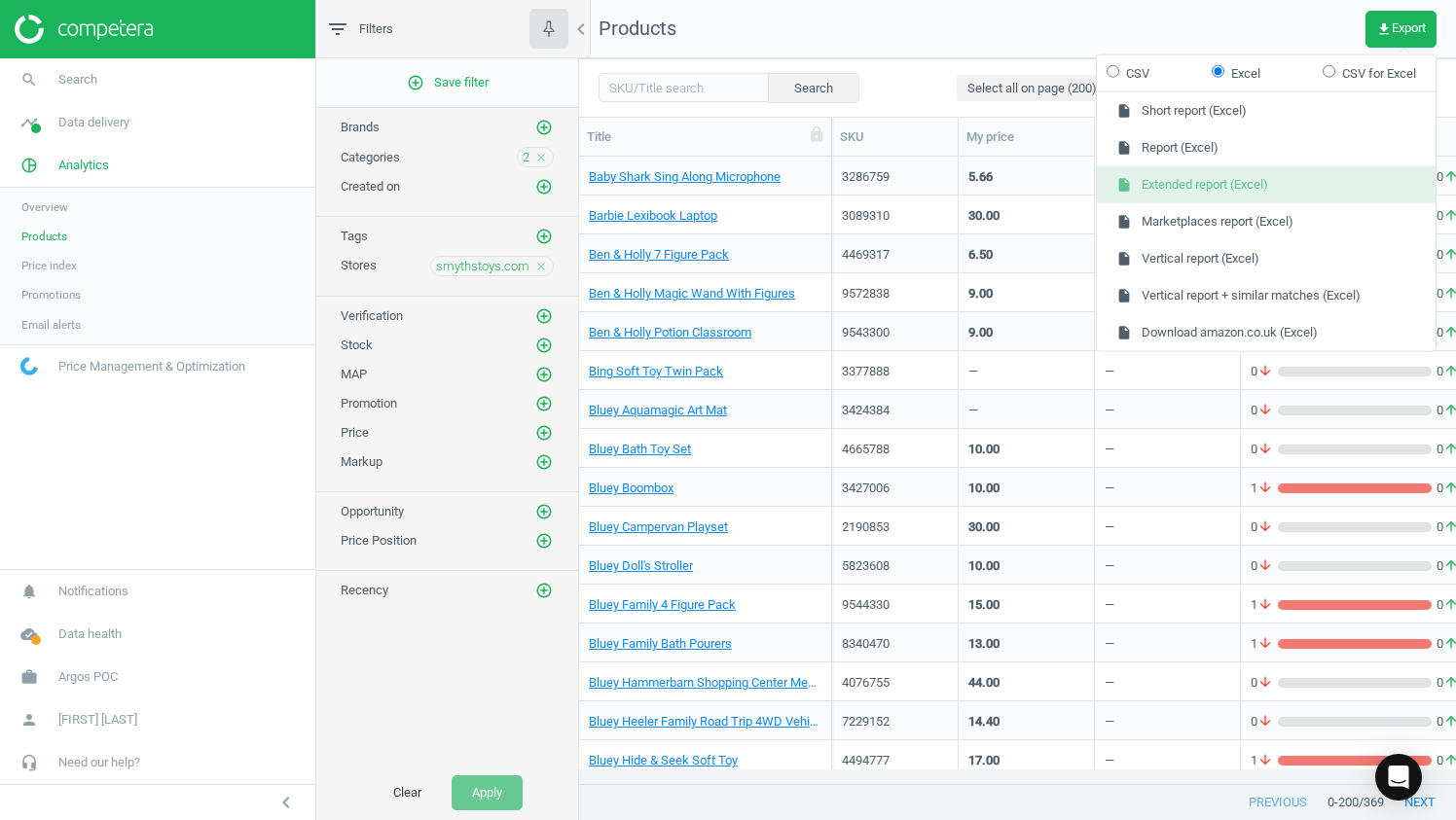 click on "insert_drive_file Extended report (Excel)" at bounding box center (1266, 185) 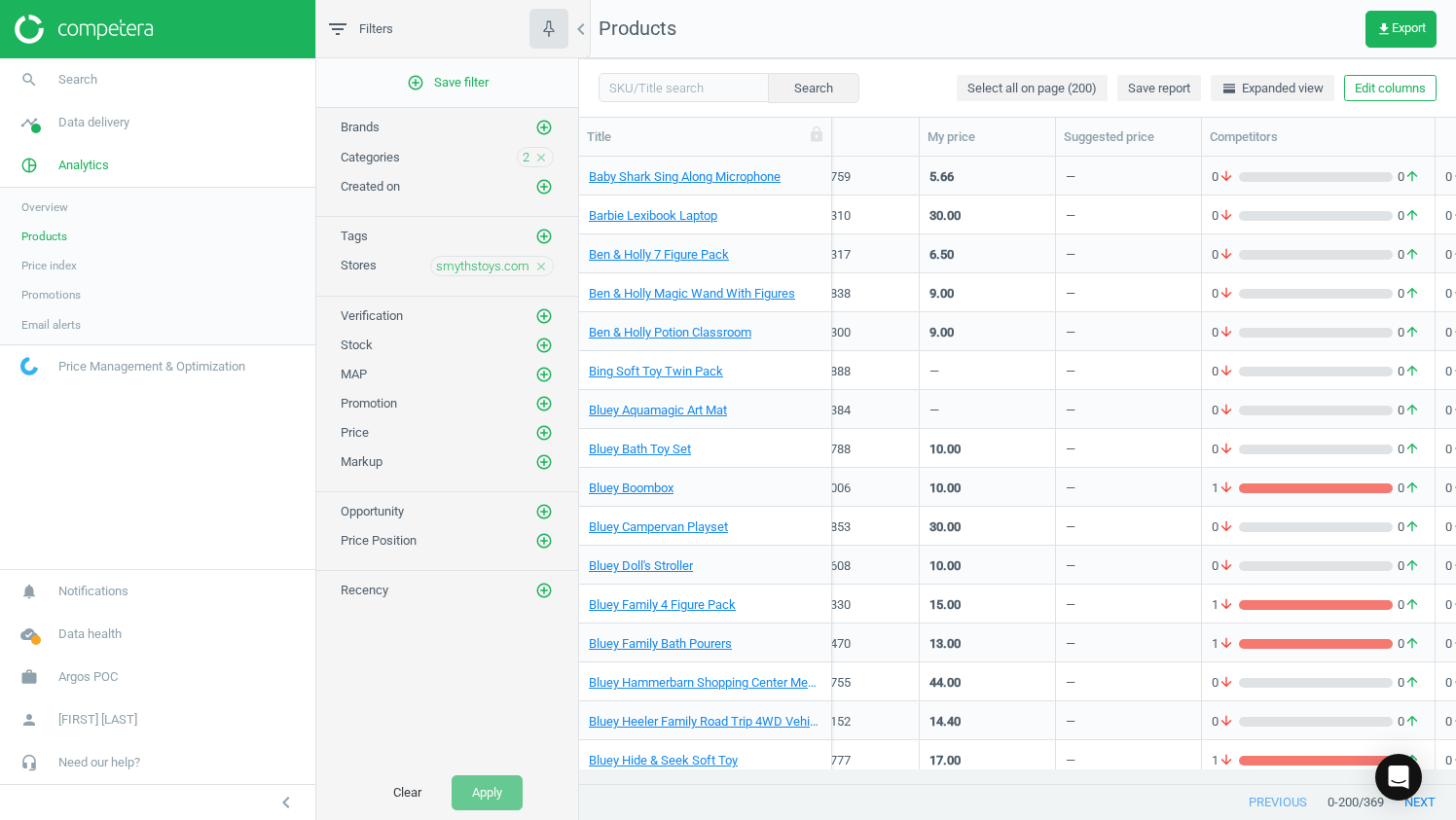 scroll, scrollTop: 0, scrollLeft: 0, axis: both 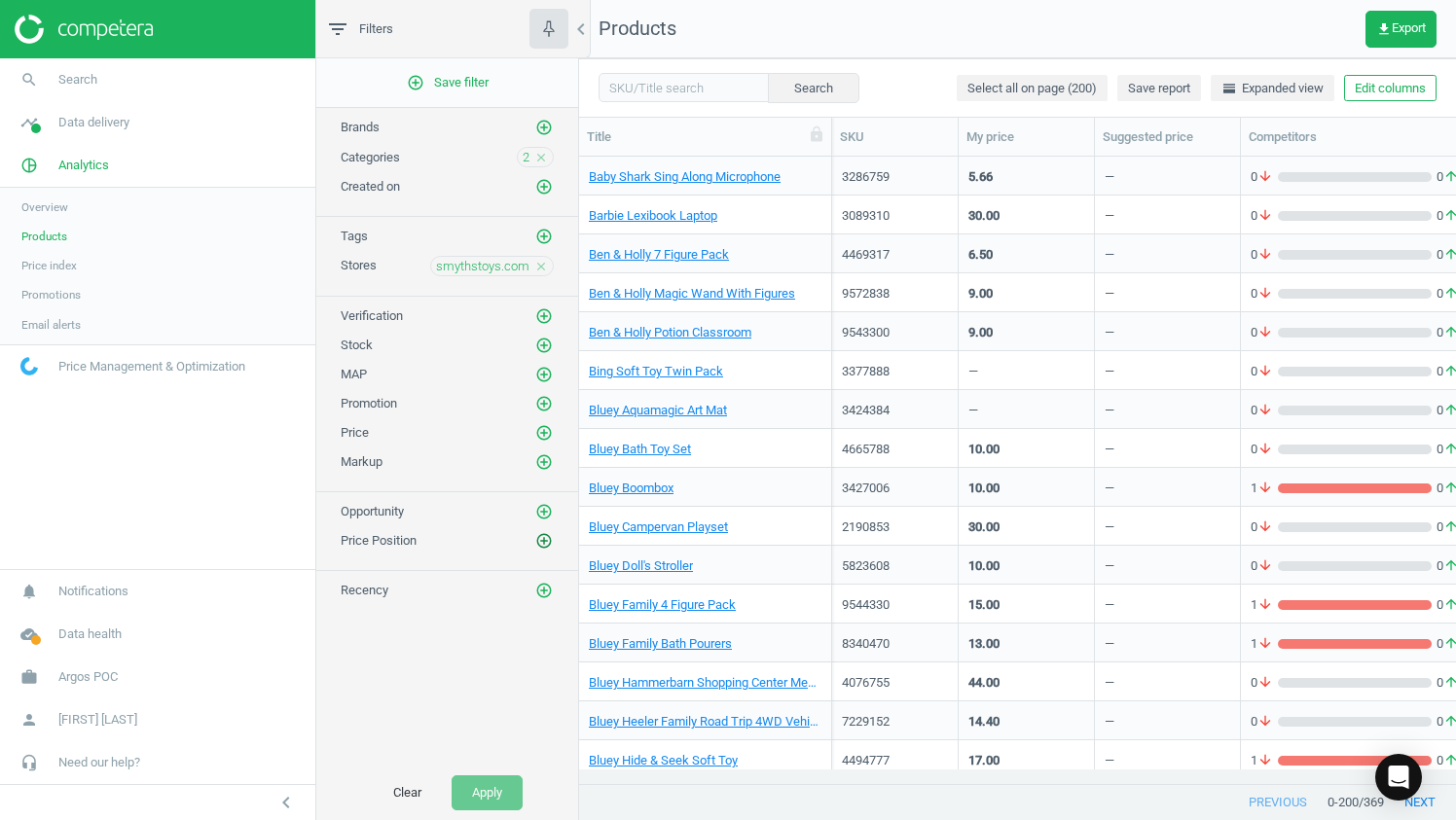 click on "add_circle_outline" at bounding box center [544, 541] 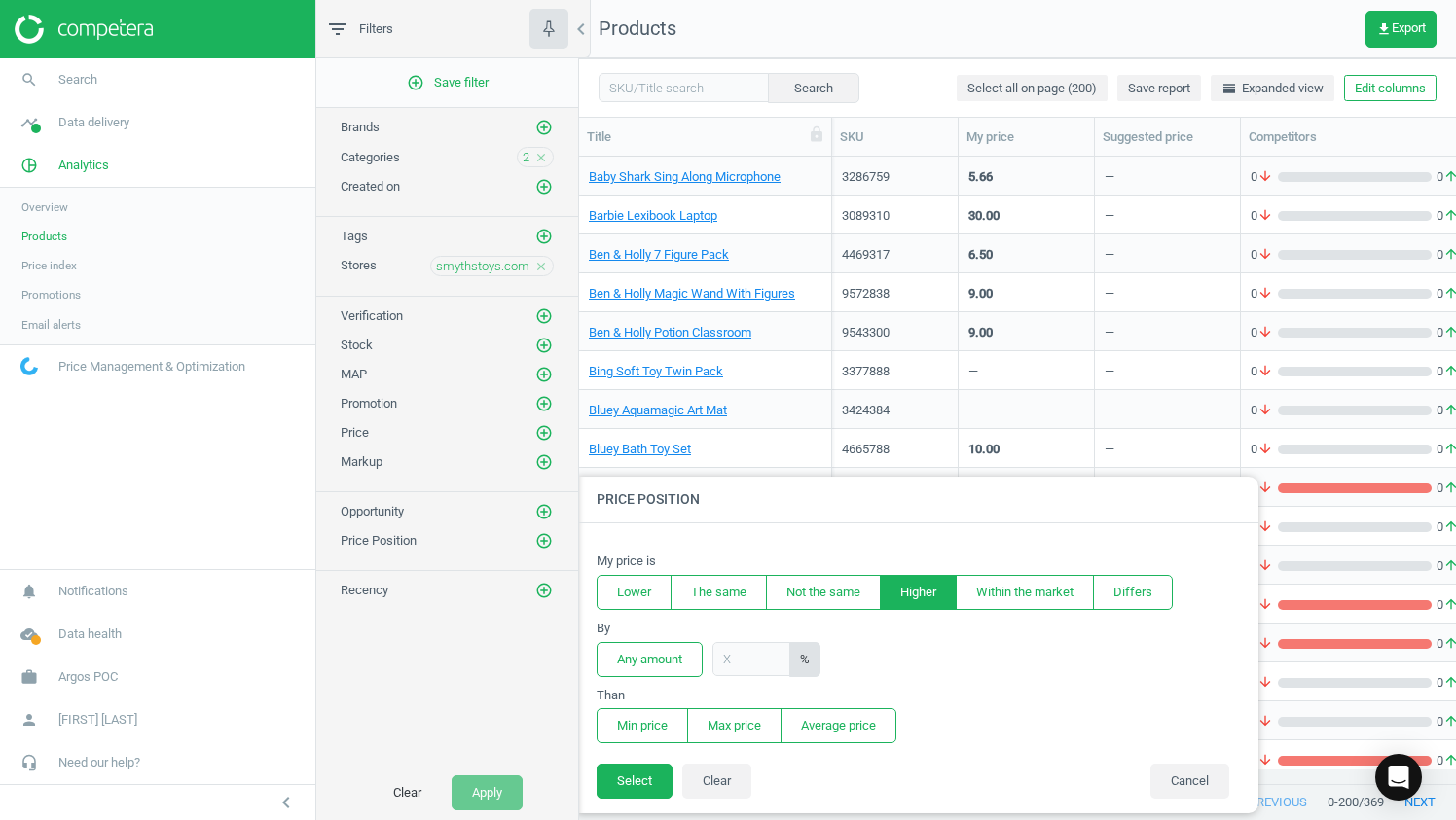 click on "Higher" at bounding box center [918, 592] 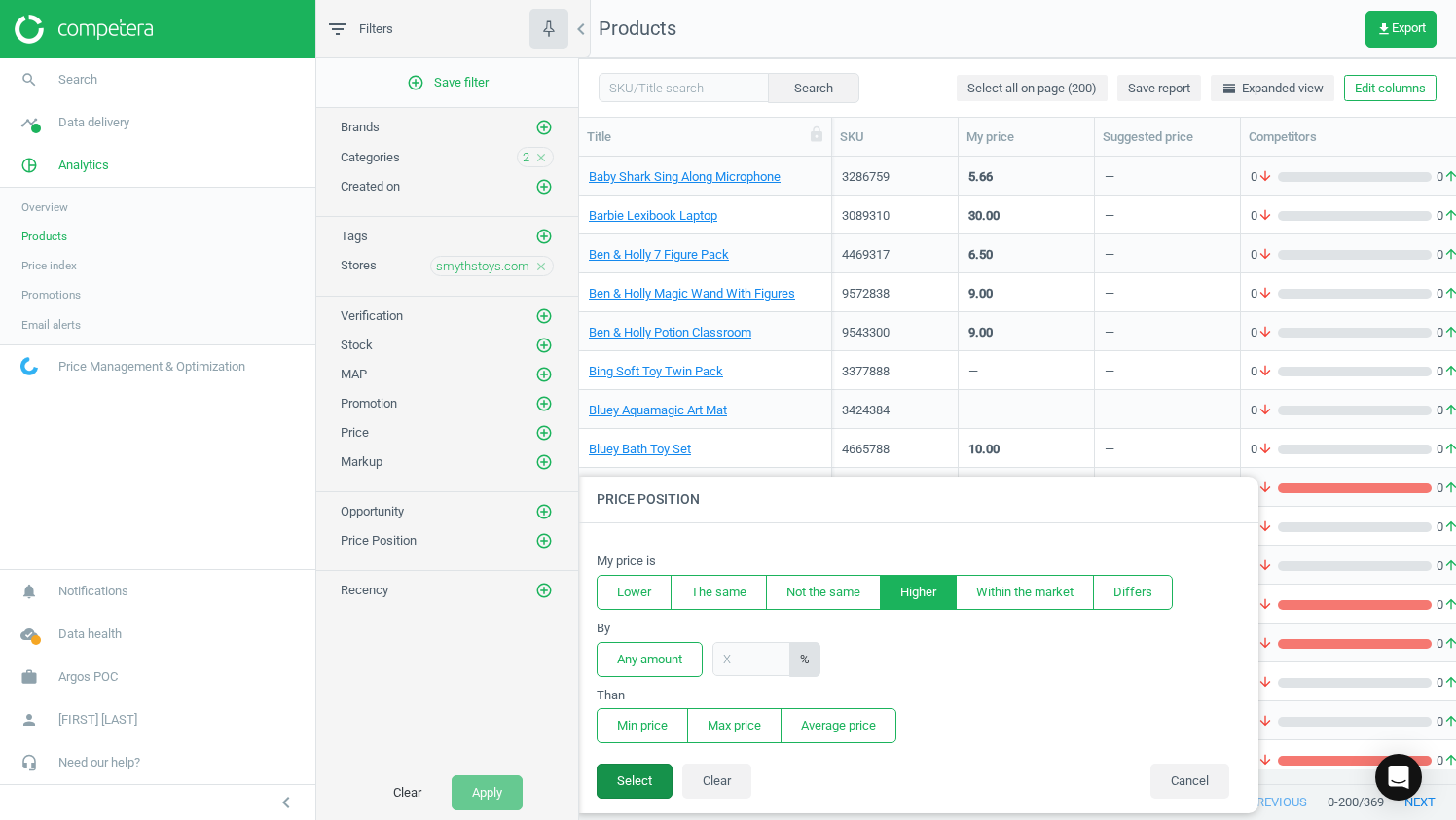 click on "Select" at bounding box center [635, 781] 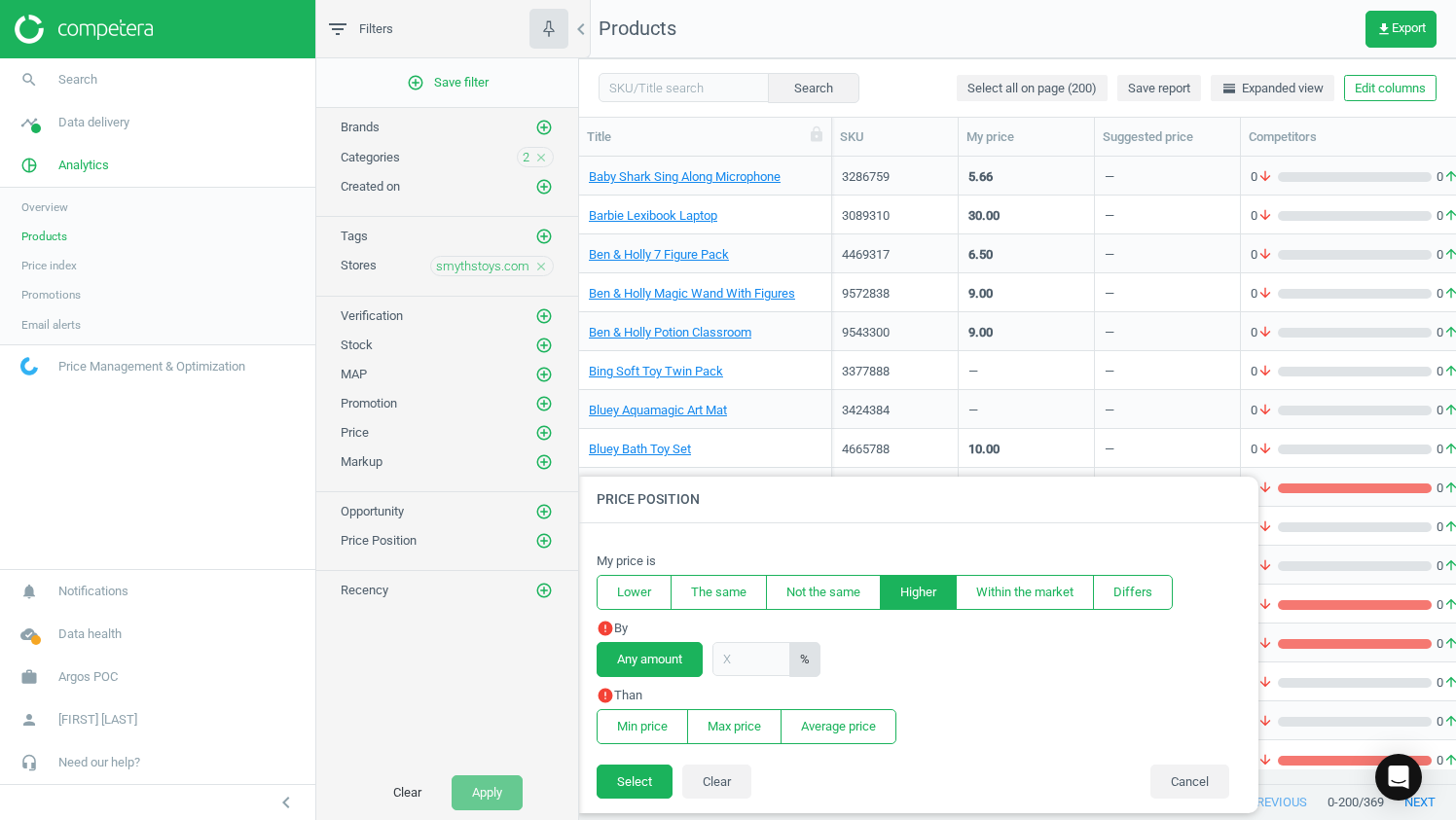 click on "Any amount" at bounding box center [649, 660] 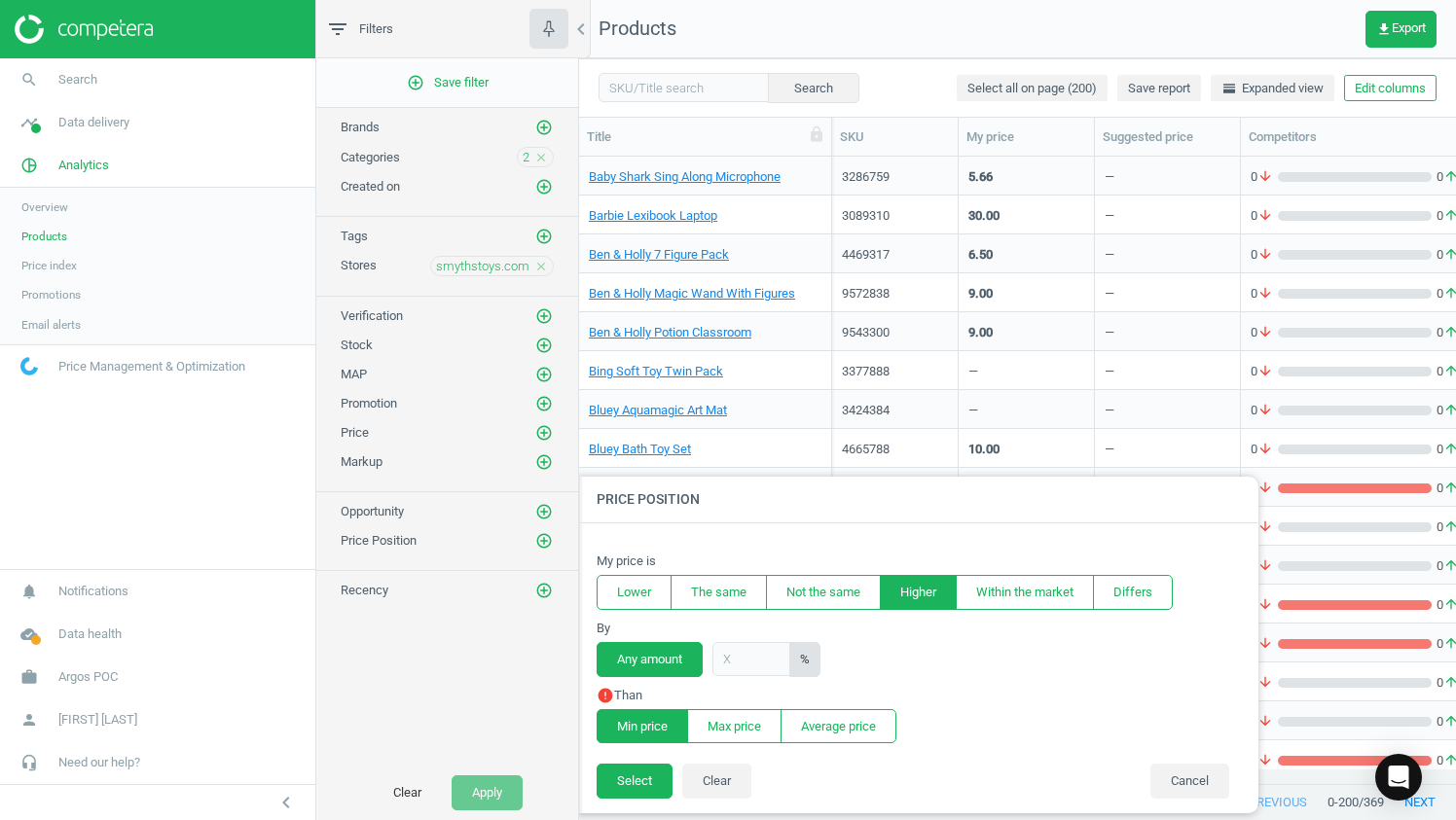 click on "Min price" at bounding box center [642, 727] 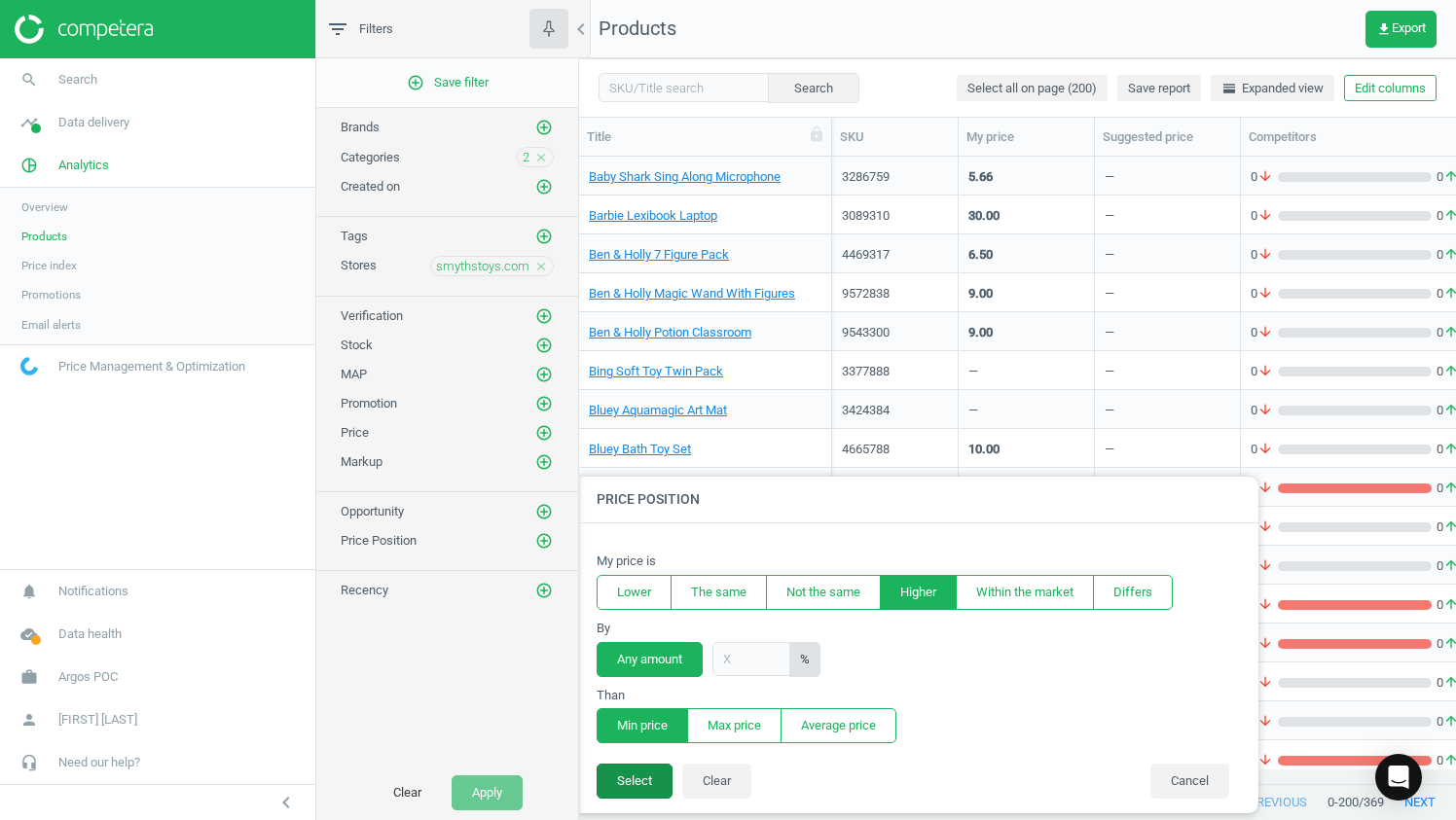 click on "Select" at bounding box center [635, 781] 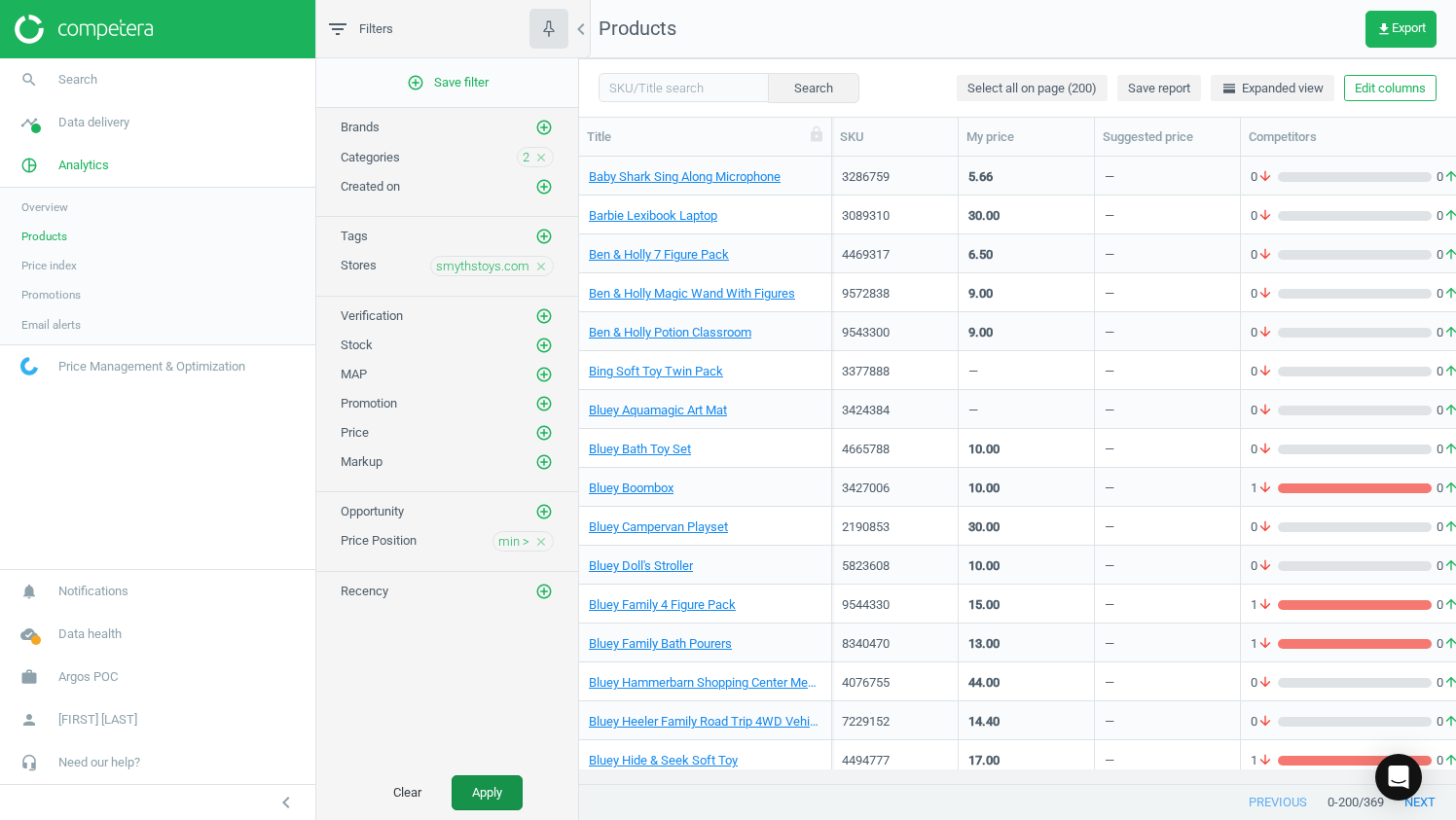 click on "Apply" at bounding box center (487, 793) 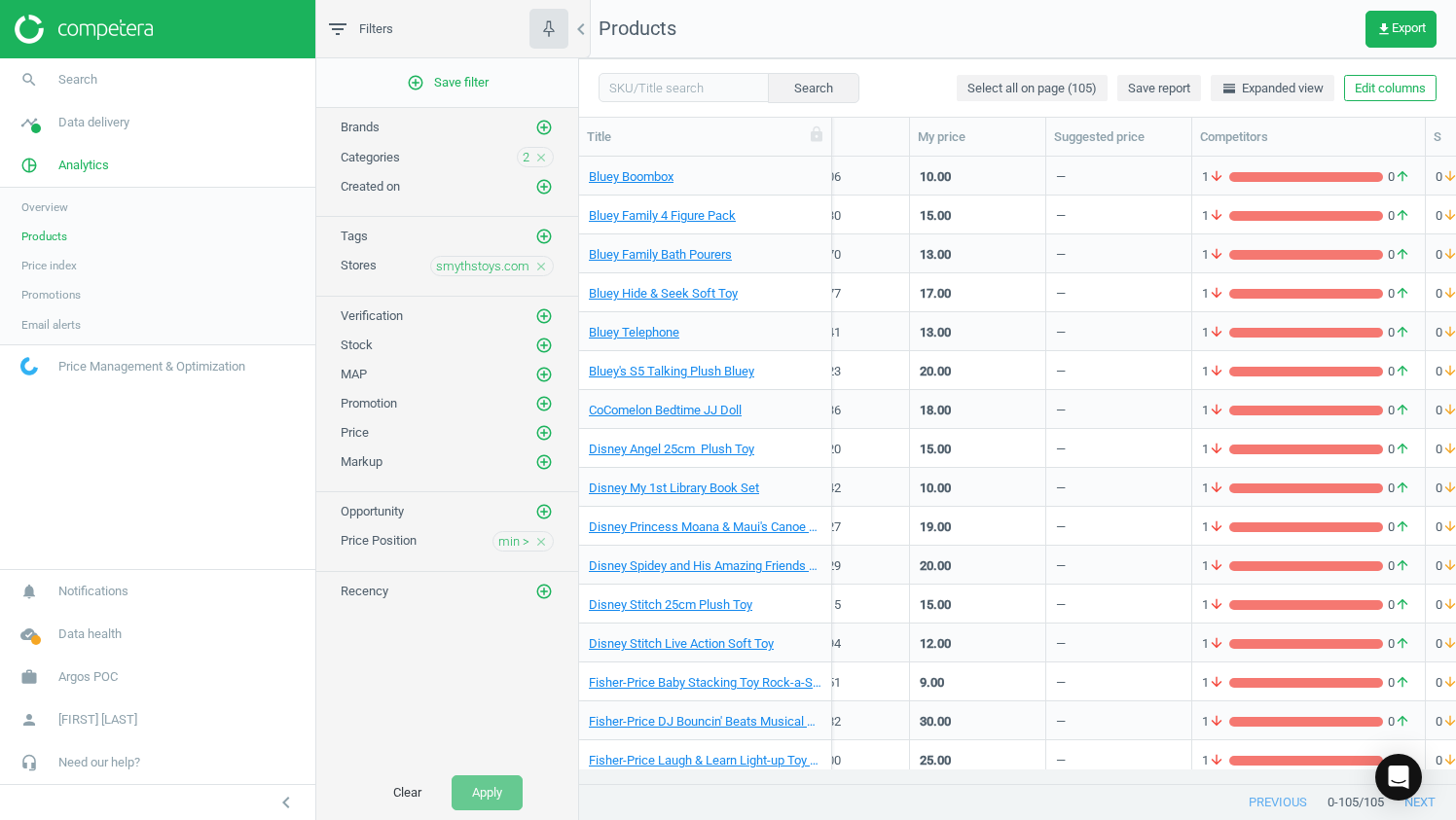 scroll, scrollTop: 0, scrollLeft: 52, axis: horizontal 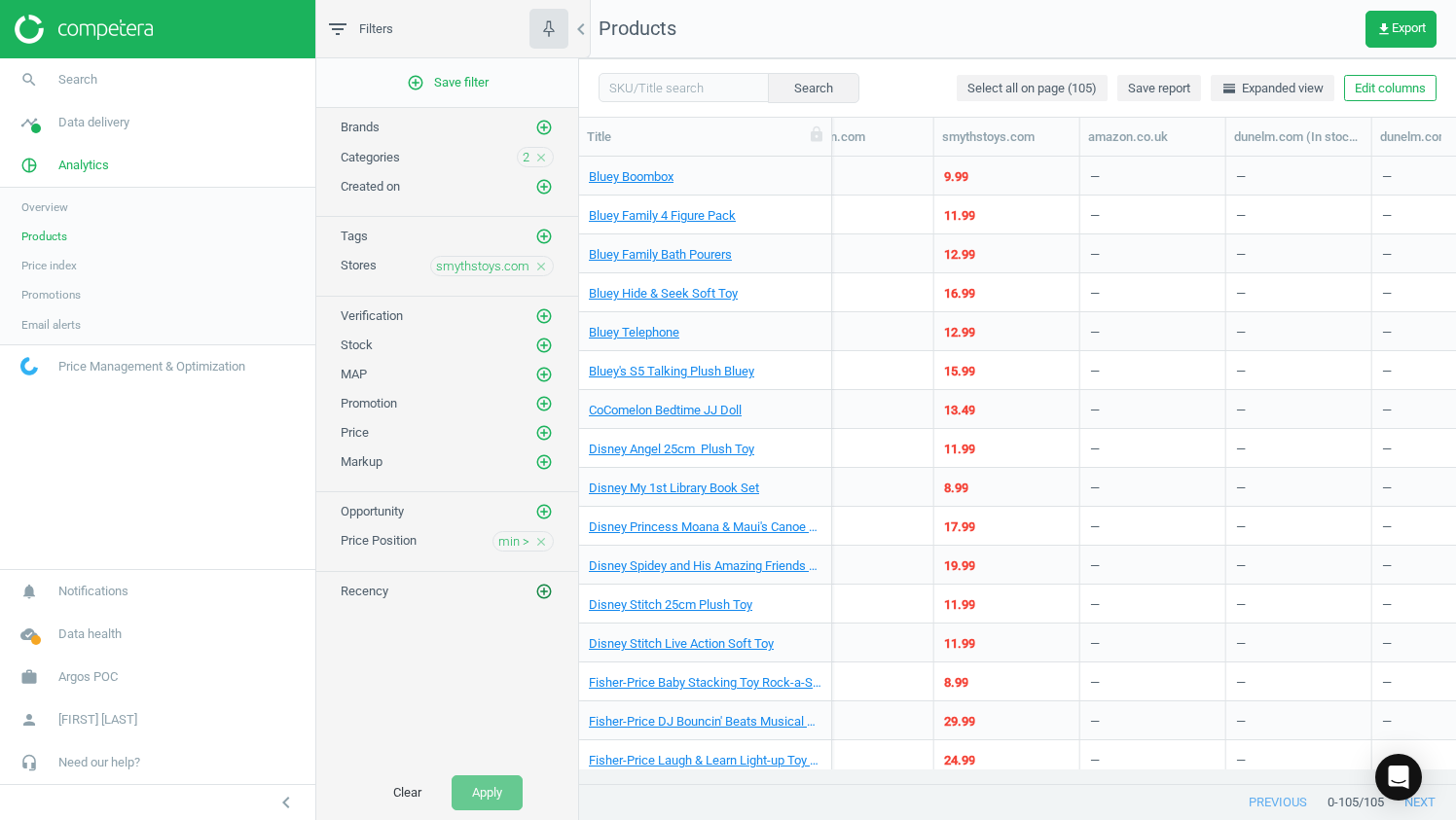 click on "add_circle_outline" at bounding box center (544, 591) 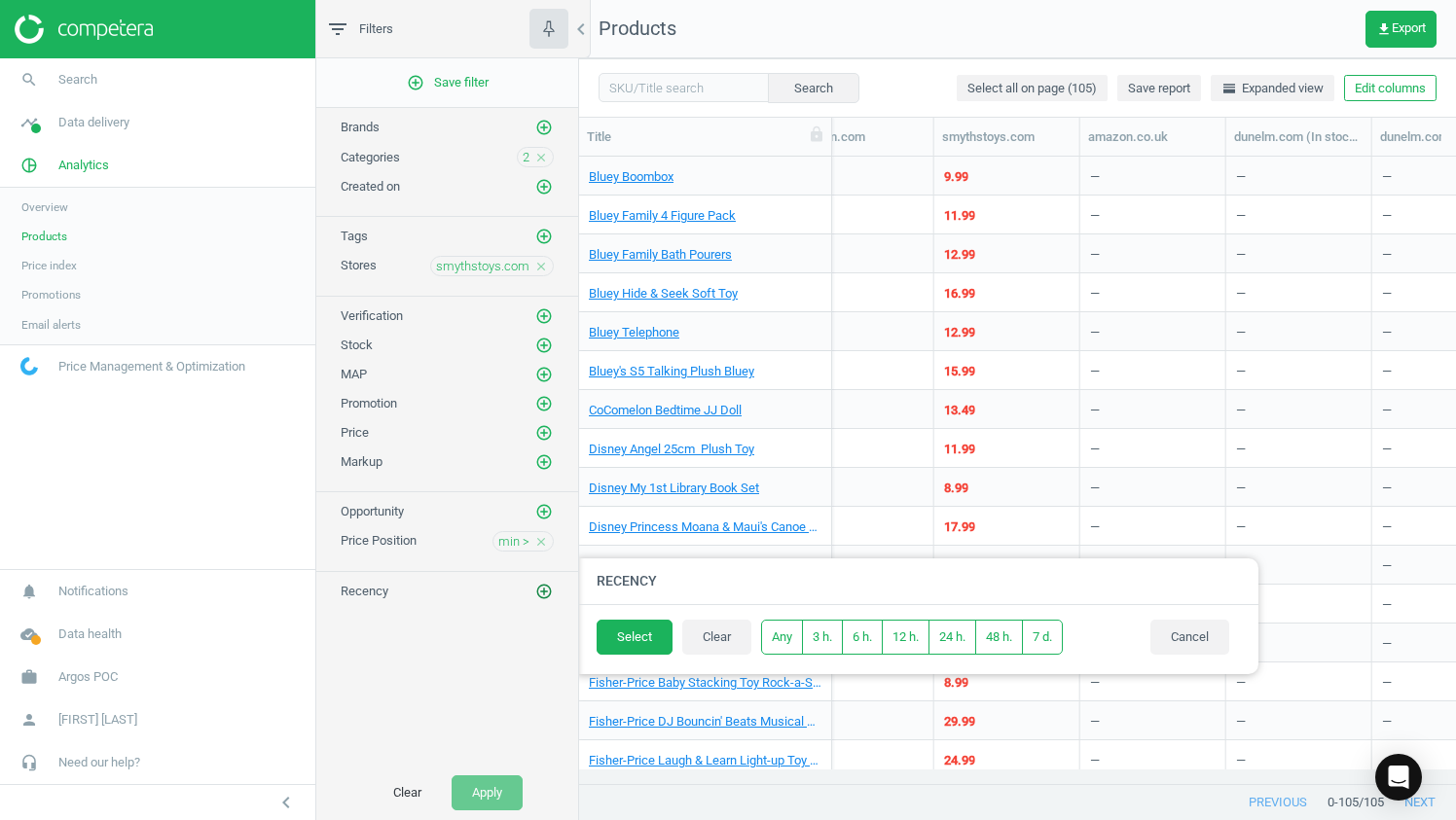click on "add_circle_outline" at bounding box center (544, 591) 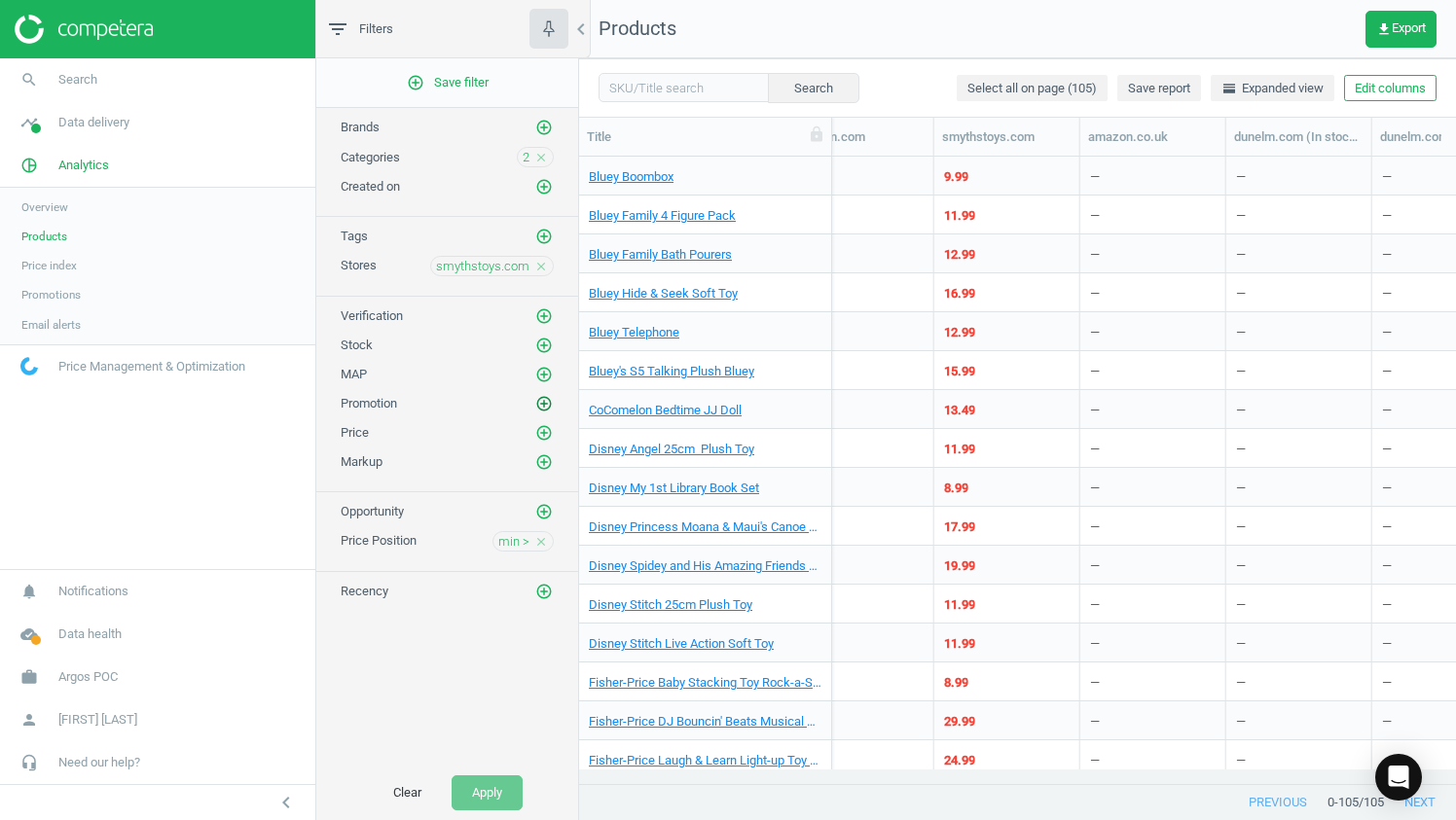 click on "add_circle_outline" at bounding box center (544, 404) 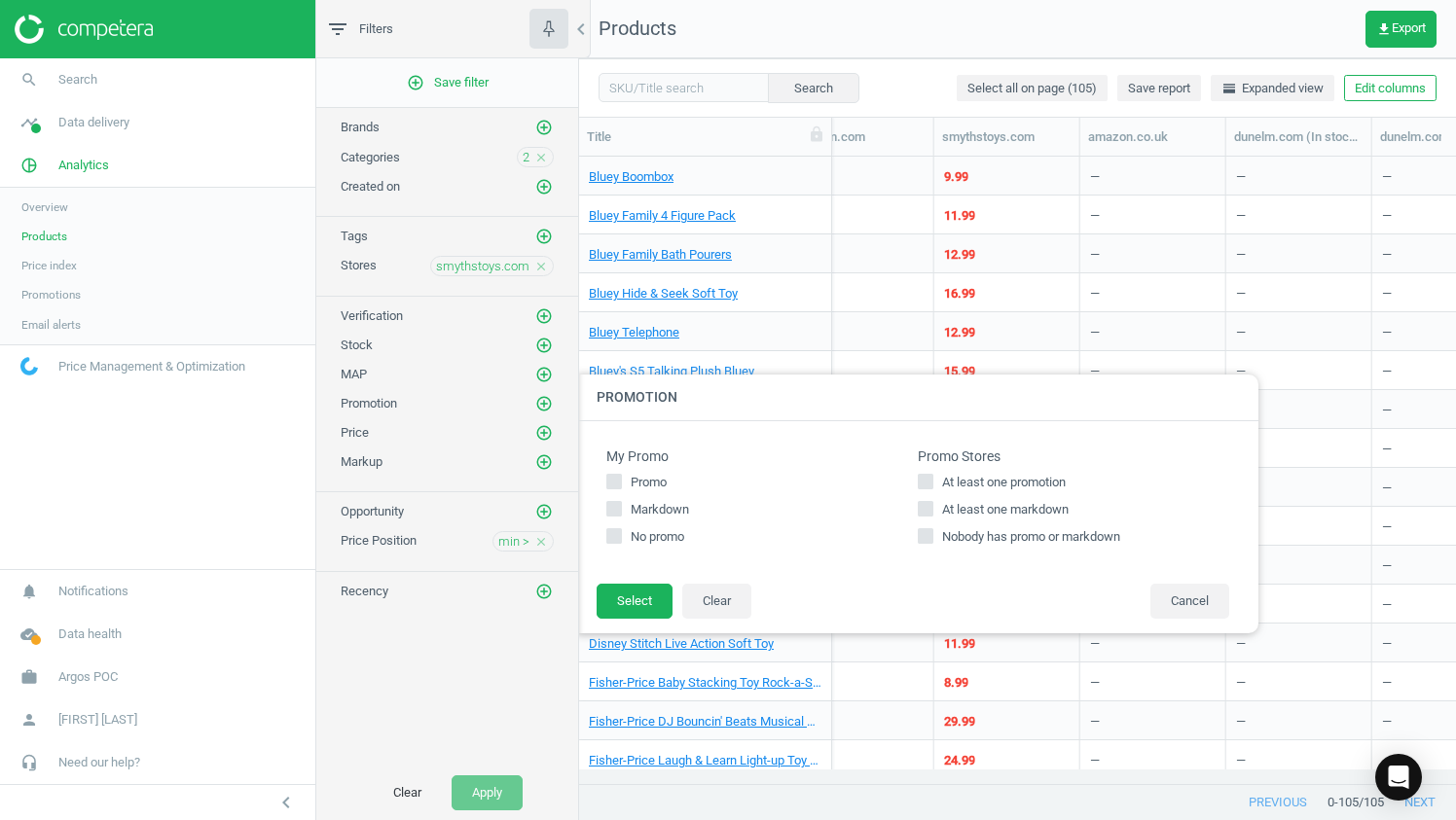 click on "Nobody has promo or markdown" at bounding box center (926, 536) 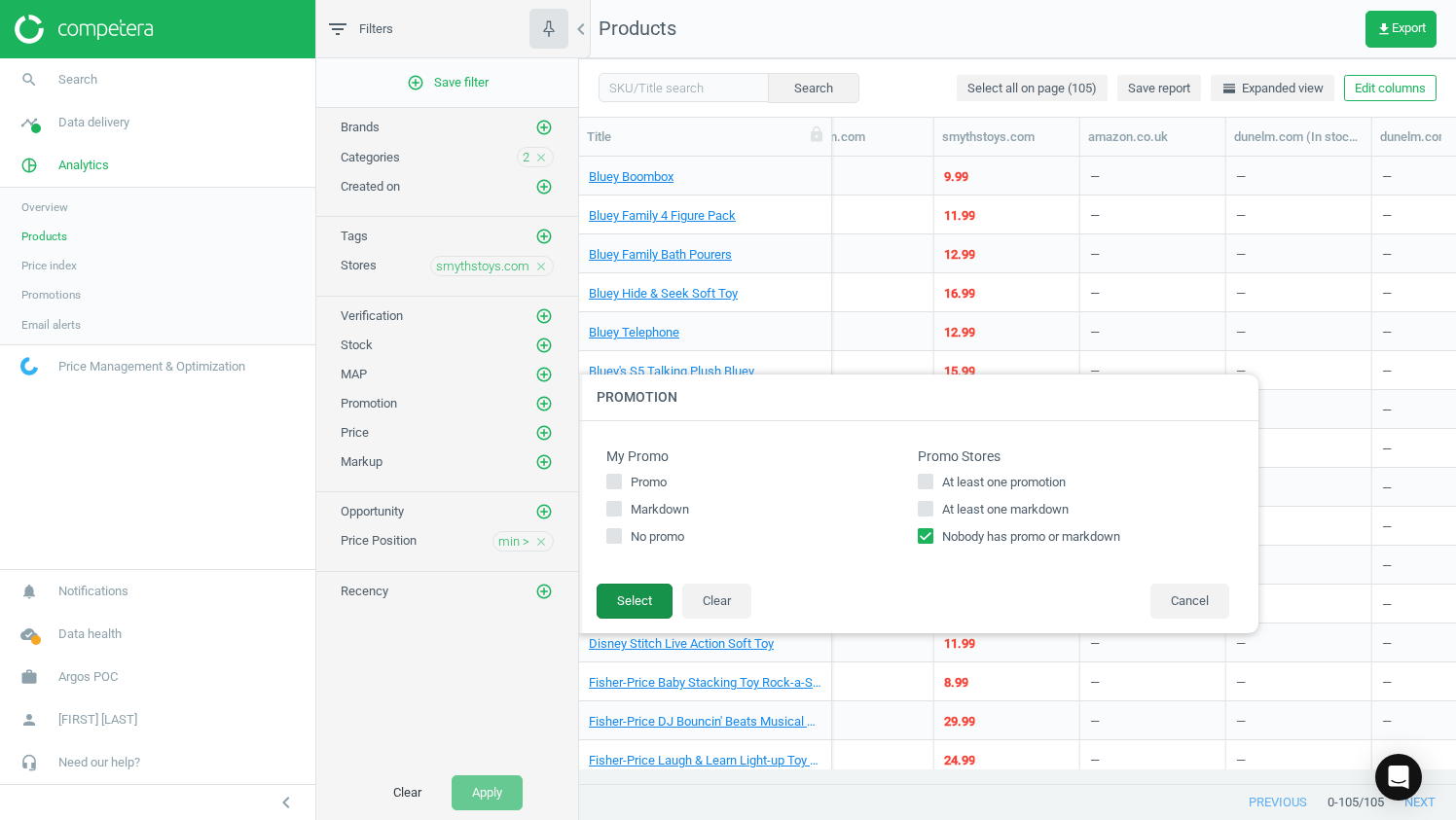 click on "Select" at bounding box center (635, 601) 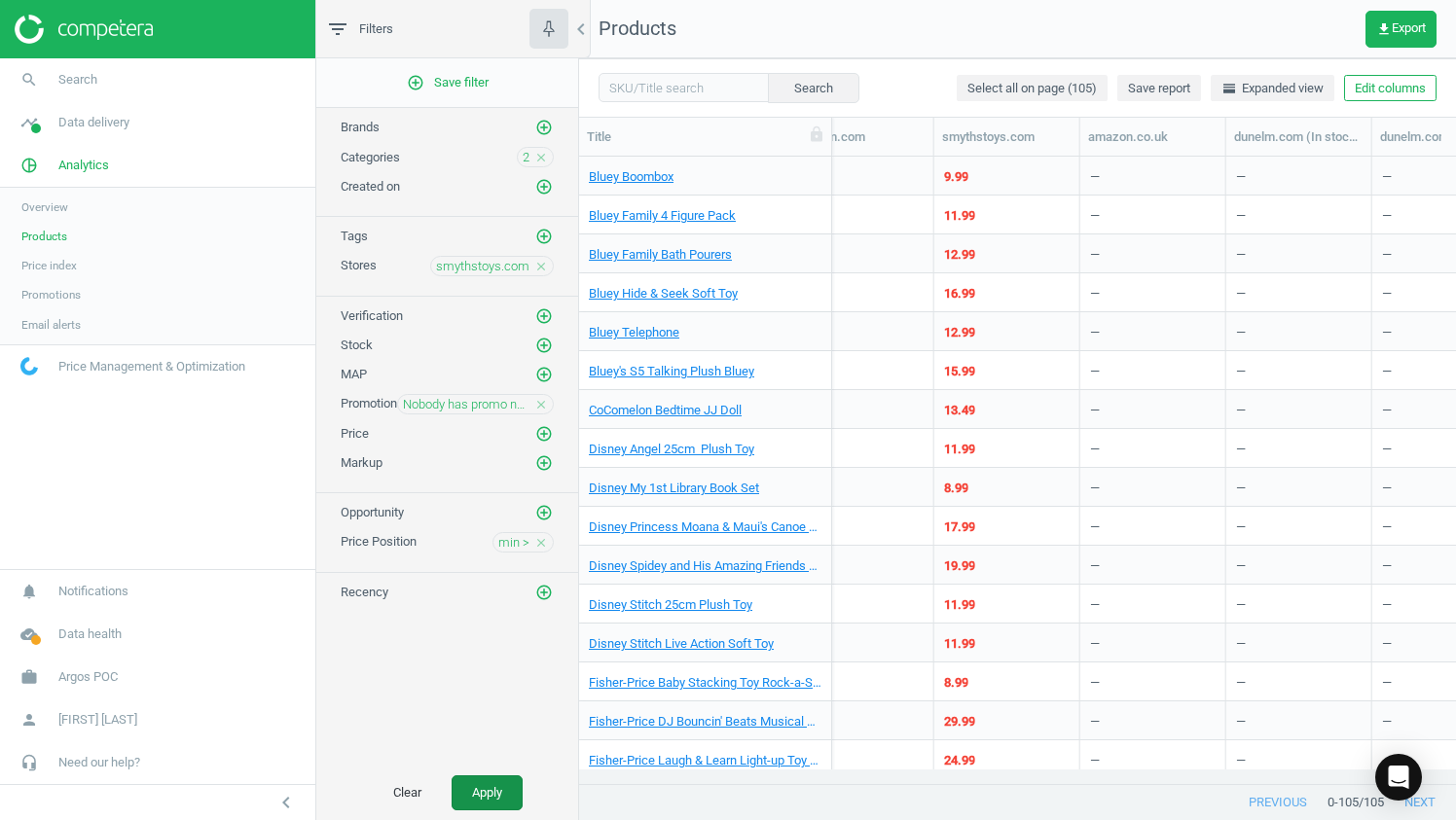 click on "Apply" at bounding box center [487, 793] 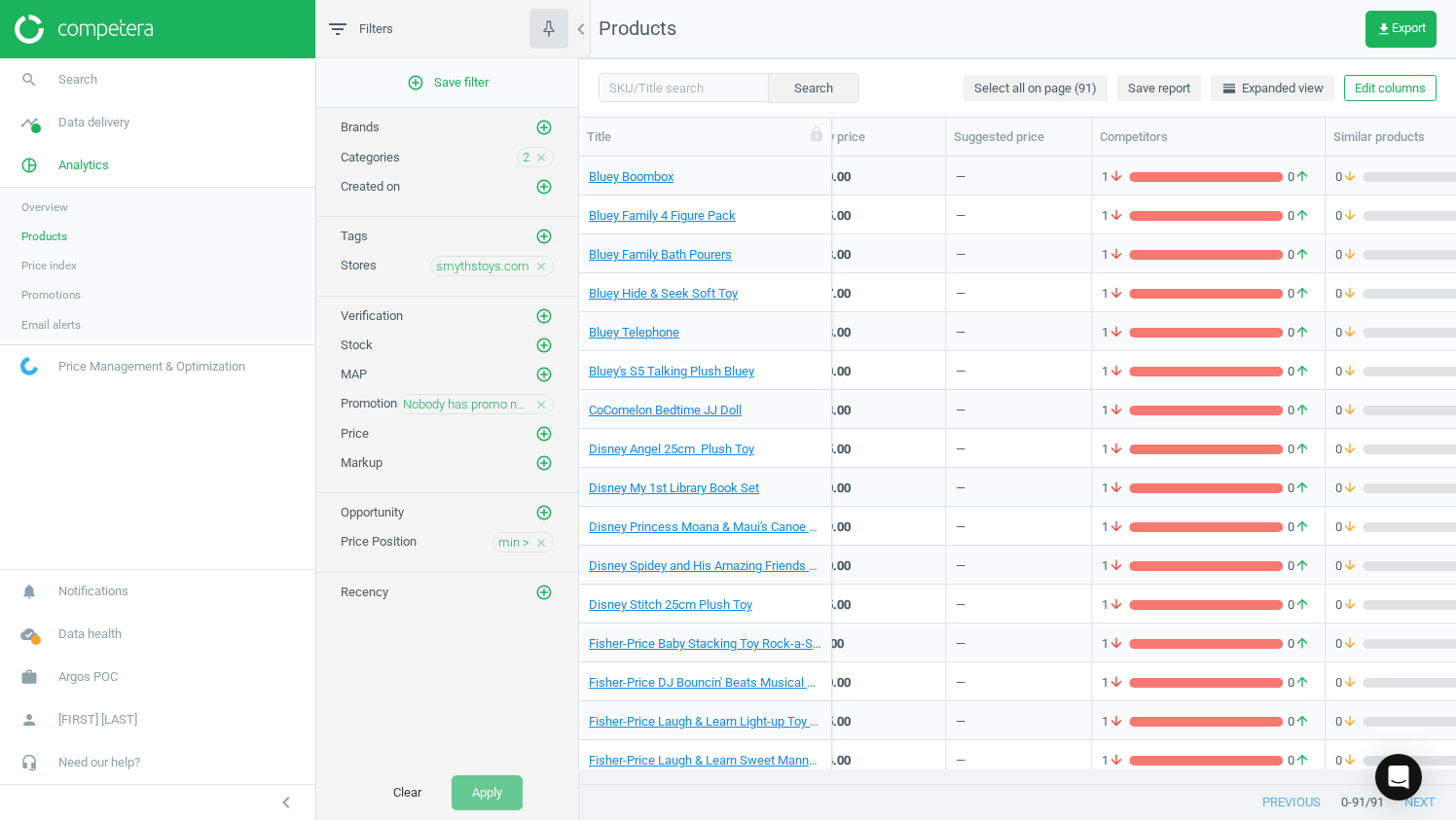 scroll, scrollTop: 0, scrollLeft: 0, axis: both 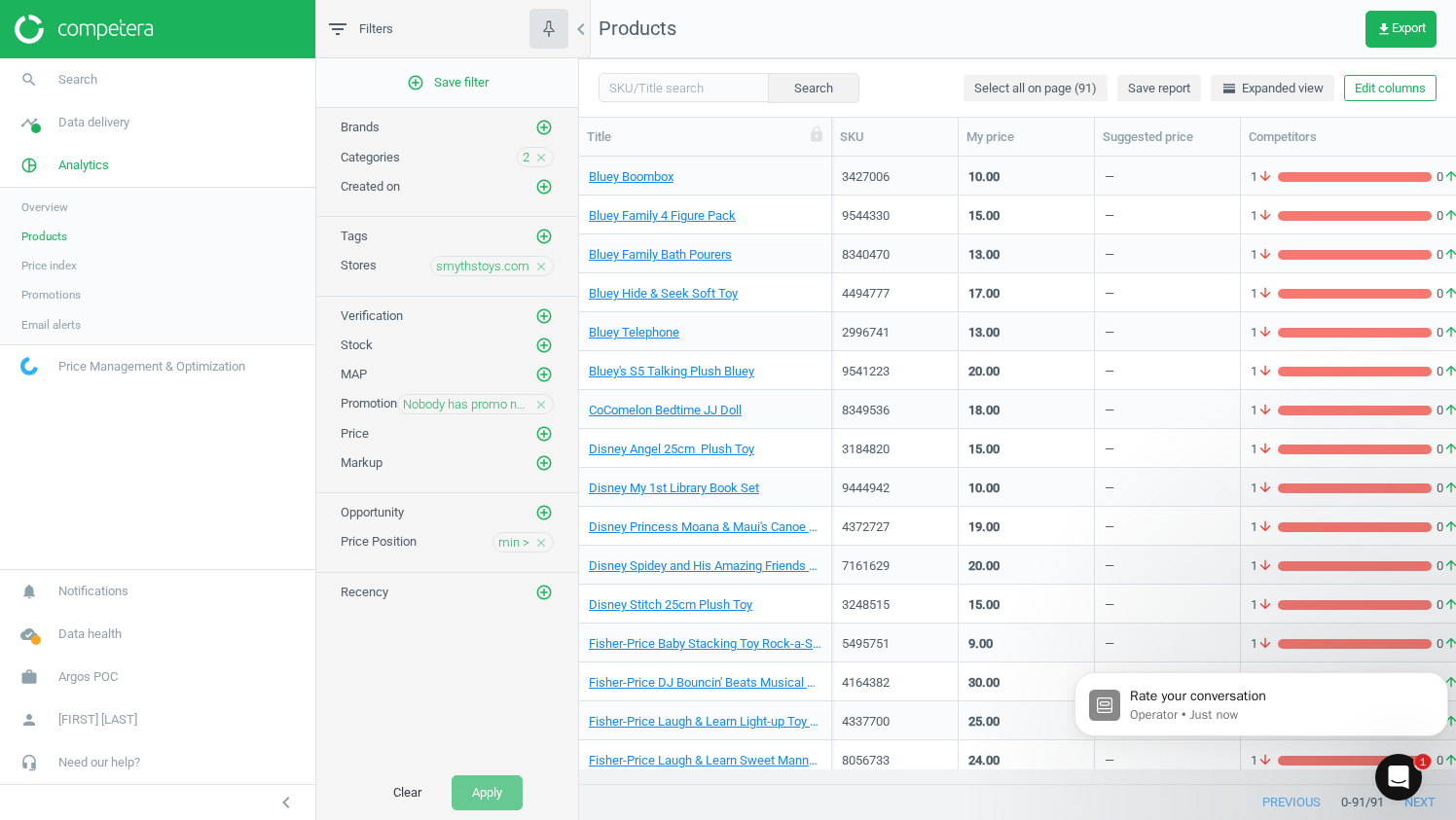 click 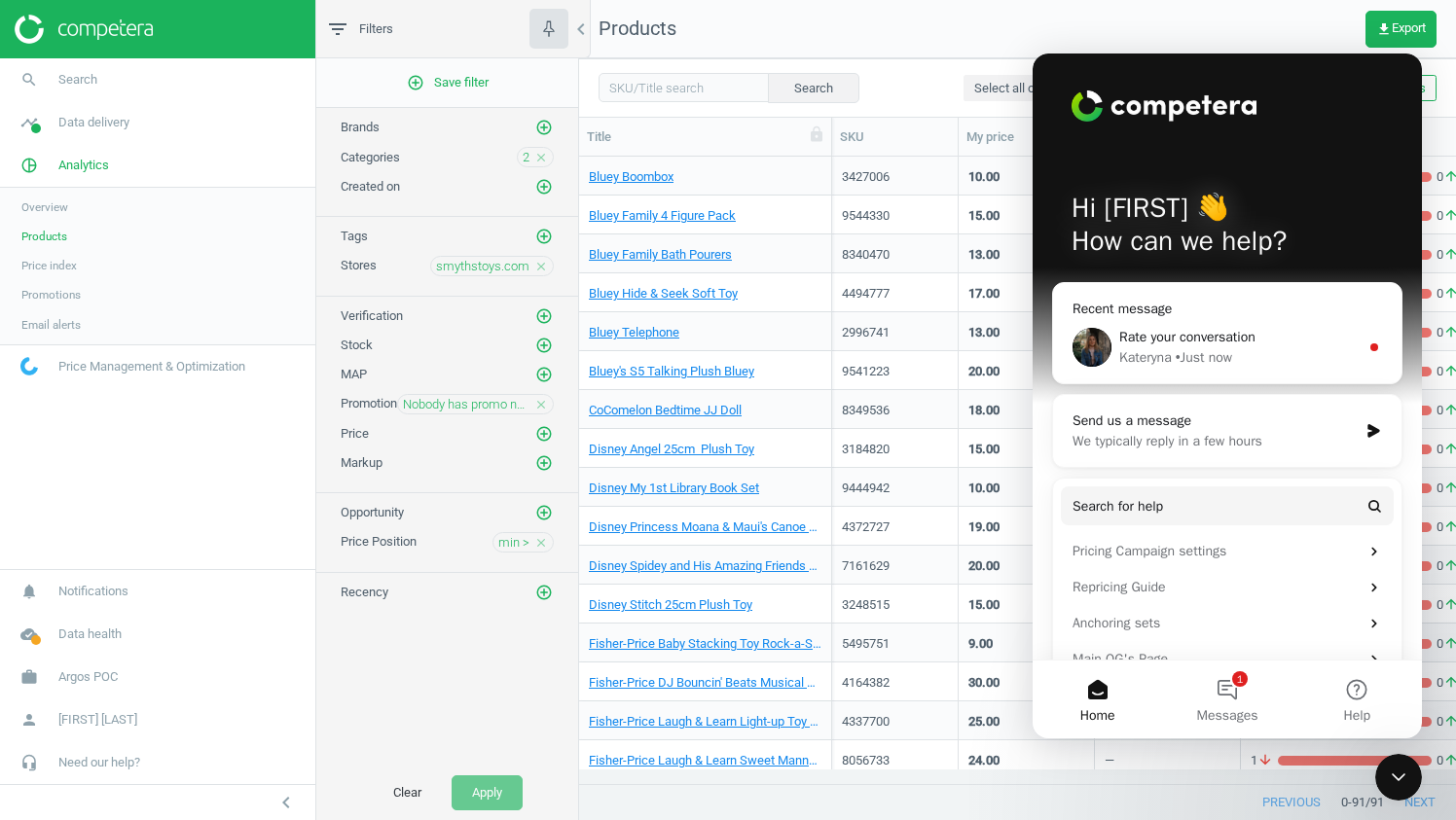 scroll, scrollTop: 0, scrollLeft: 0, axis: both 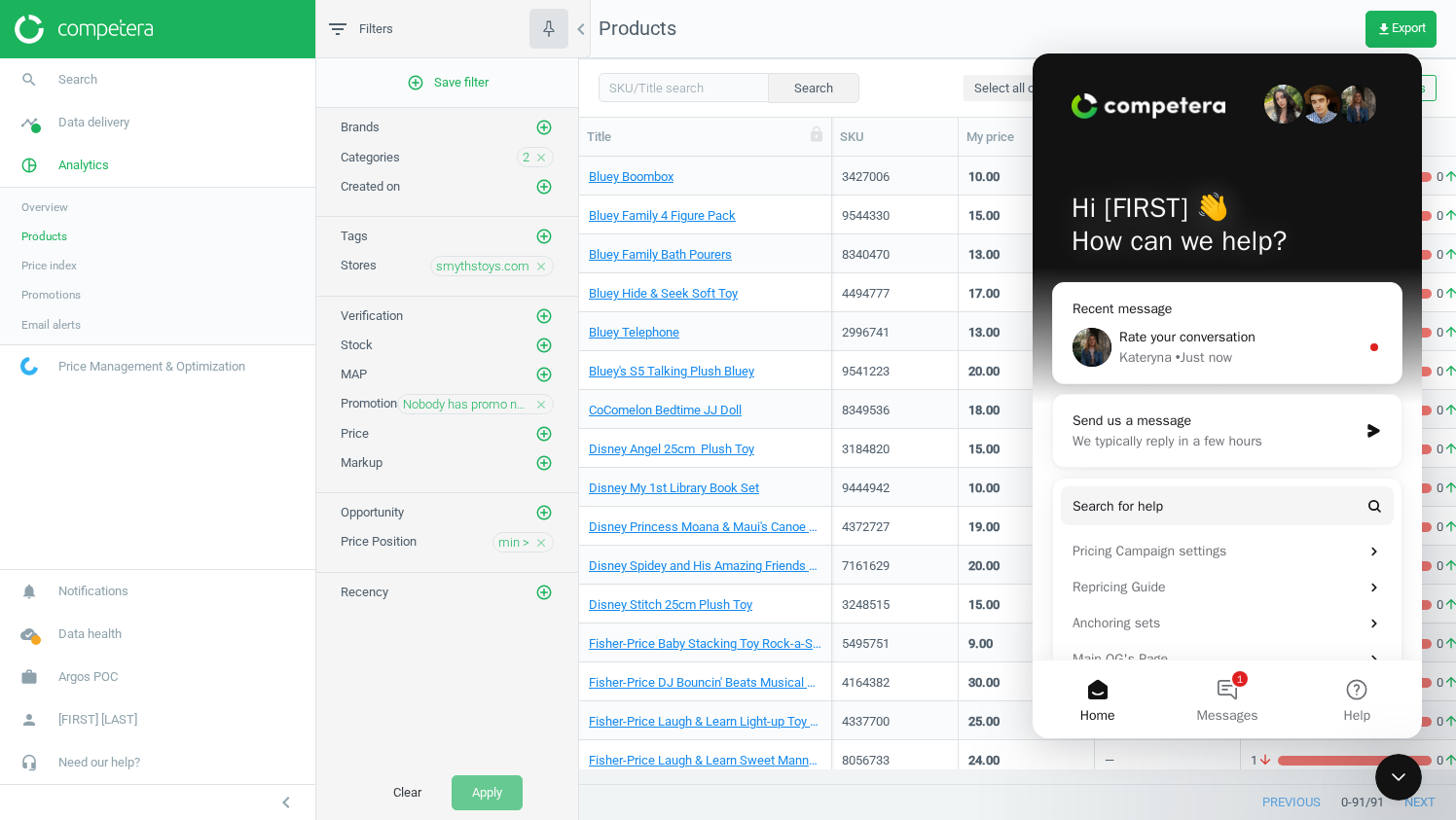 click on "Rate your conversation" at bounding box center (1187, 337) 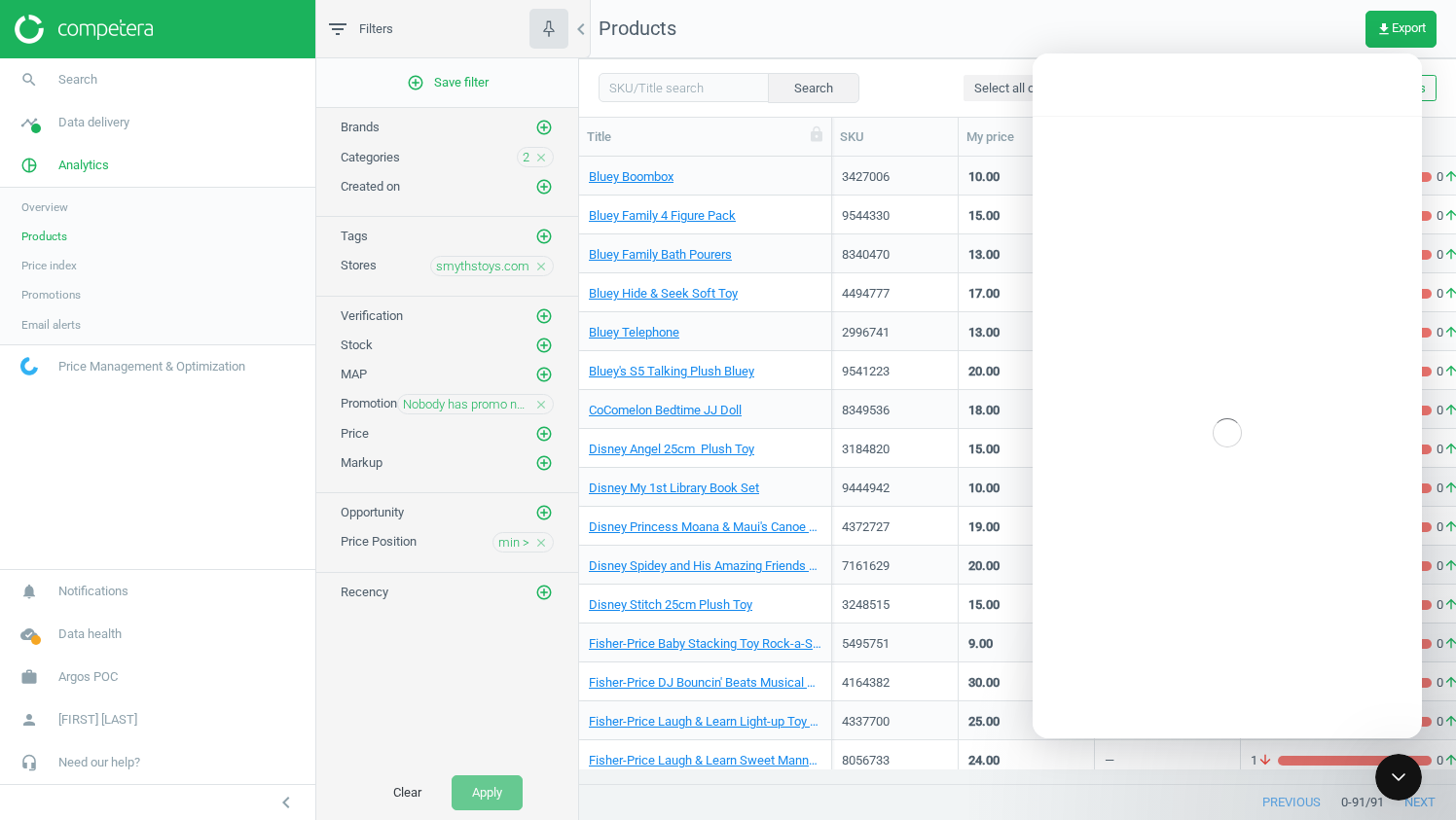 scroll, scrollTop: 2, scrollLeft: 0, axis: vertical 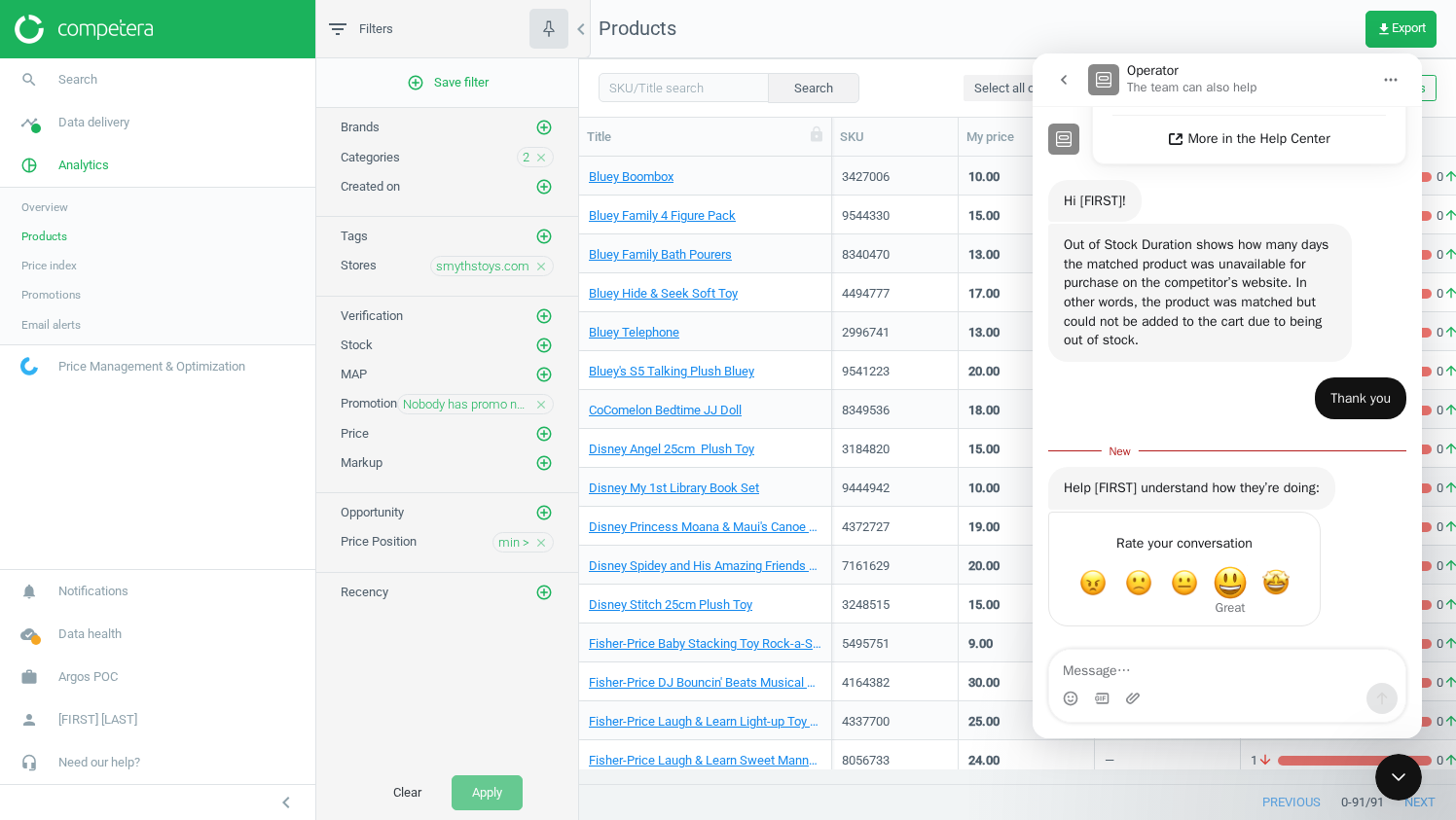 click at bounding box center (1230, 583) 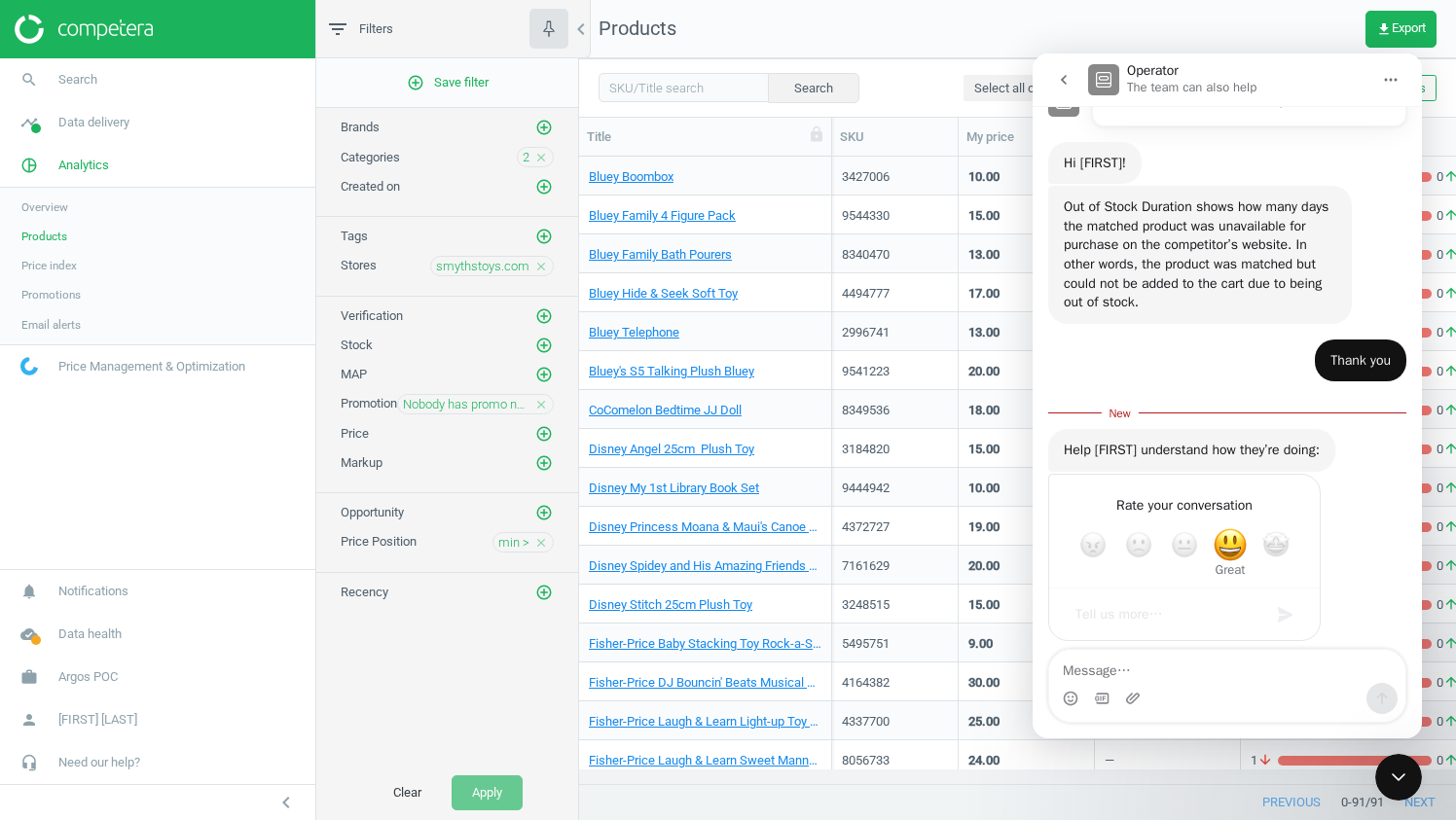 scroll, scrollTop: 566, scrollLeft: 0, axis: vertical 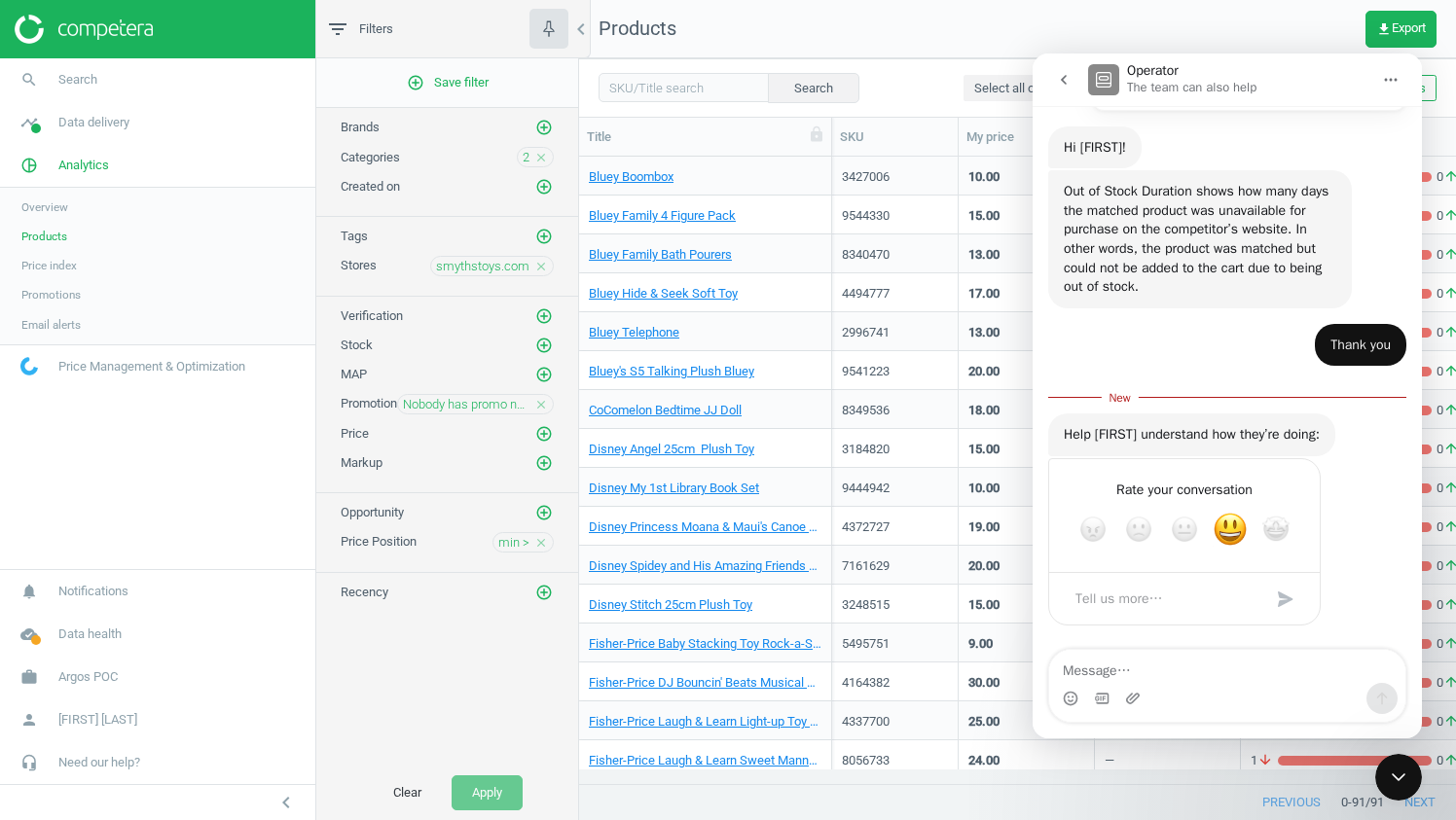 click on "Products get_app Export" at bounding box center [1017, 29] 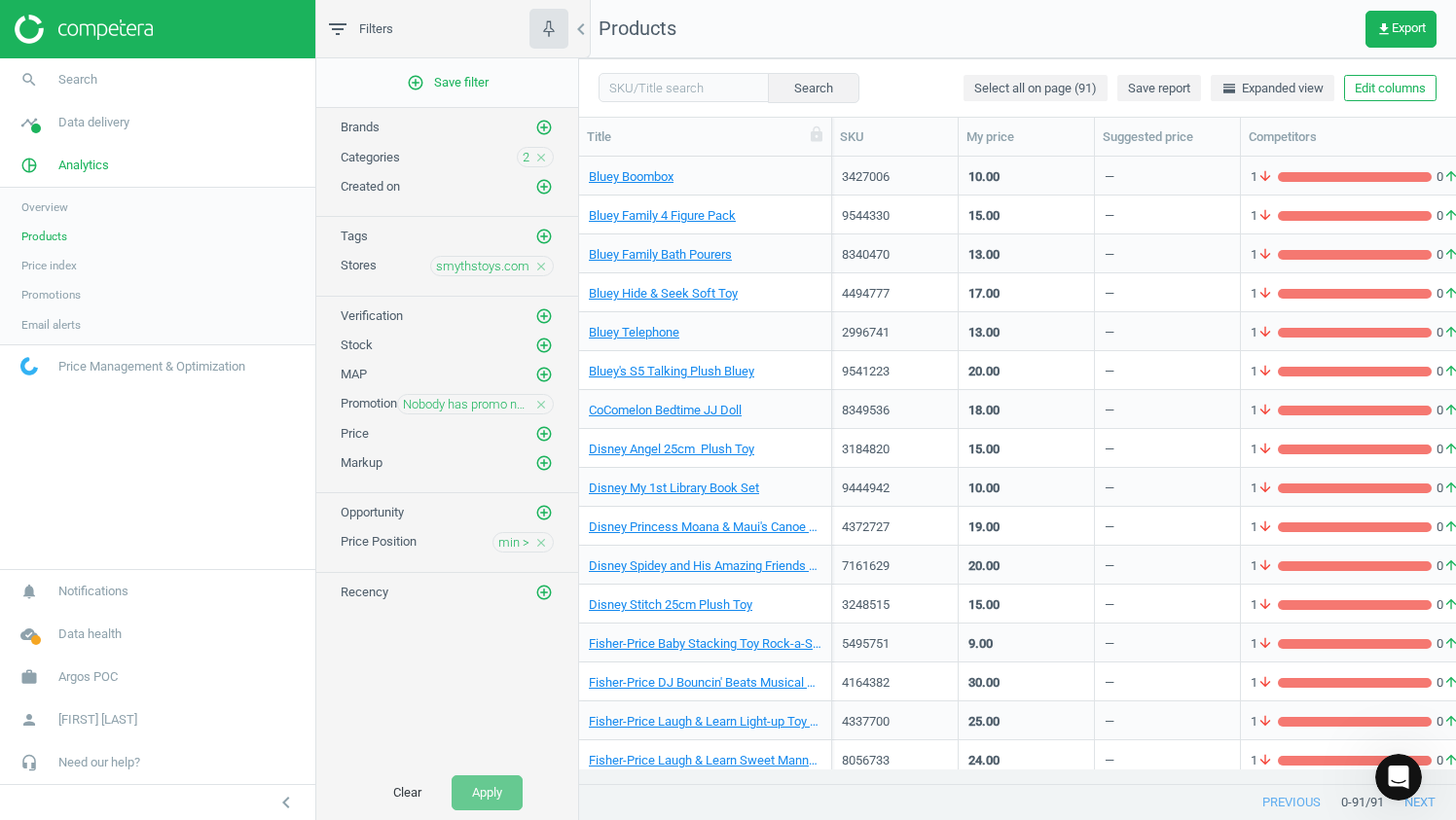 scroll, scrollTop: 0, scrollLeft: 0, axis: both 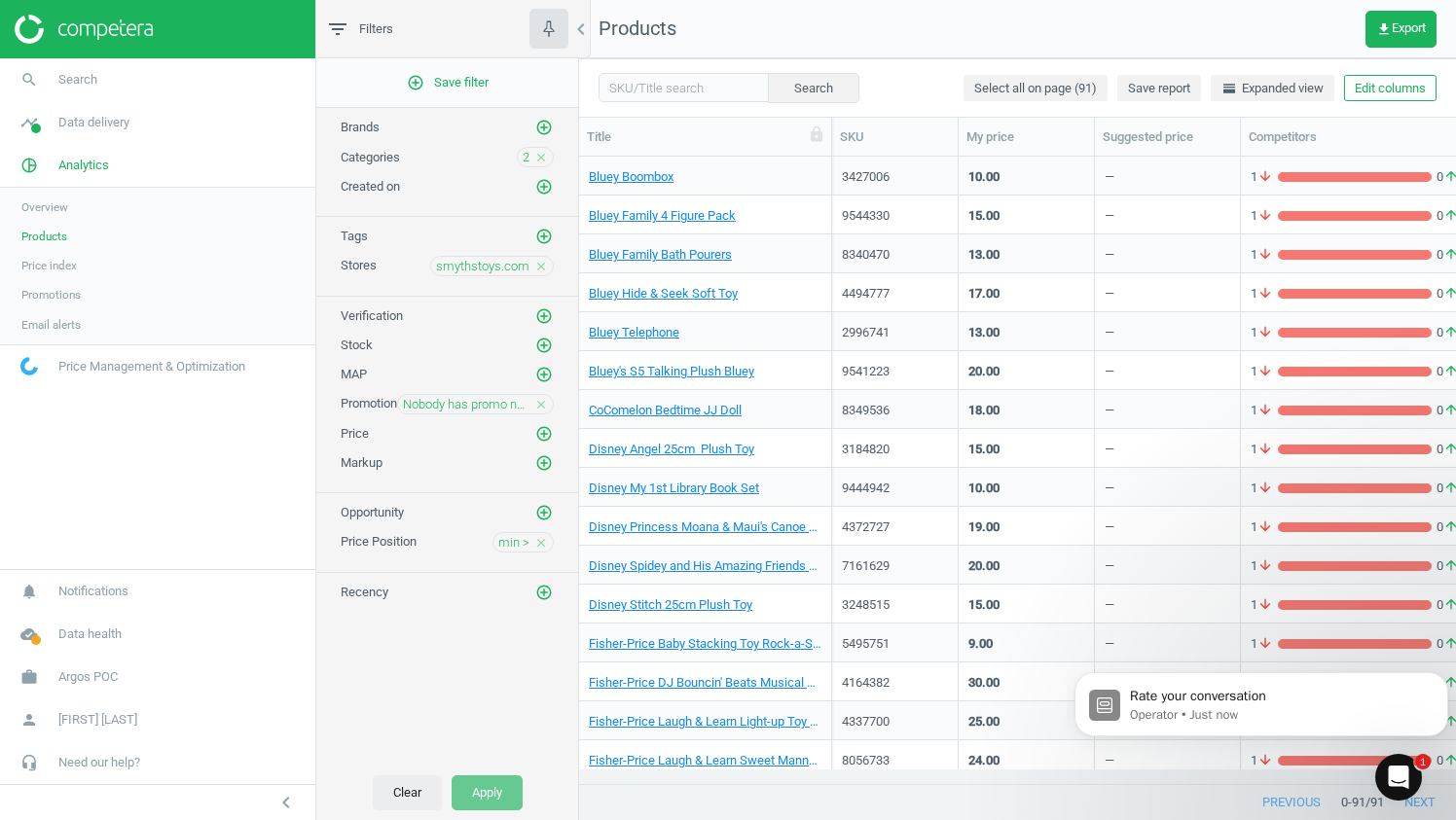 click on "Clear" at bounding box center (407, 793) 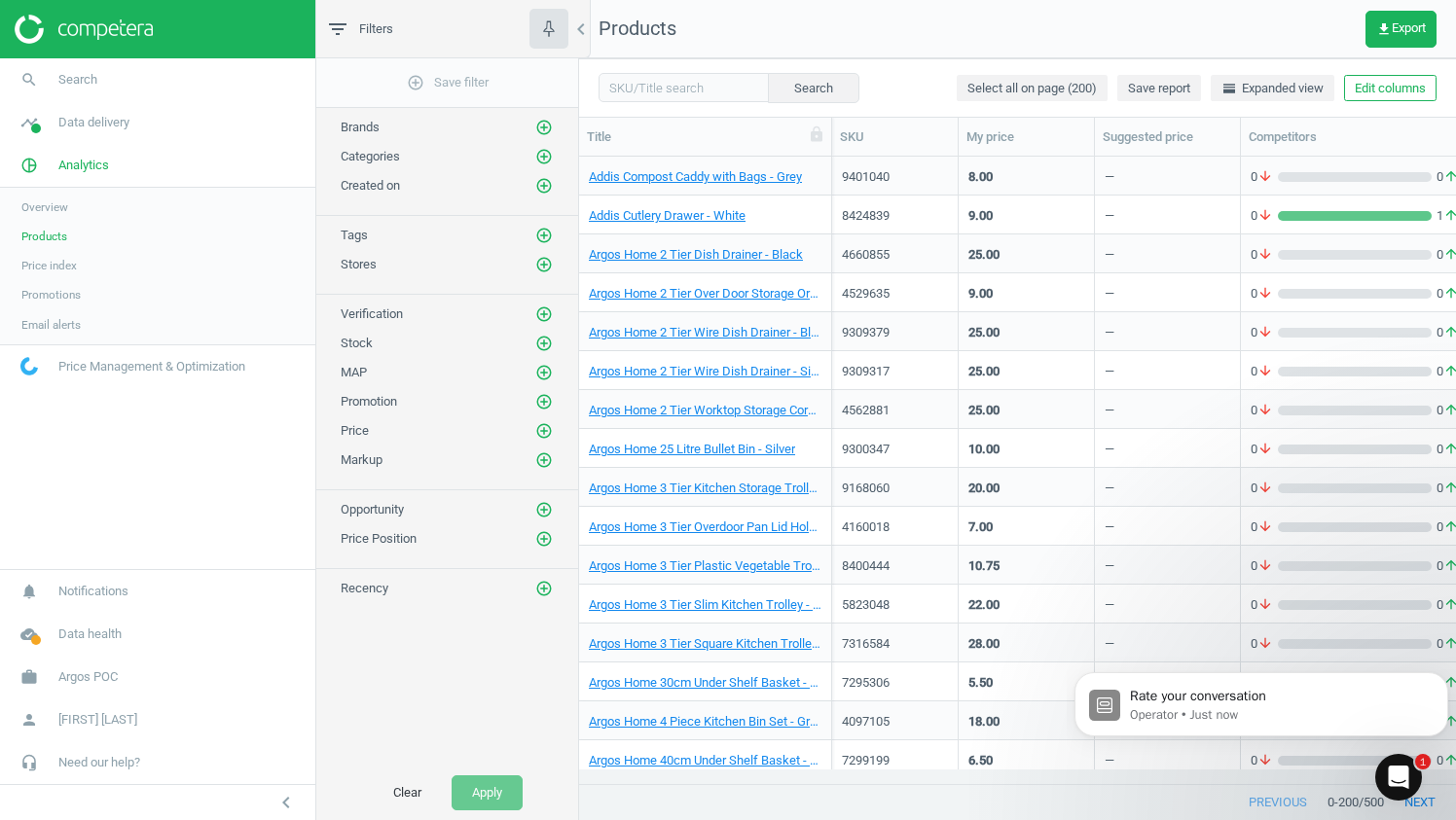 click on "Price index" at bounding box center [49, 266] 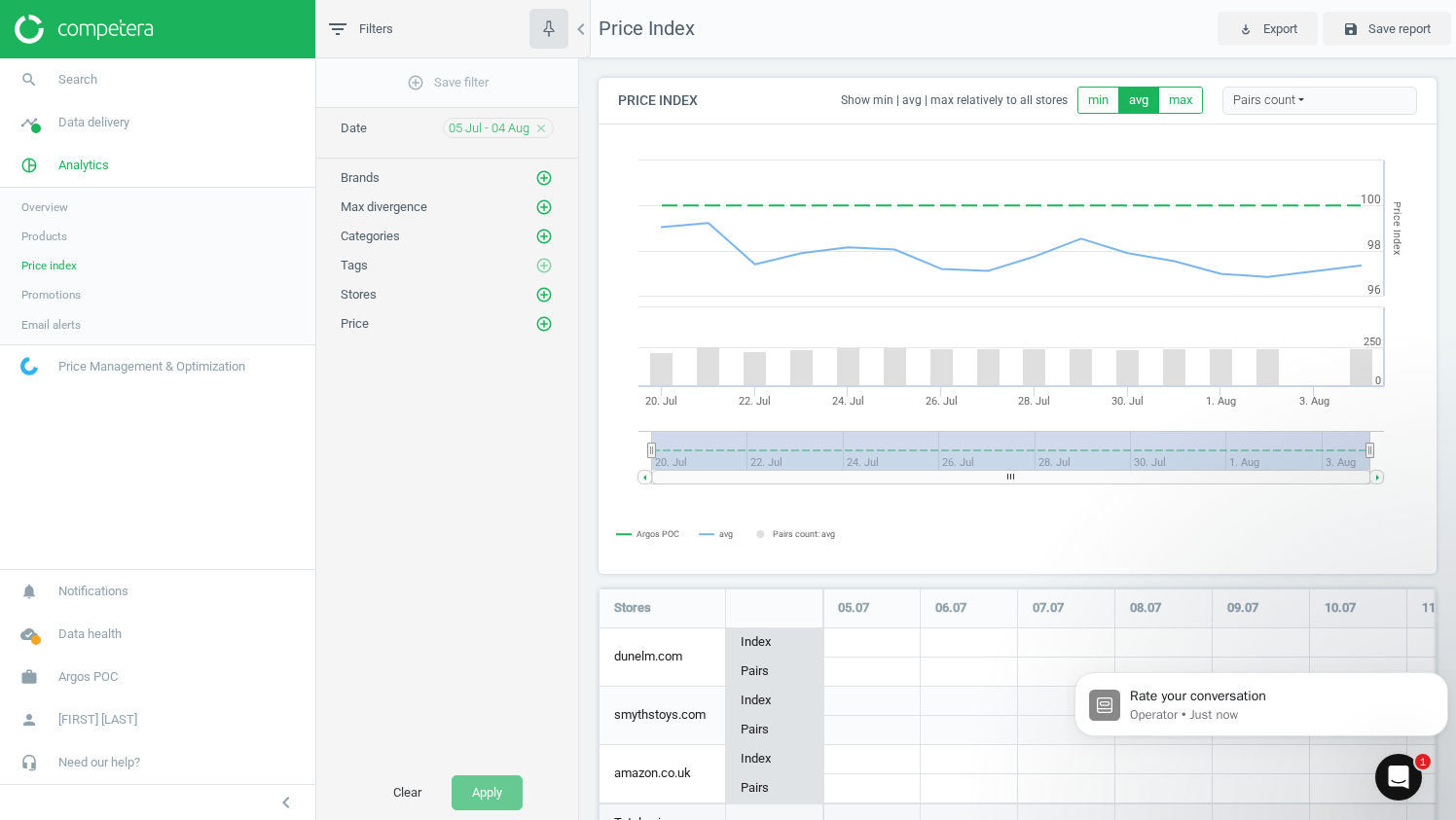 scroll, scrollTop: 10, scrollLeft: 10, axis: both 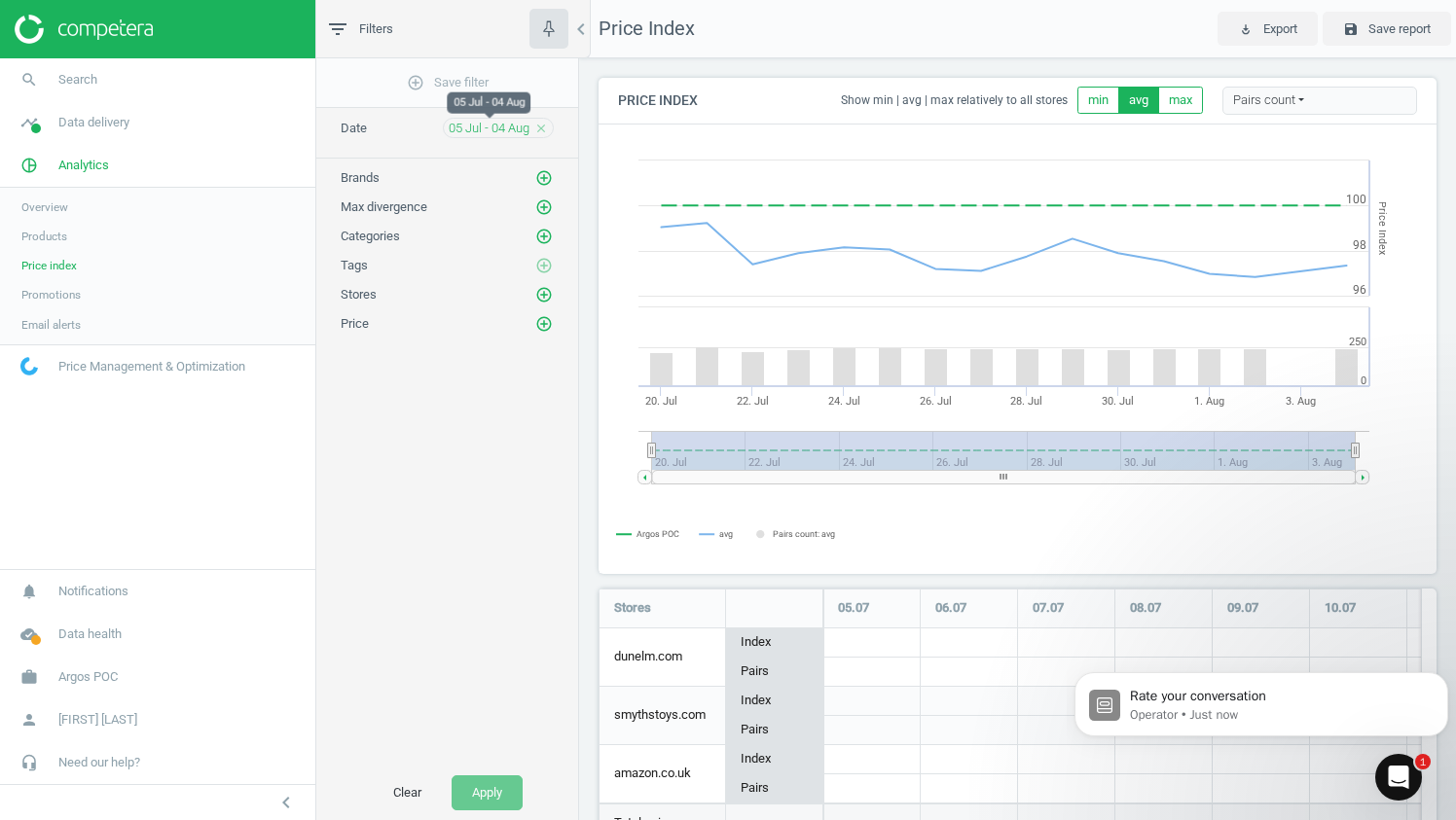 click on "05 Jul - 04 Aug" at bounding box center [489, 128] 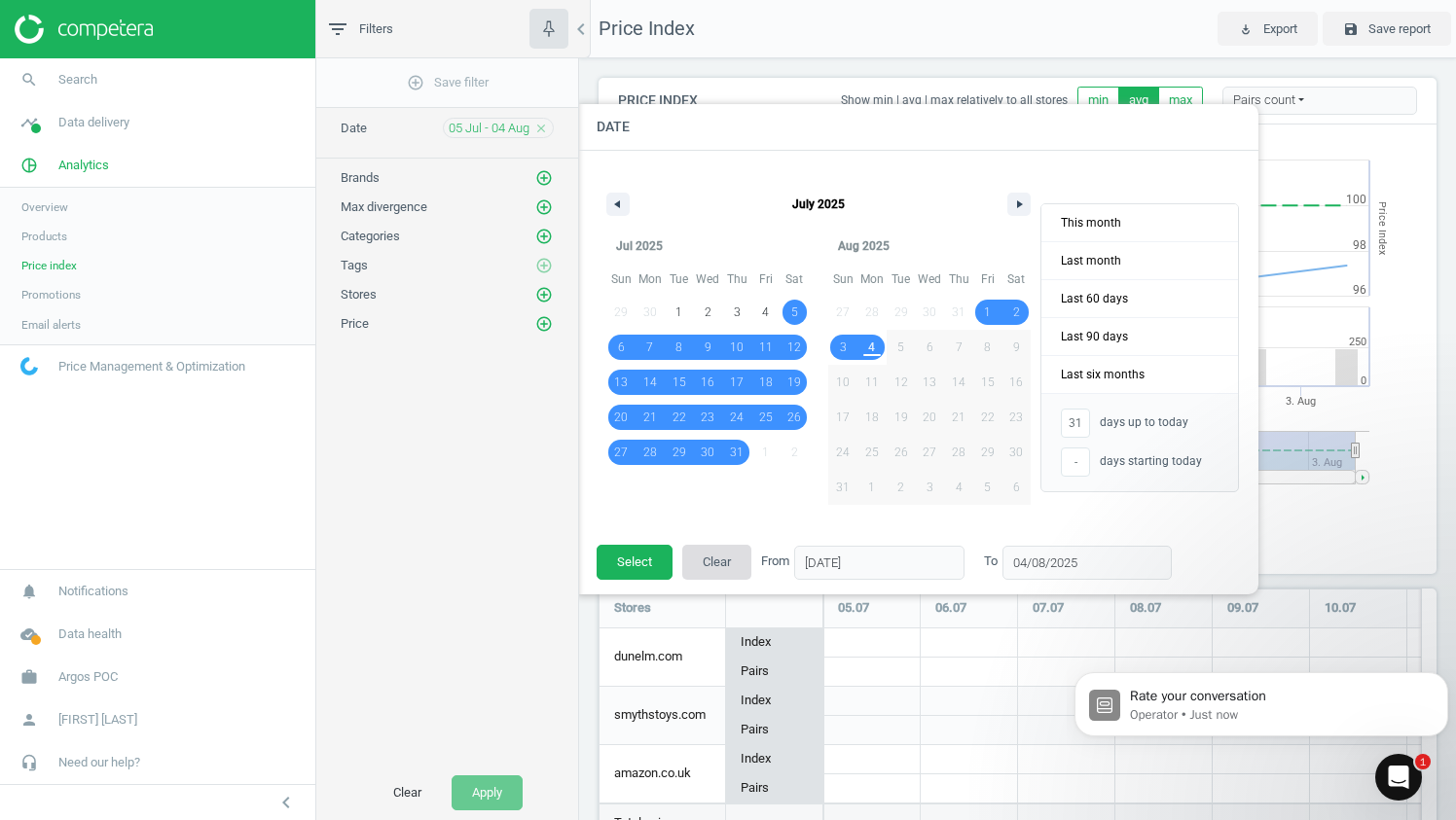click on "Clear" at bounding box center (716, 562) 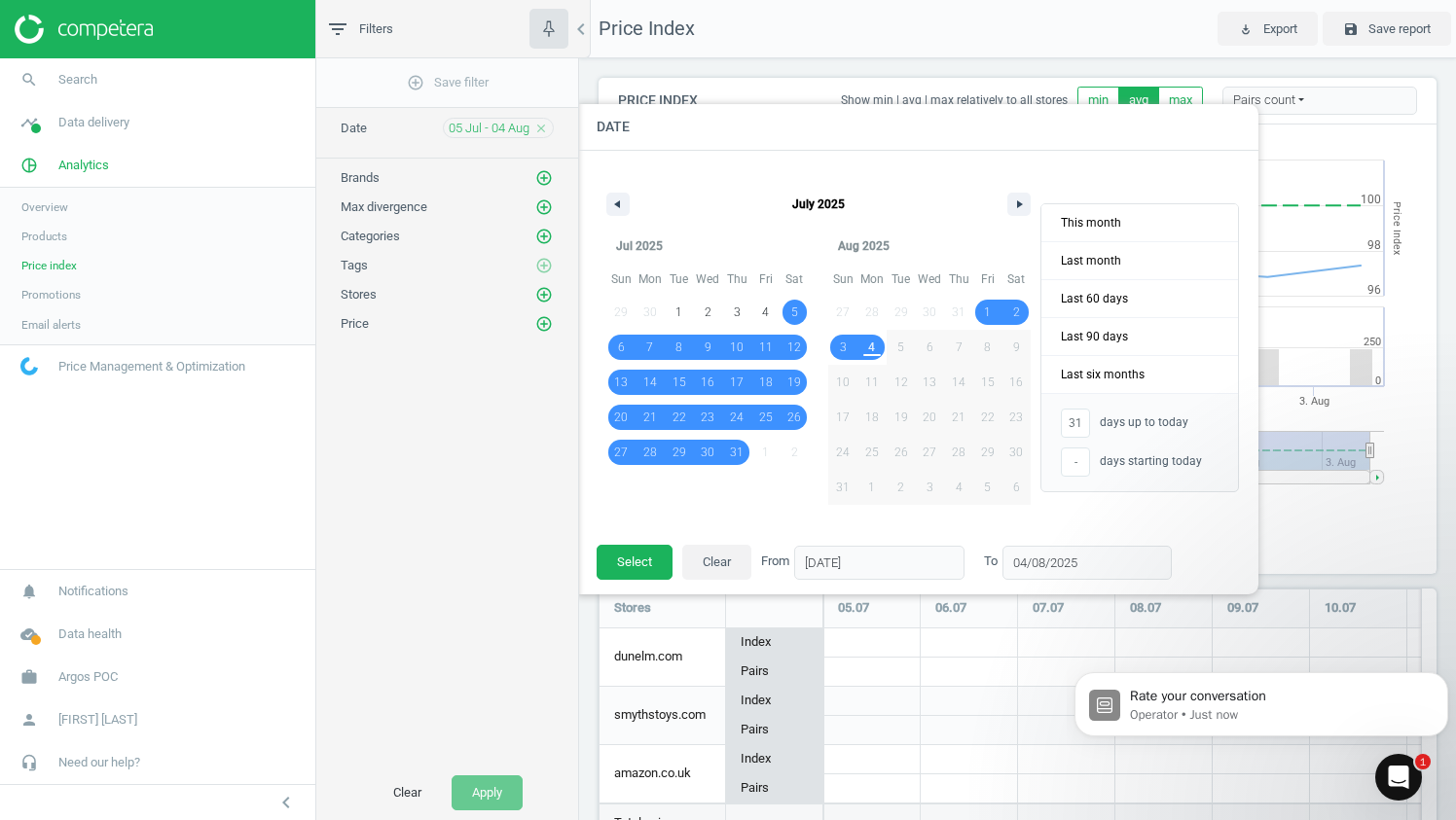 scroll, scrollTop: 10, scrollLeft: 10, axis: both 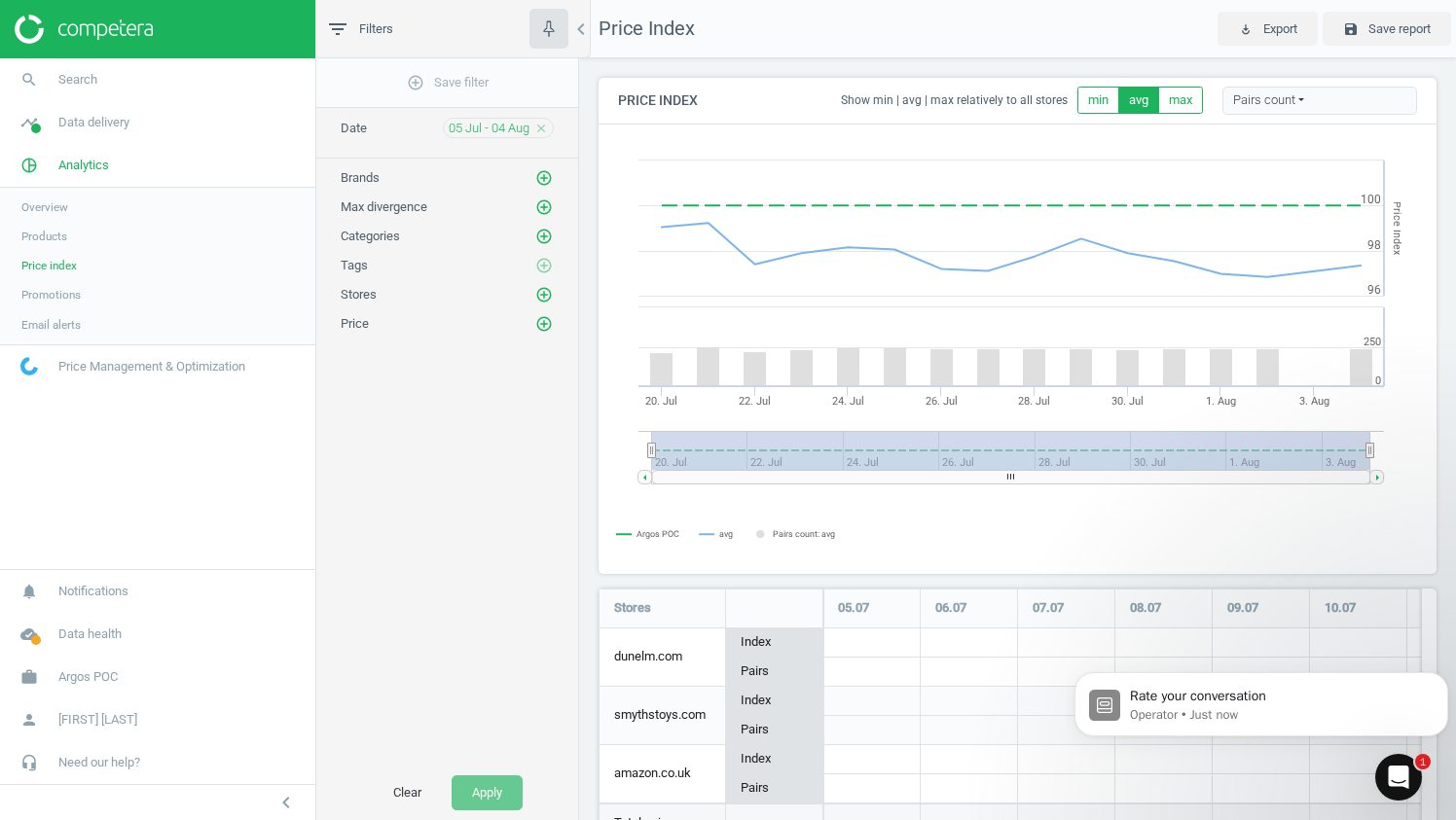 click on "05 Jul - 04 Aug" at bounding box center [489, 128] 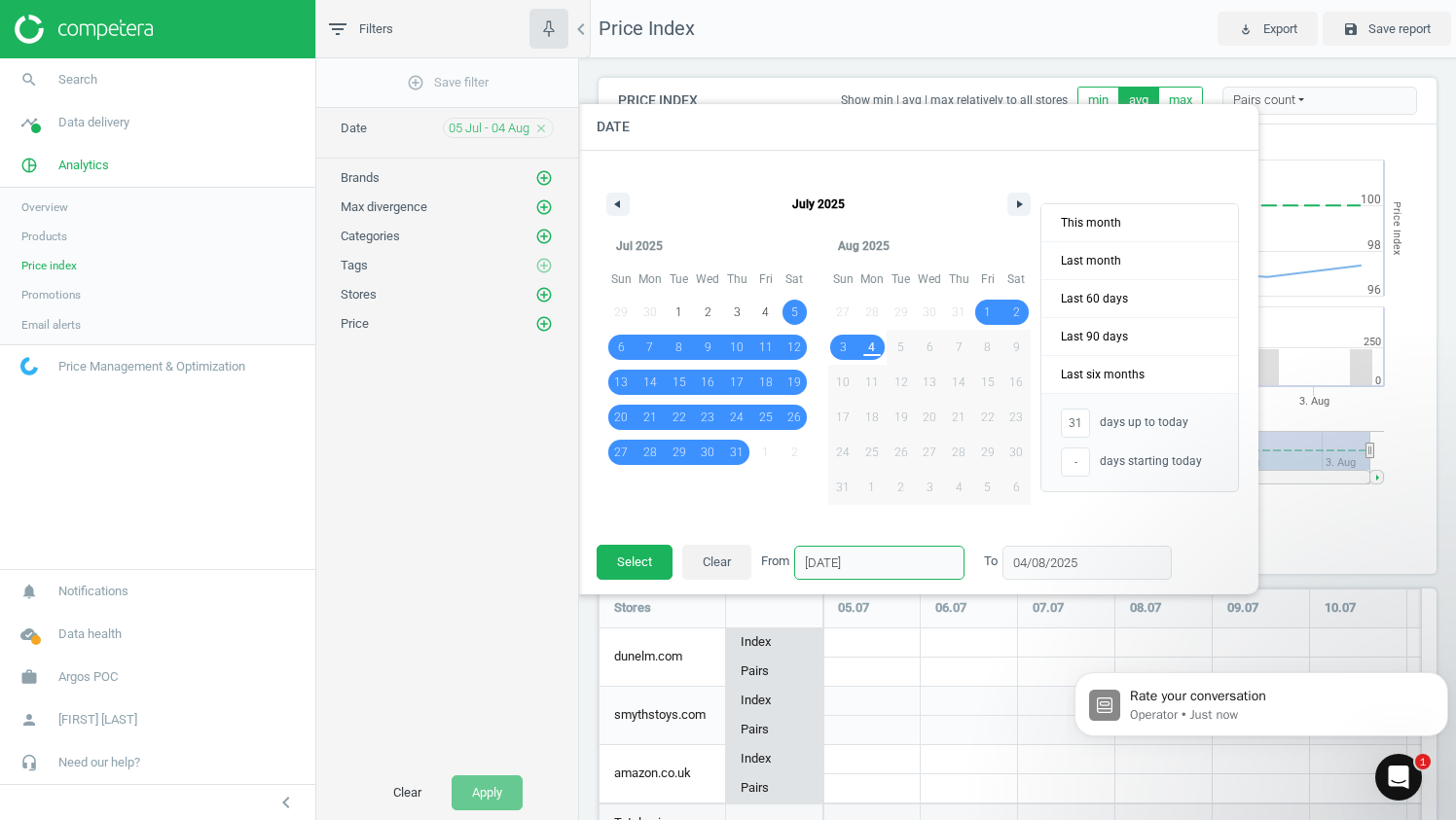 click on "05/07/2025" at bounding box center (879, 562) 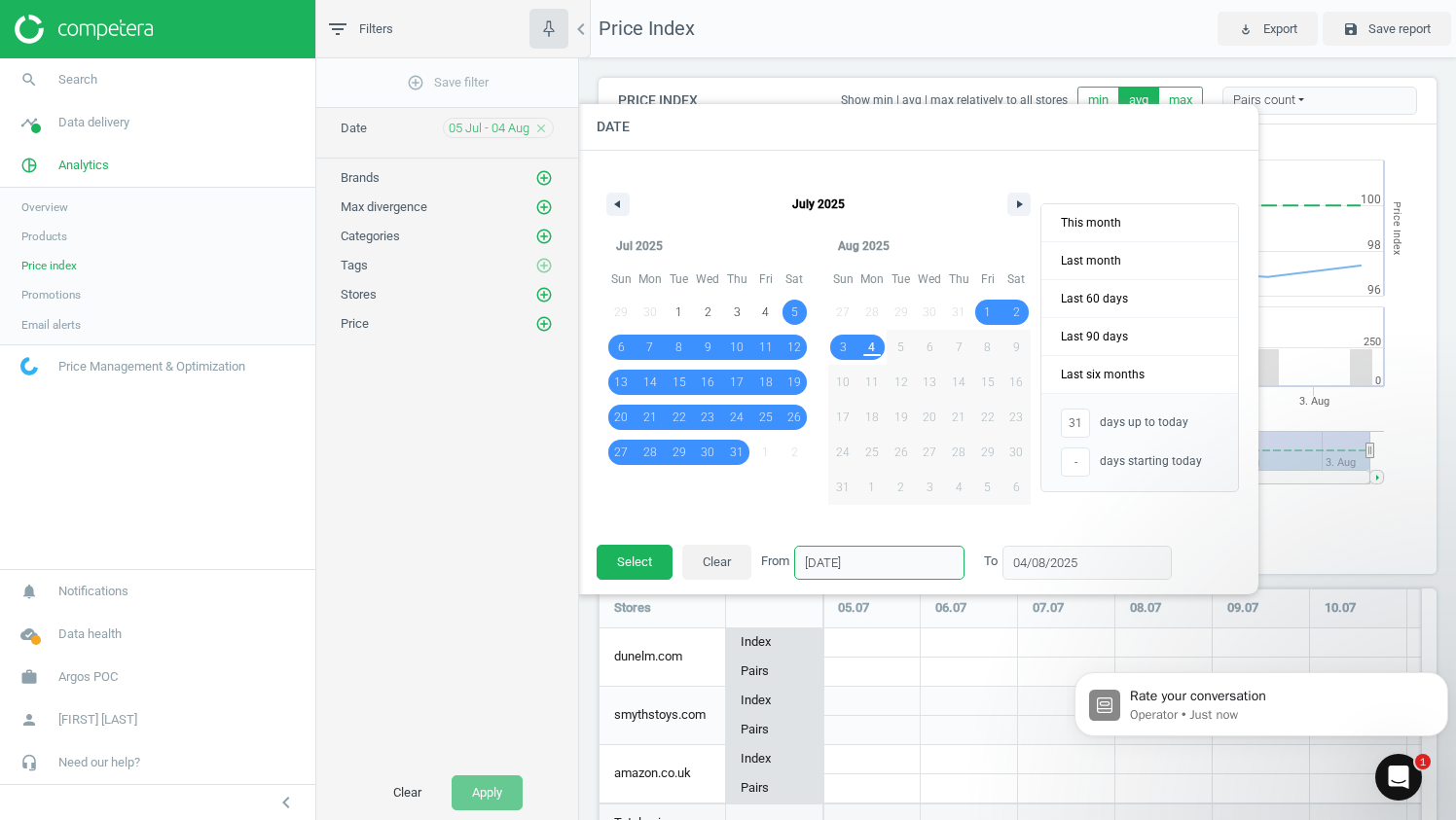 click on "05/07/2025" at bounding box center [879, 562] 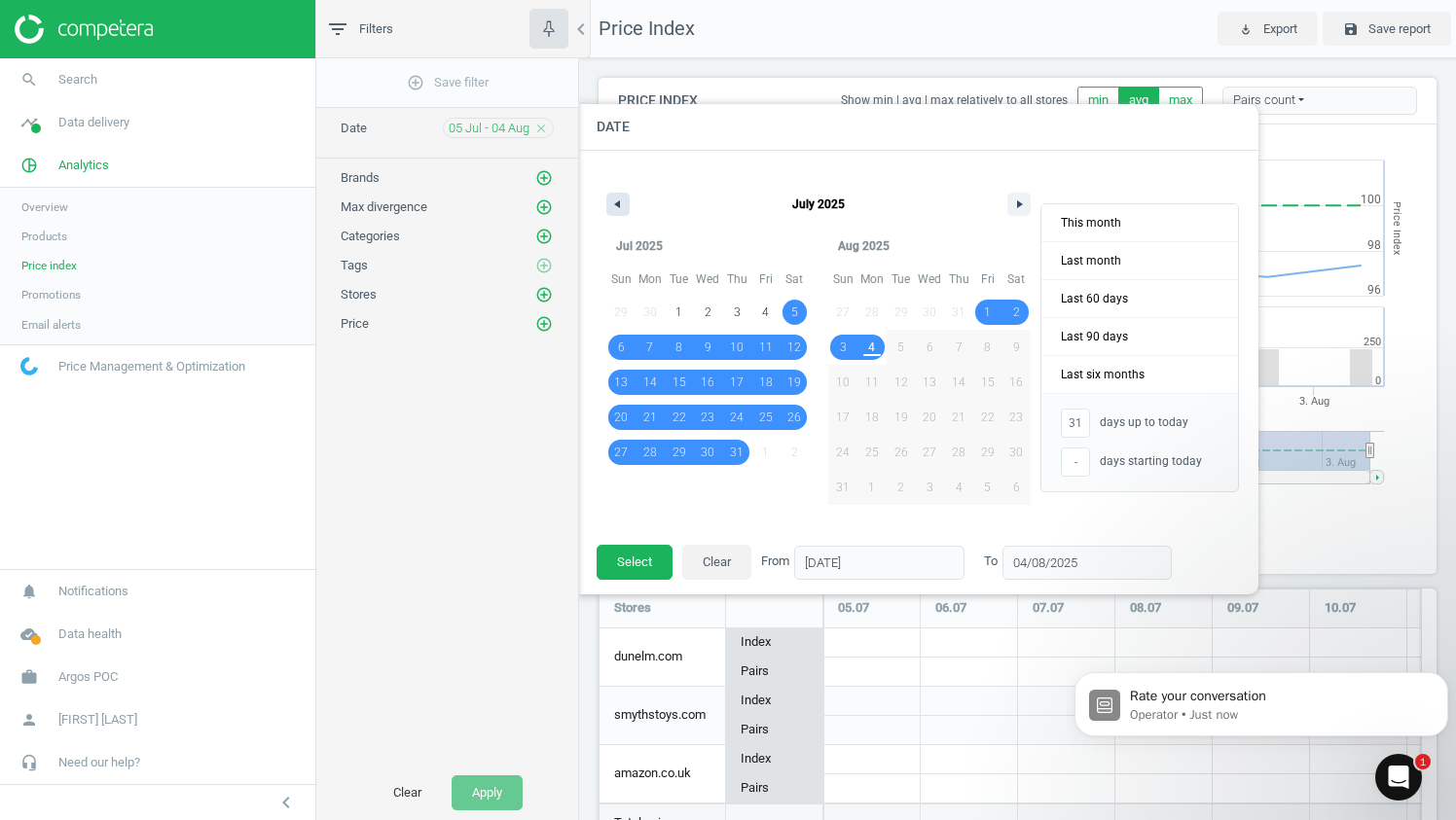 click at bounding box center [618, 204] 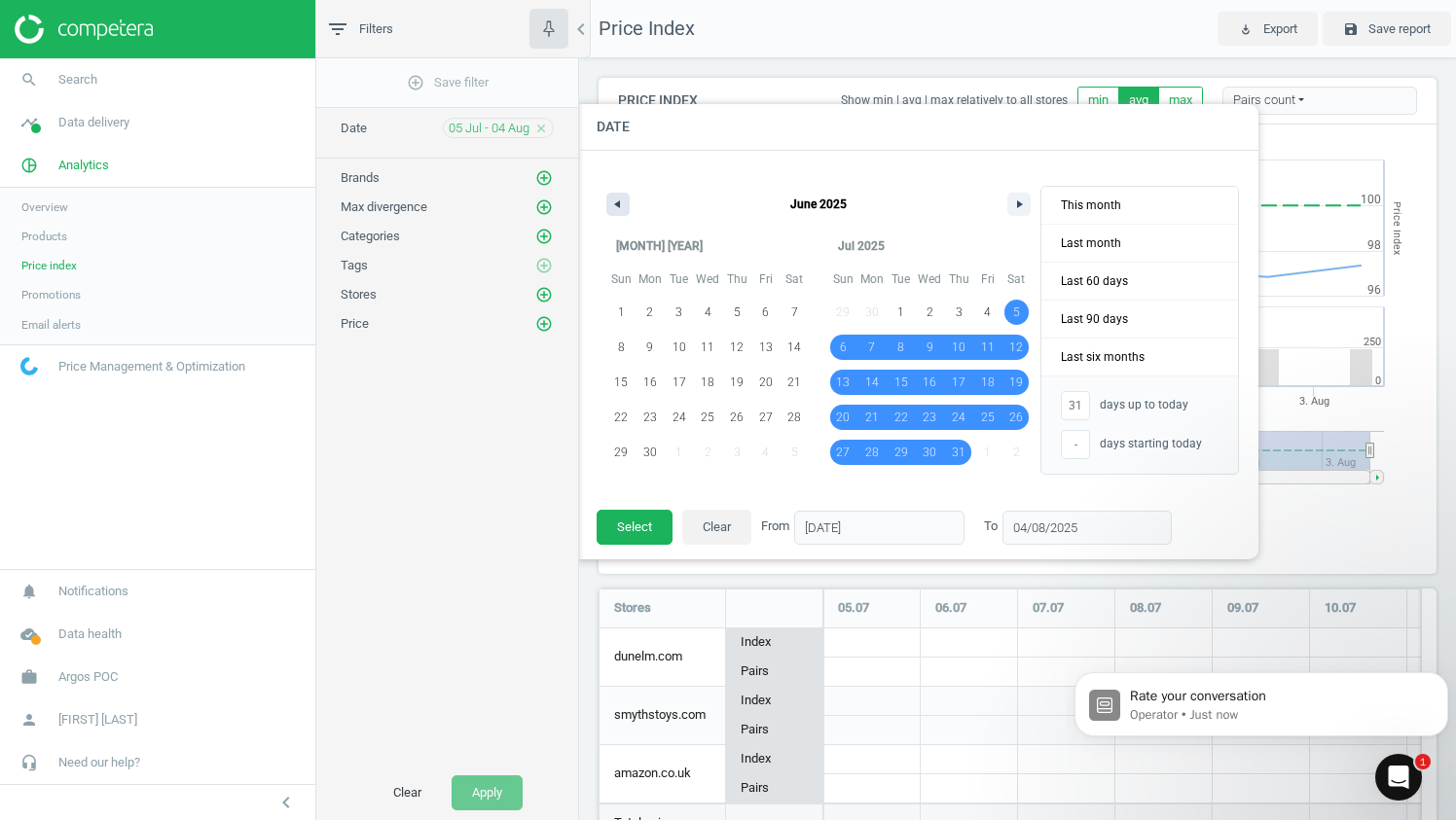 click at bounding box center (618, 204) 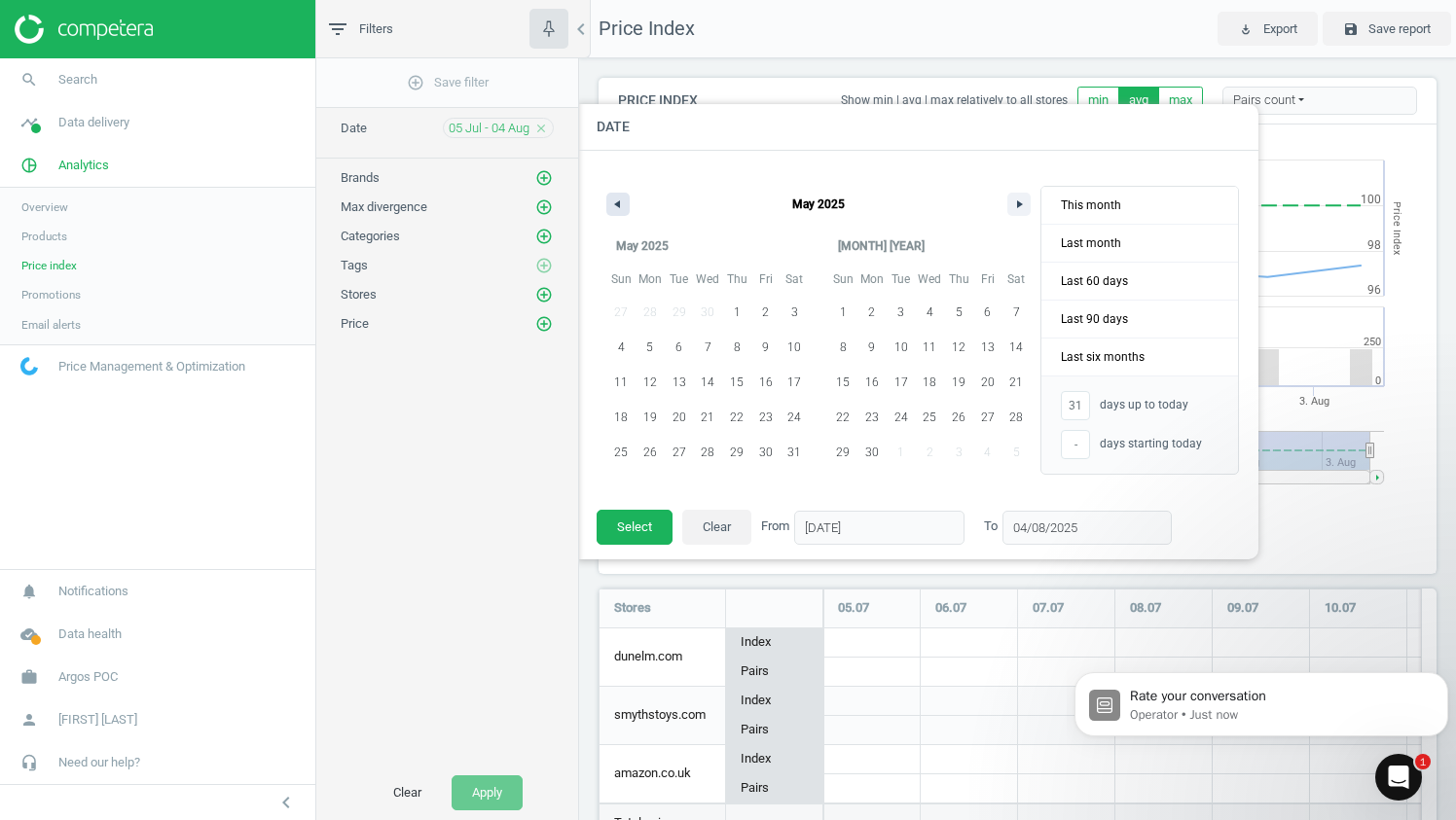 click at bounding box center [618, 204] 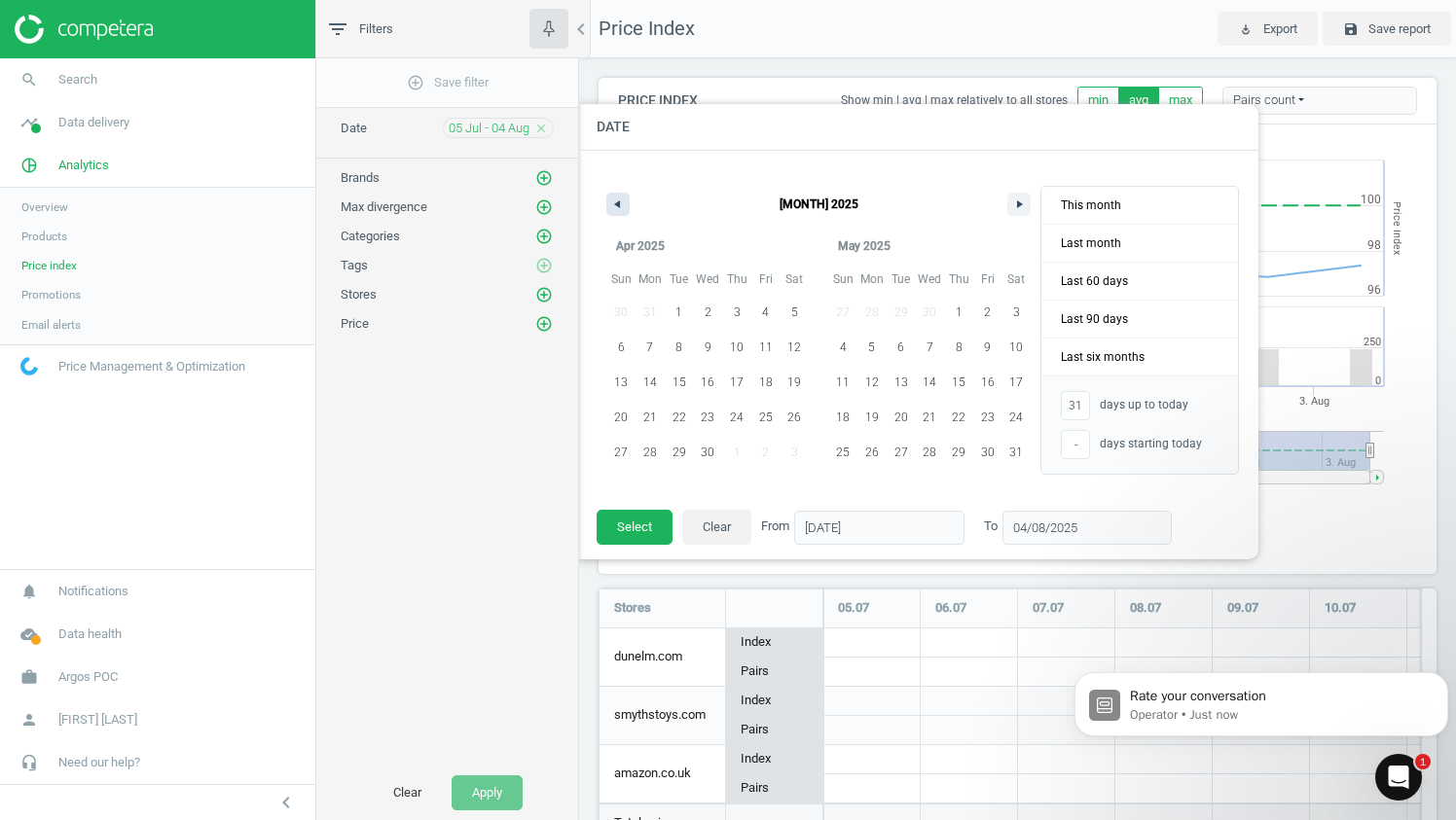 click at bounding box center [618, 204] 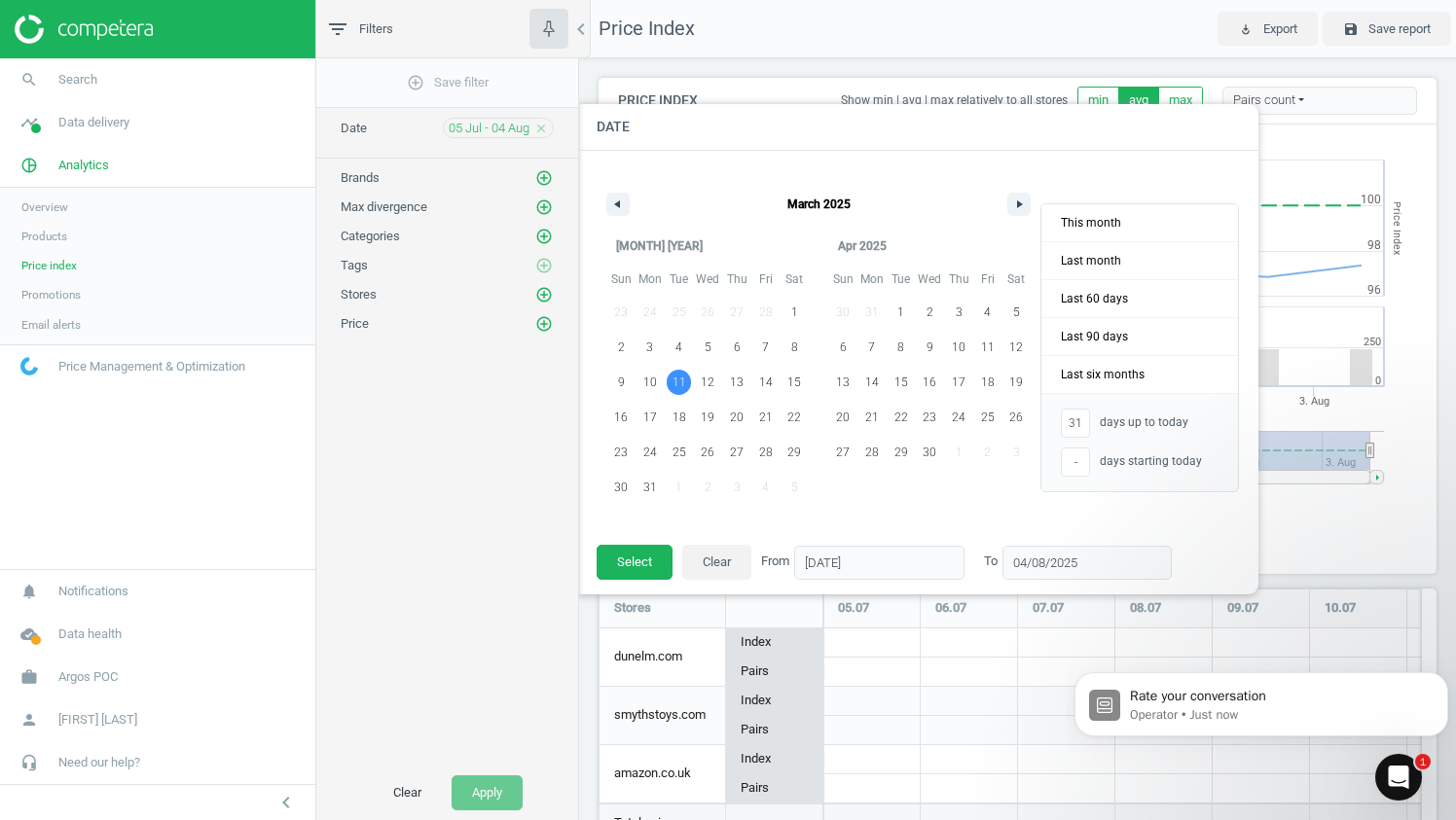 click on "11" at bounding box center (679, 382) 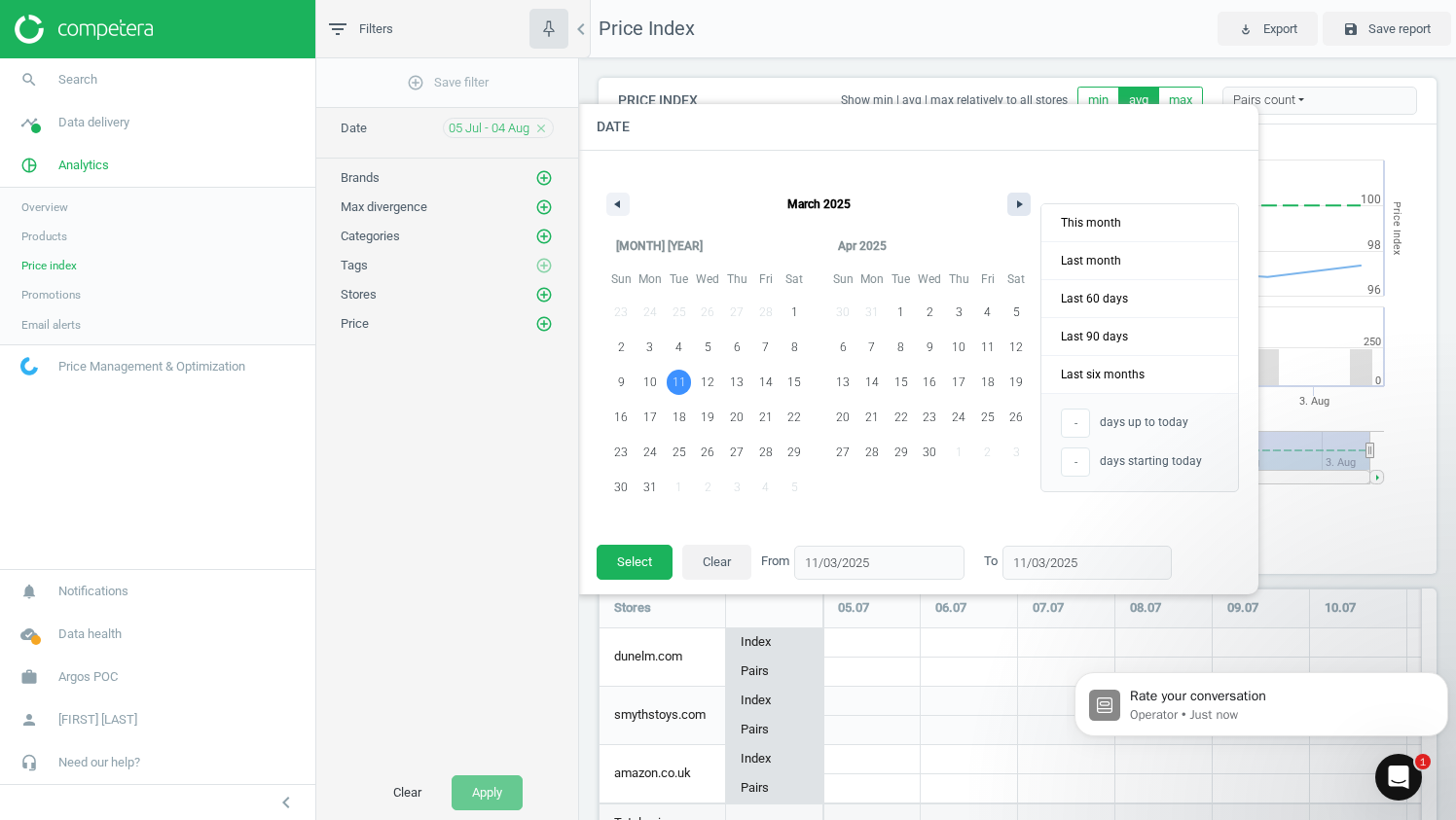 click at bounding box center (1022, 204) 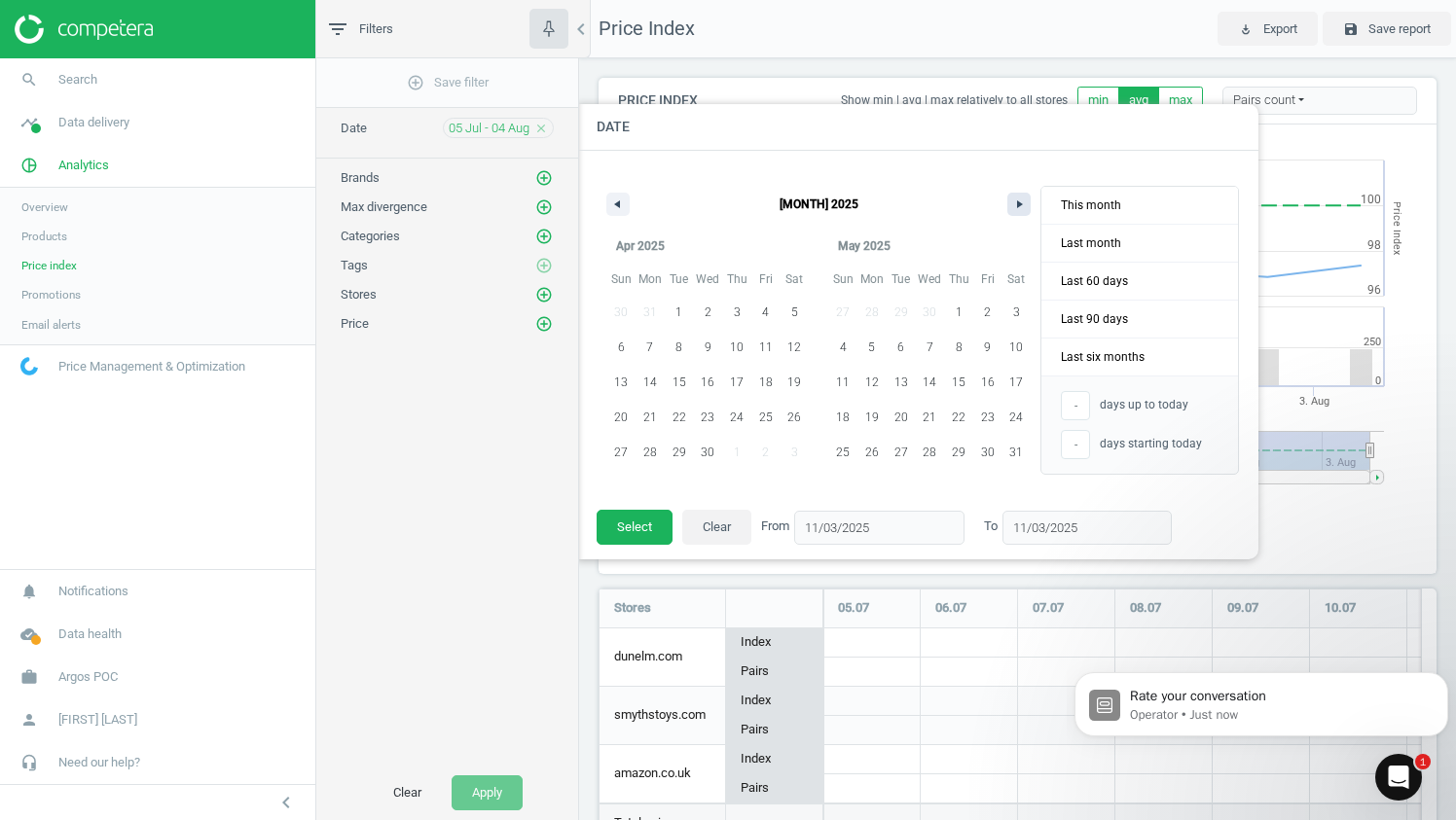 click at bounding box center (1022, 204) 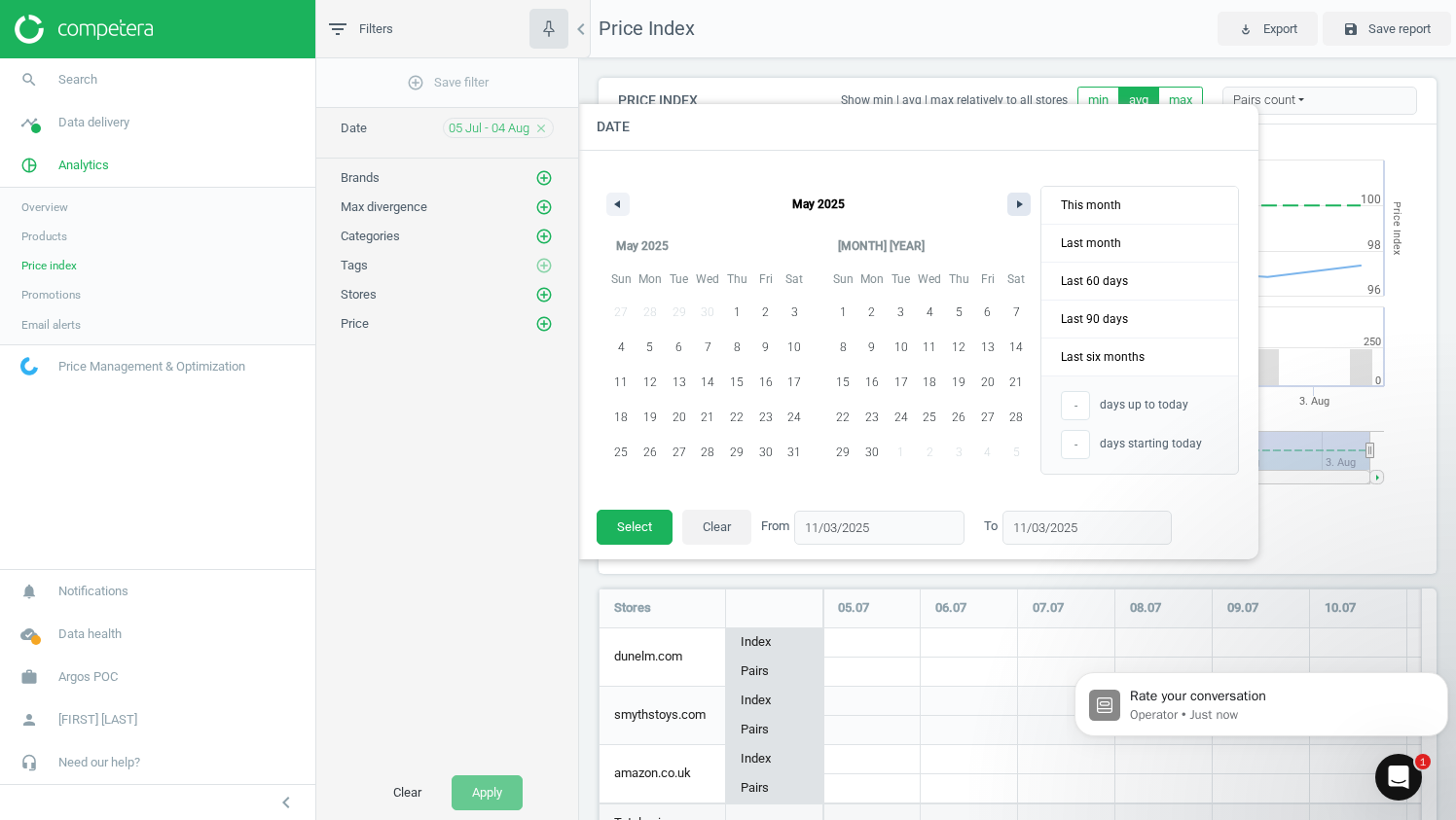 click at bounding box center (1022, 204) 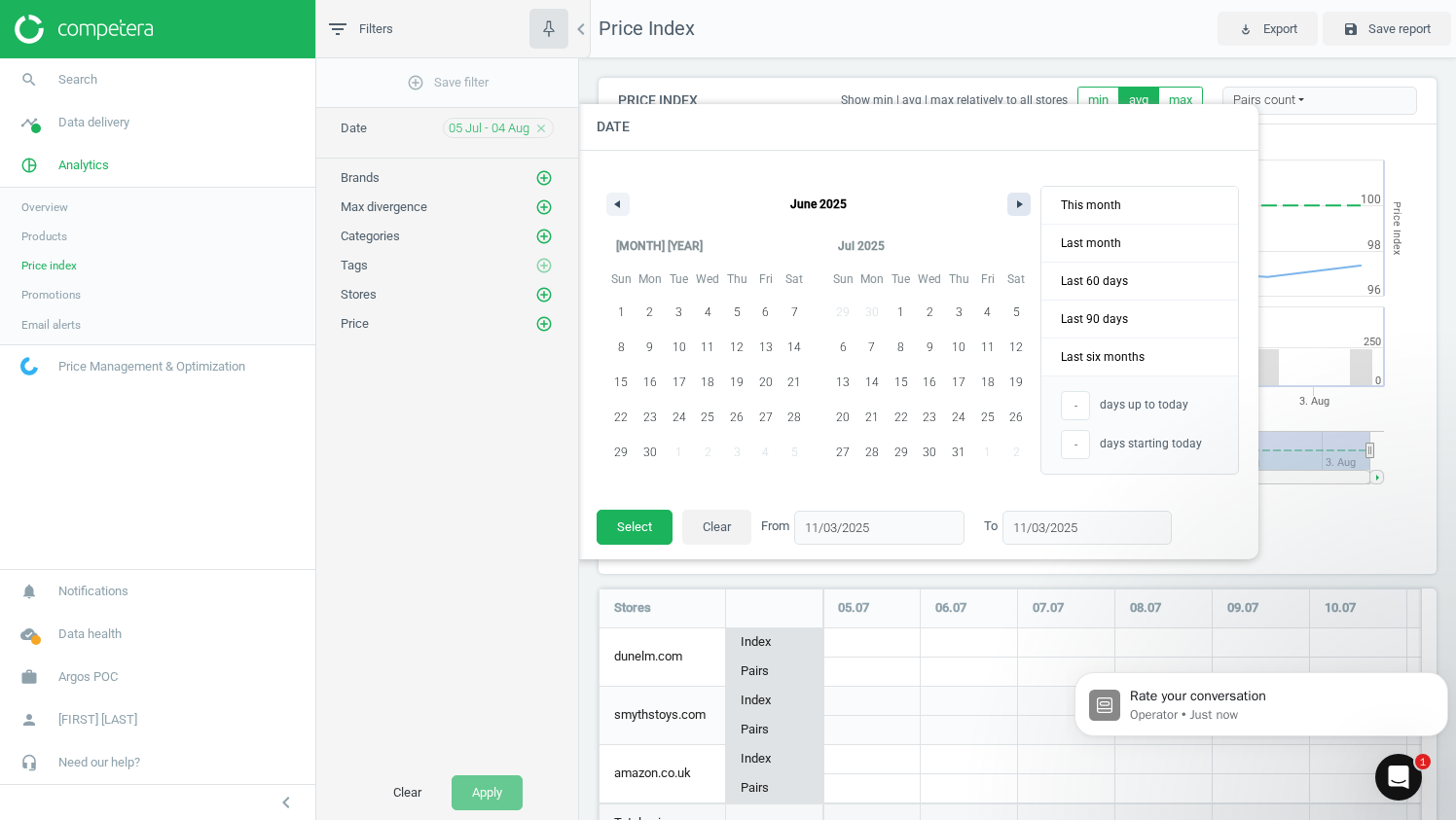 click at bounding box center [1022, 204] 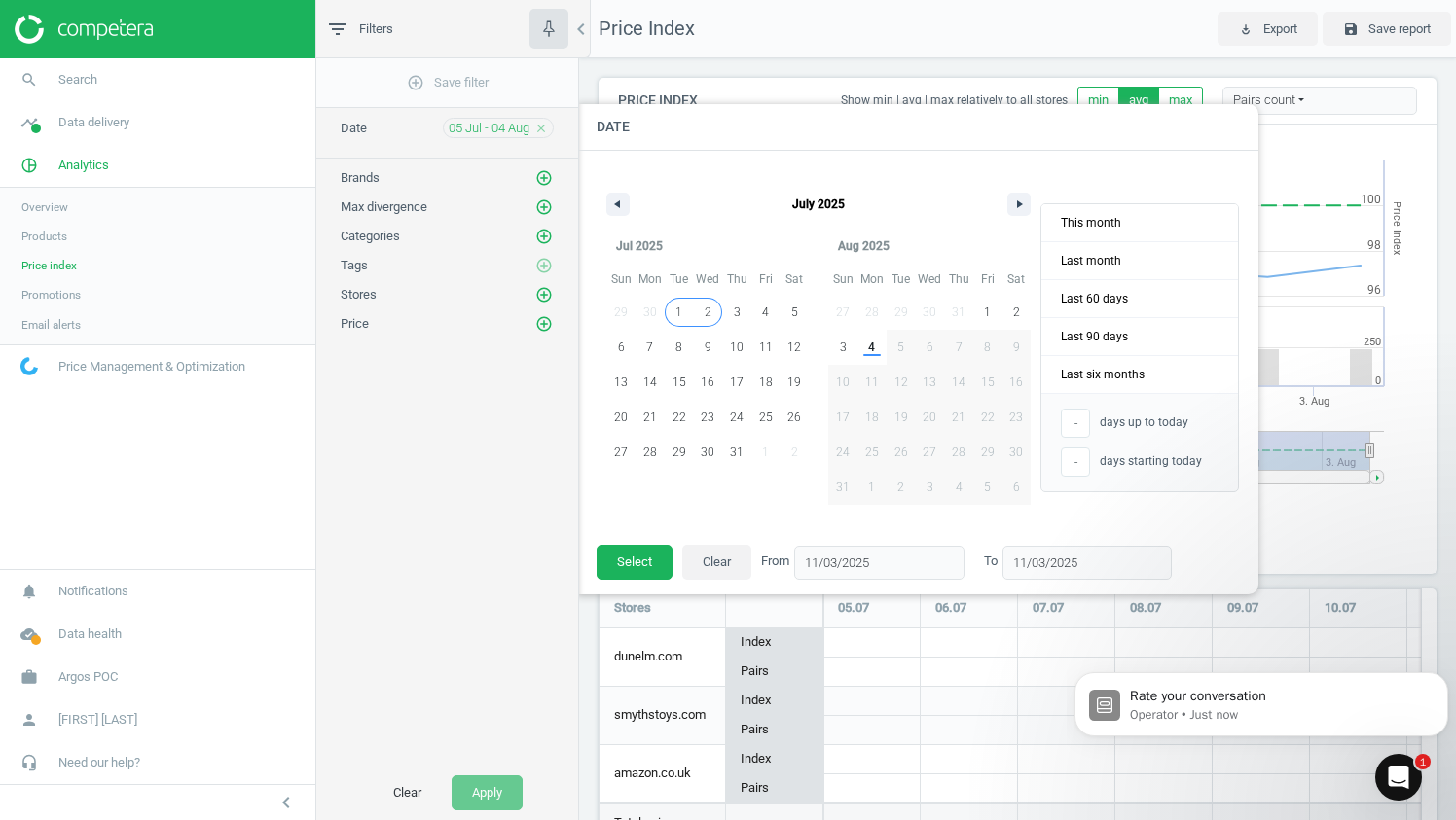 click on "2" at bounding box center [708, 312] 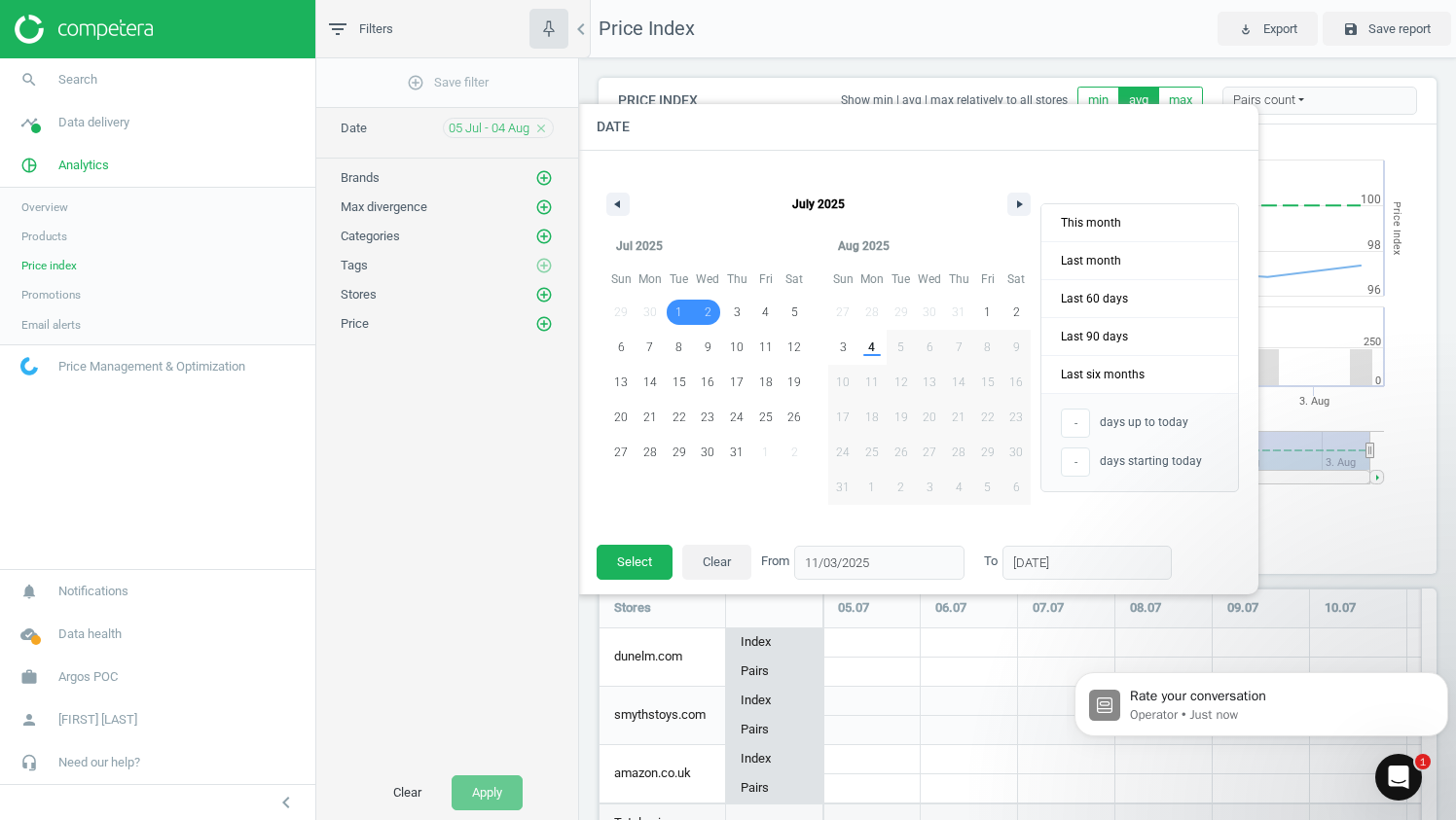 click on "2" at bounding box center (708, 312) 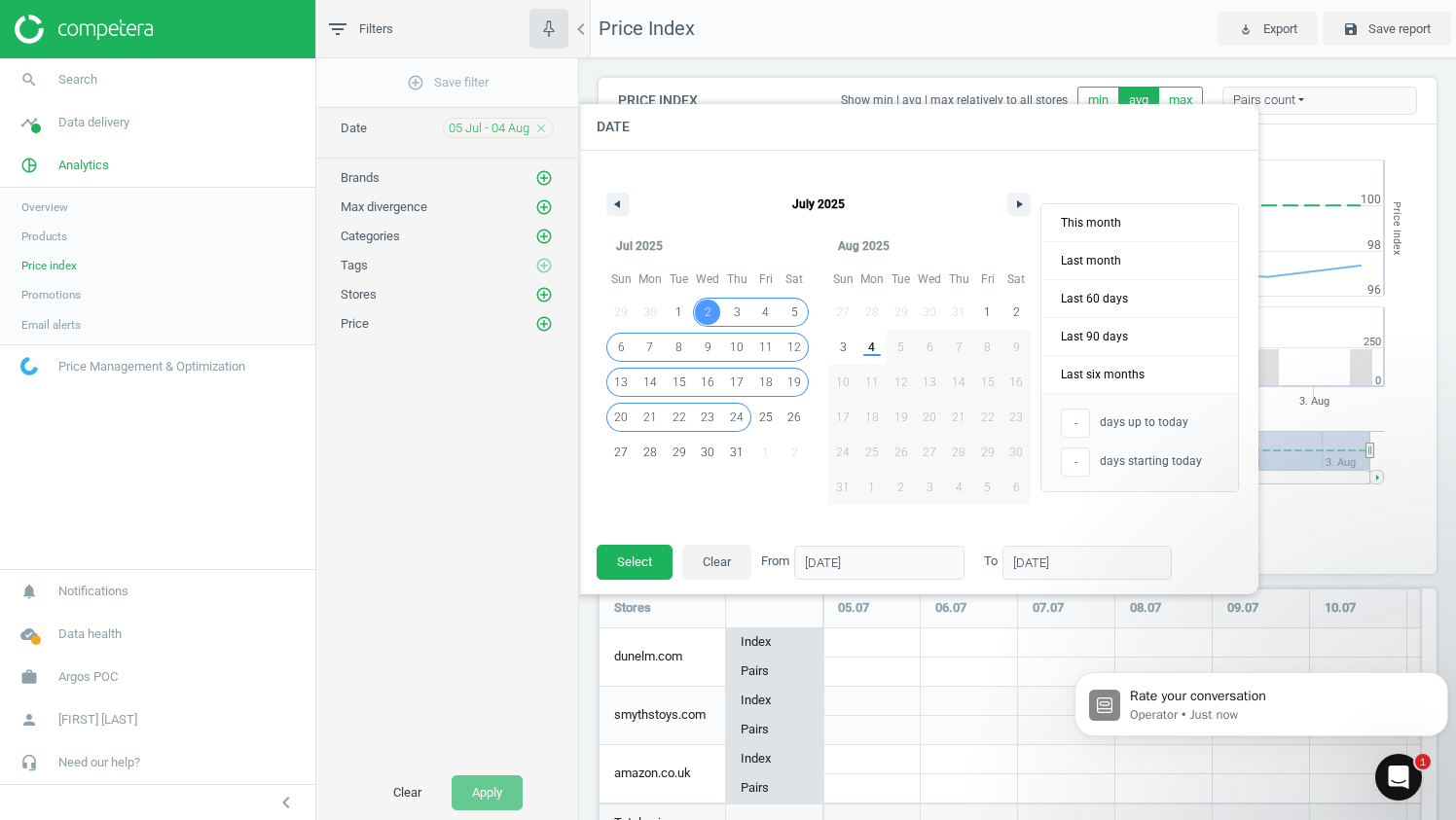 click on "24" at bounding box center [737, 417] 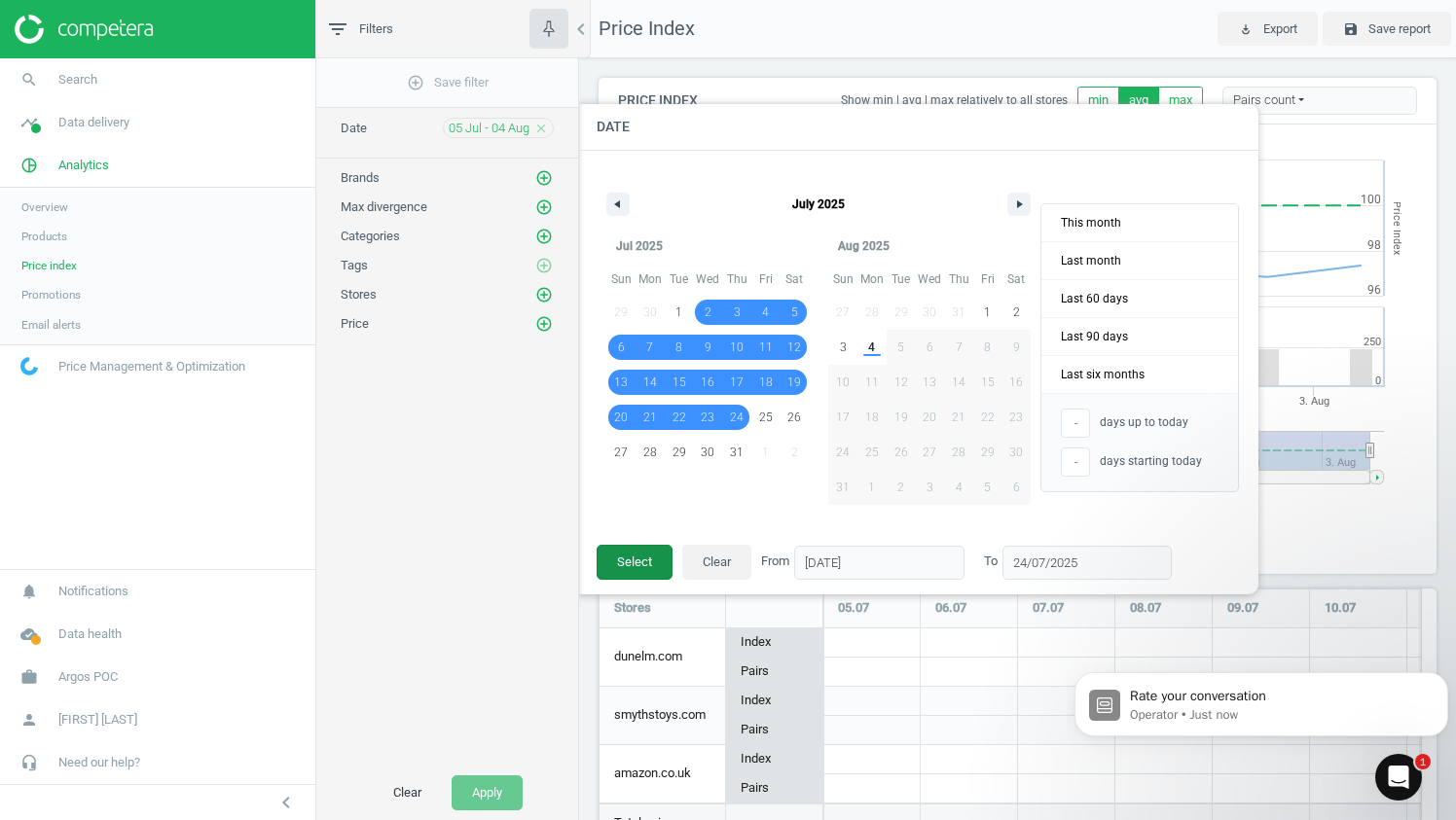 click on "Select" at bounding box center [635, 562] 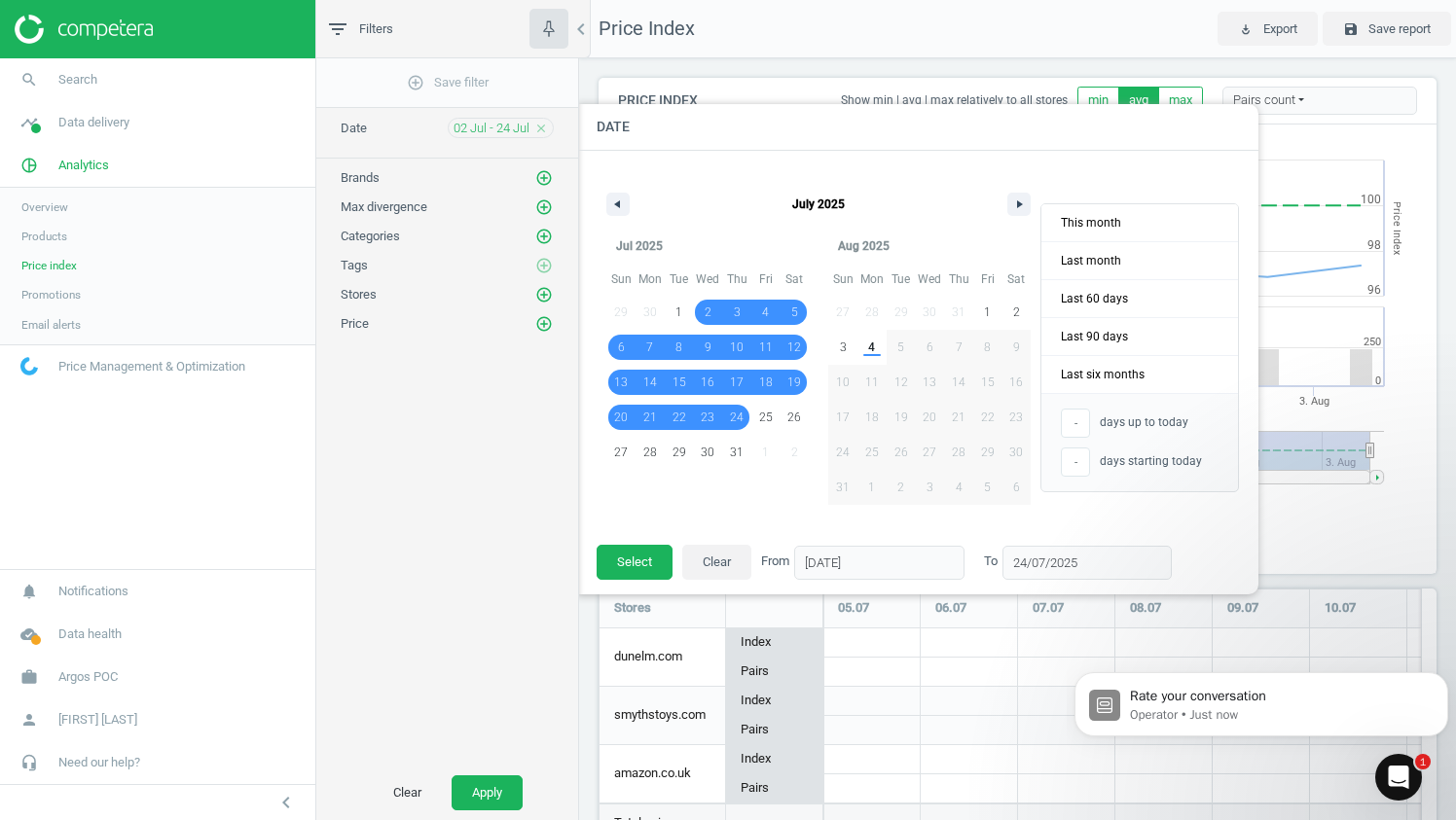 scroll, scrollTop: 10, scrollLeft: 10, axis: both 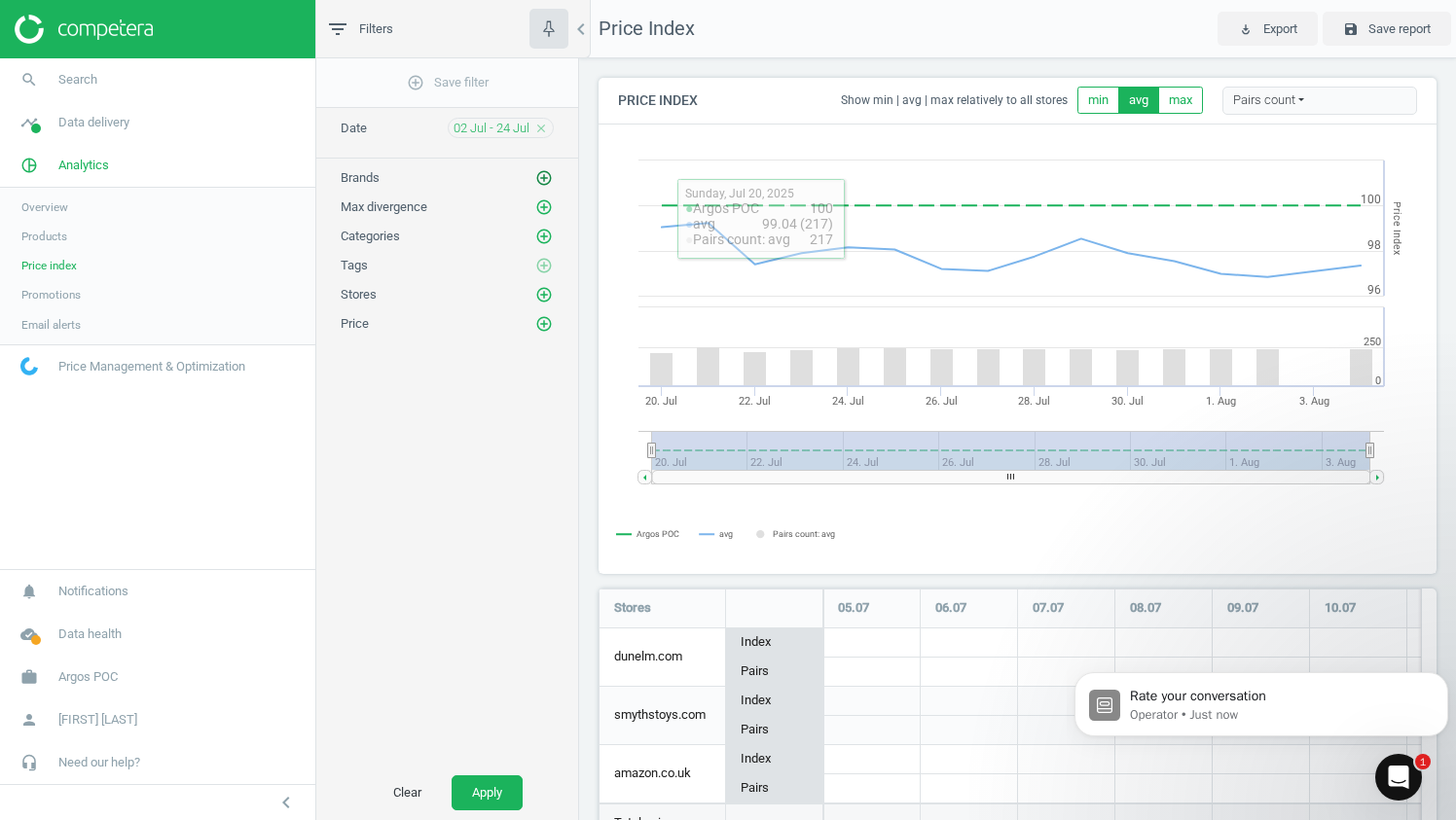click on "add_circle_outline" at bounding box center [544, 178] 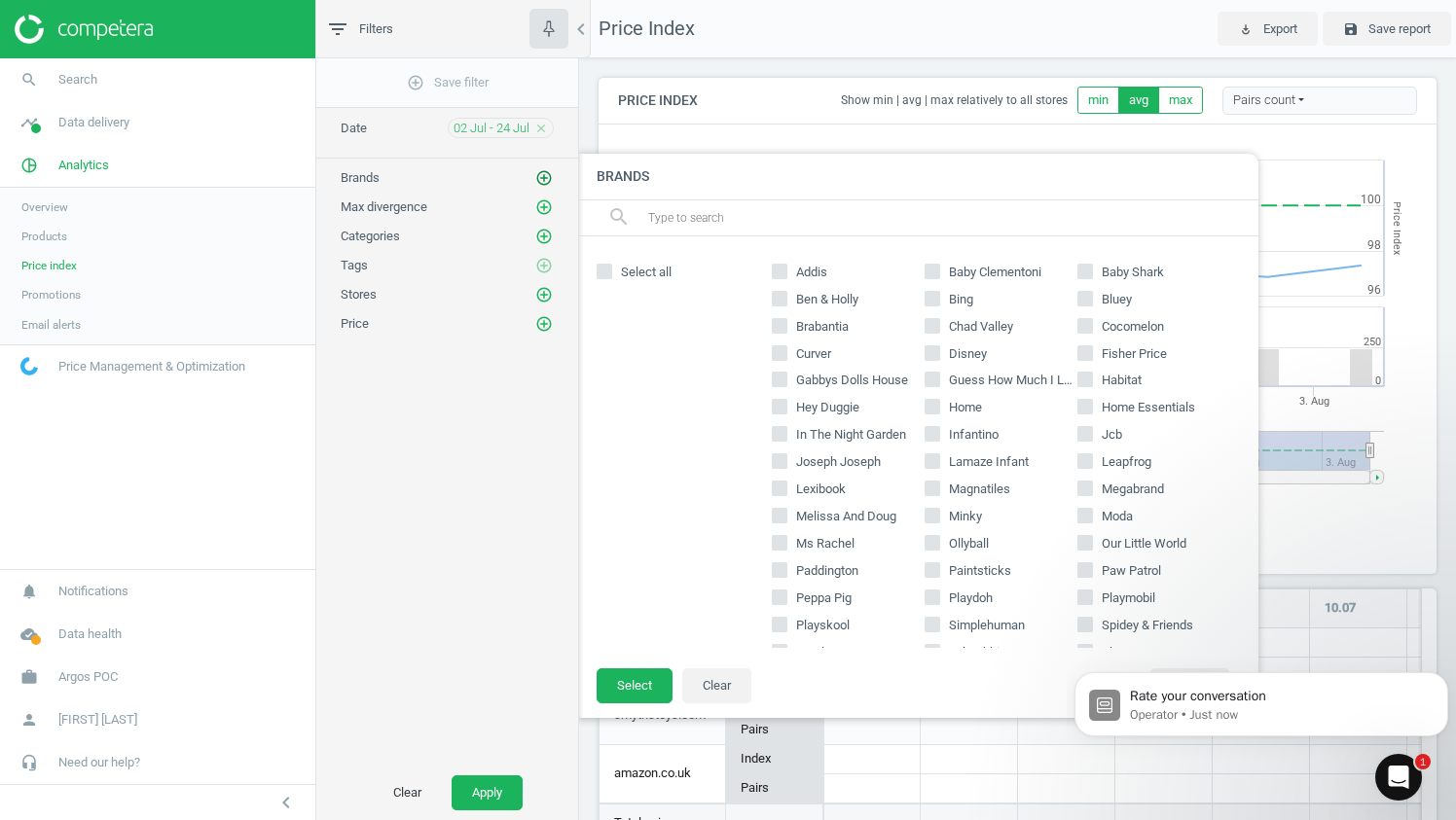 click on "add_circle_outline" at bounding box center (544, 178) 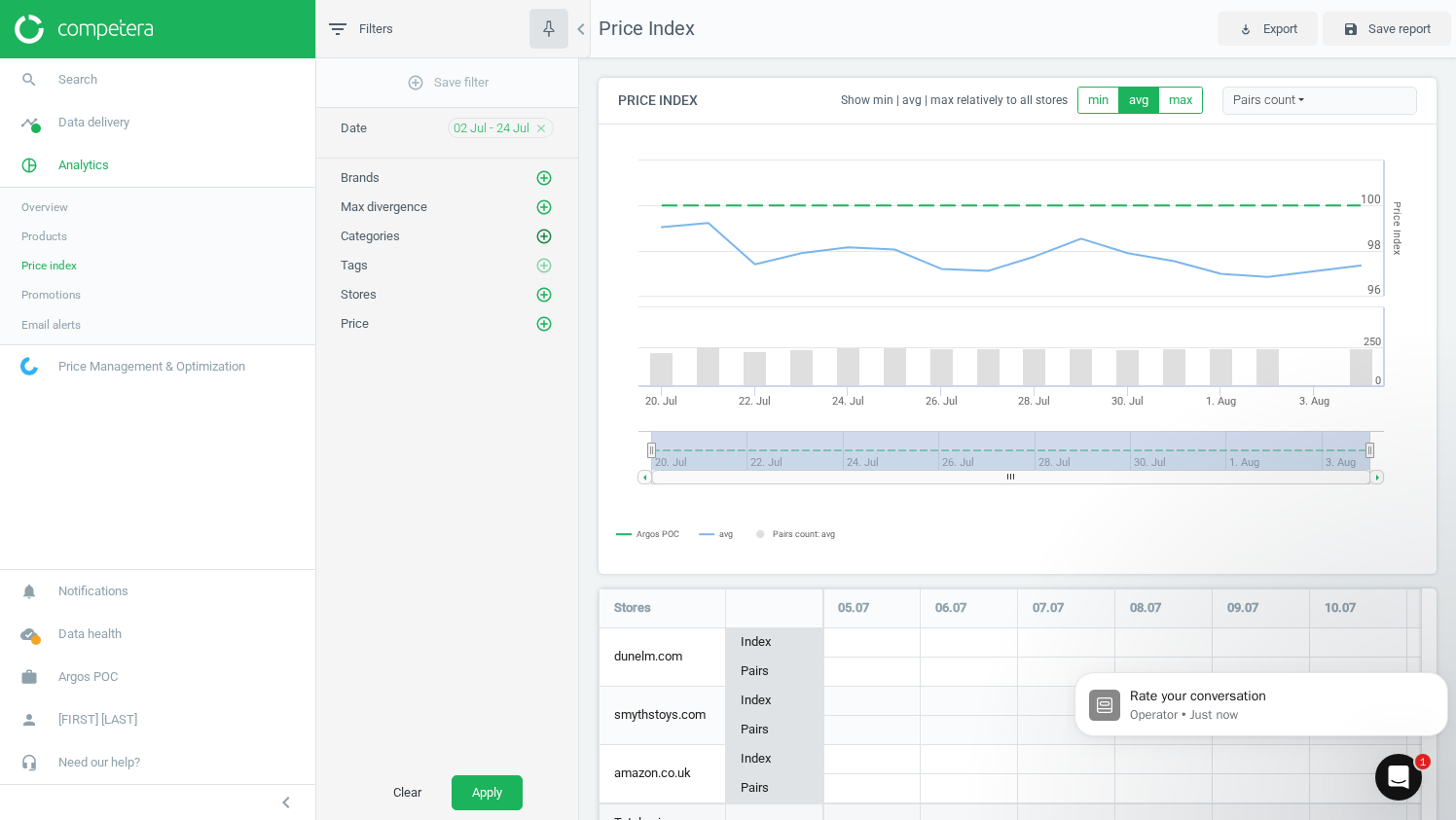 click on "add_circle_outline" at bounding box center (544, 236) 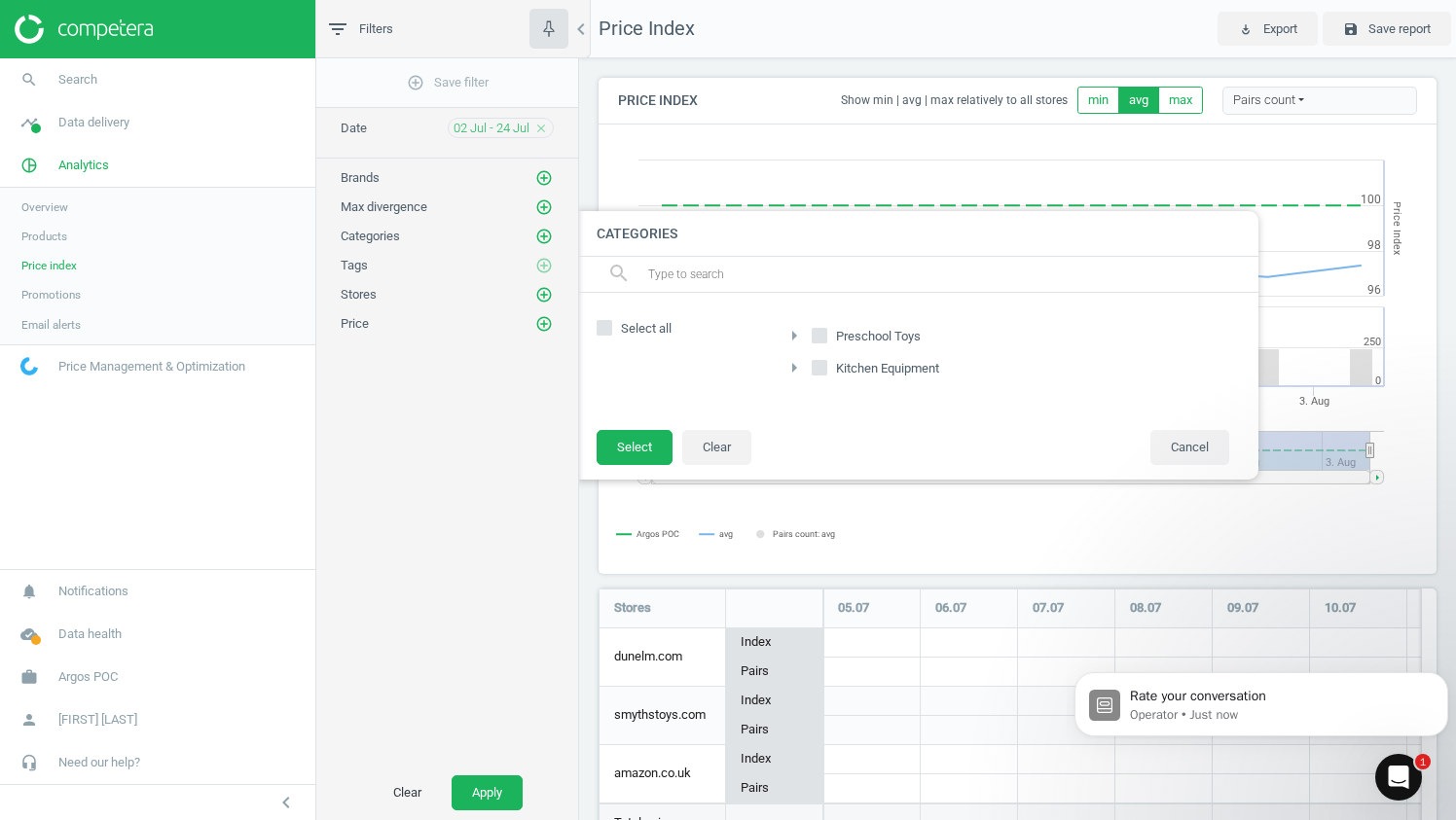 click on "Preschool Toys" at bounding box center [868, 337] 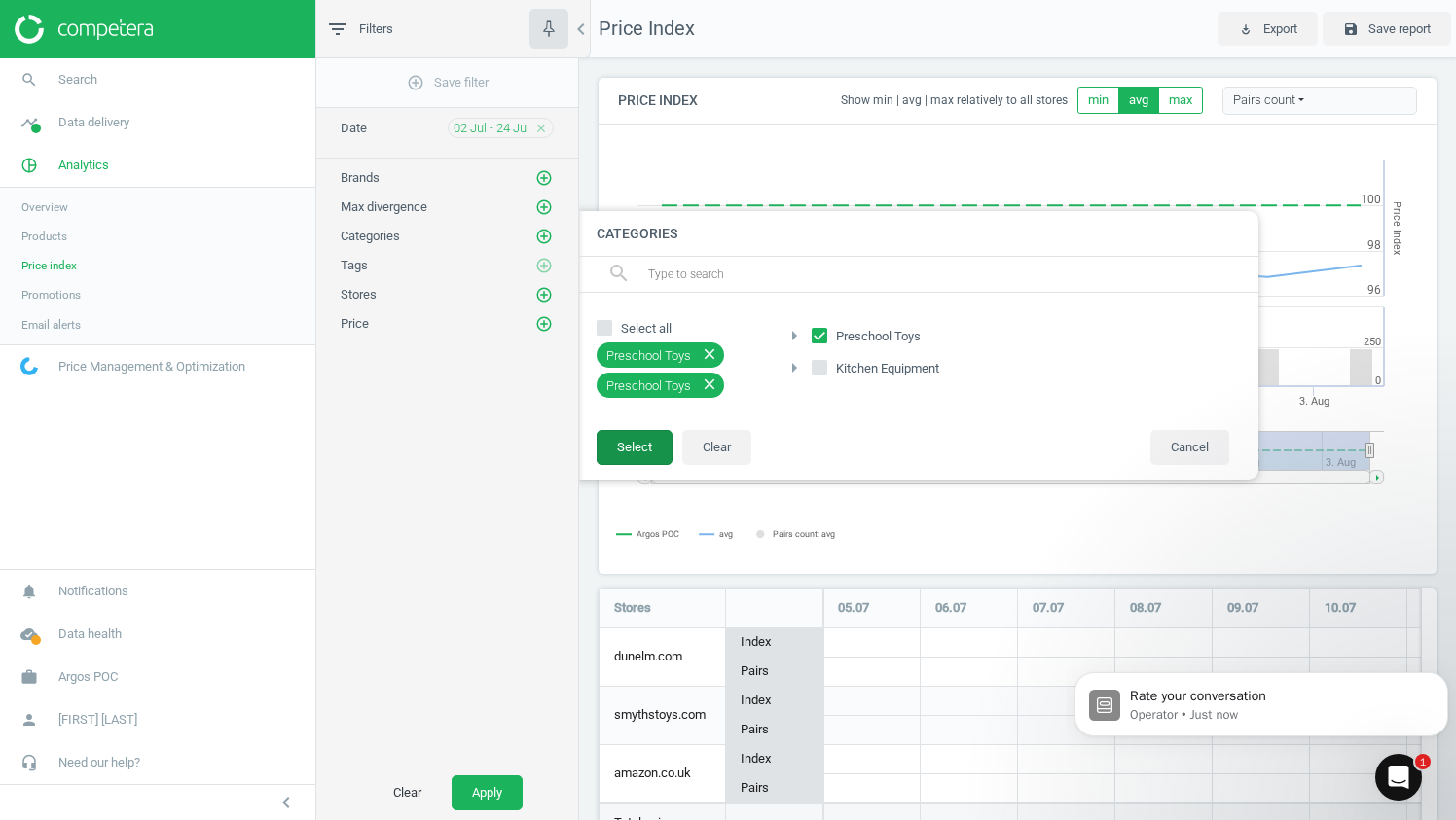 click on "Select" at bounding box center [635, 447] 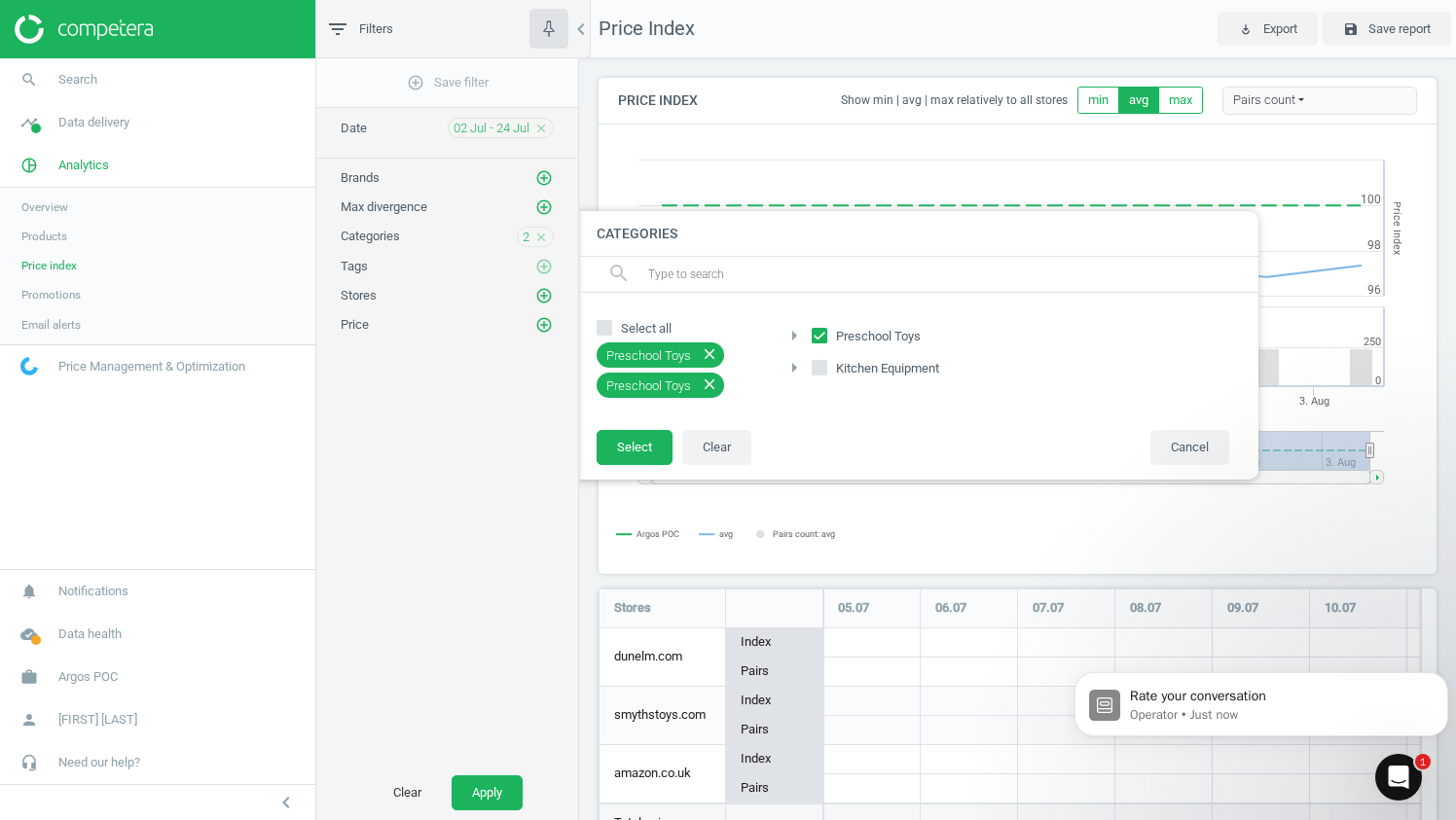 scroll, scrollTop: 10, scrollLeft: 10, axis: both 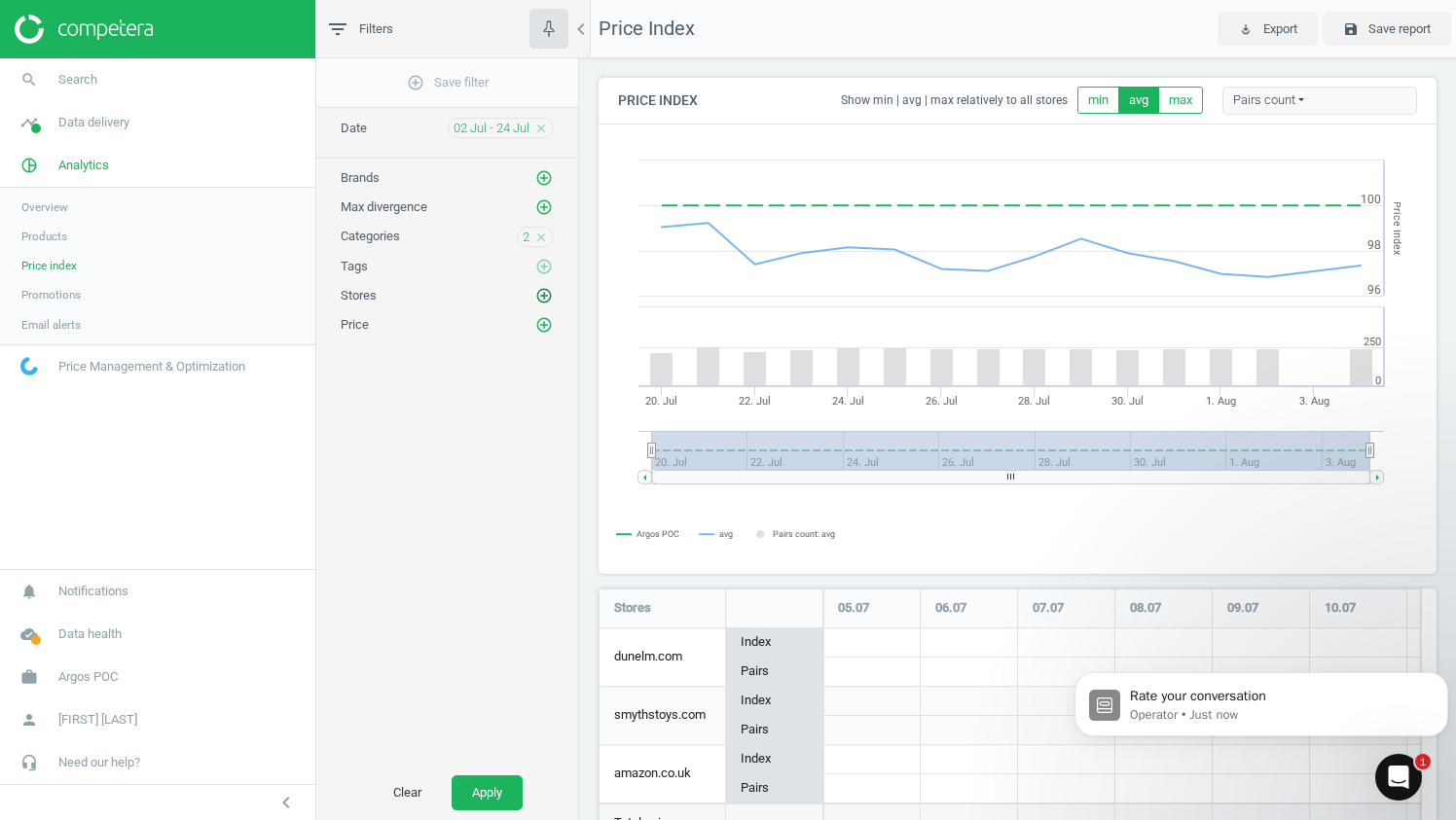 click on "add_circle_outline" at bounding box center (544, 296) 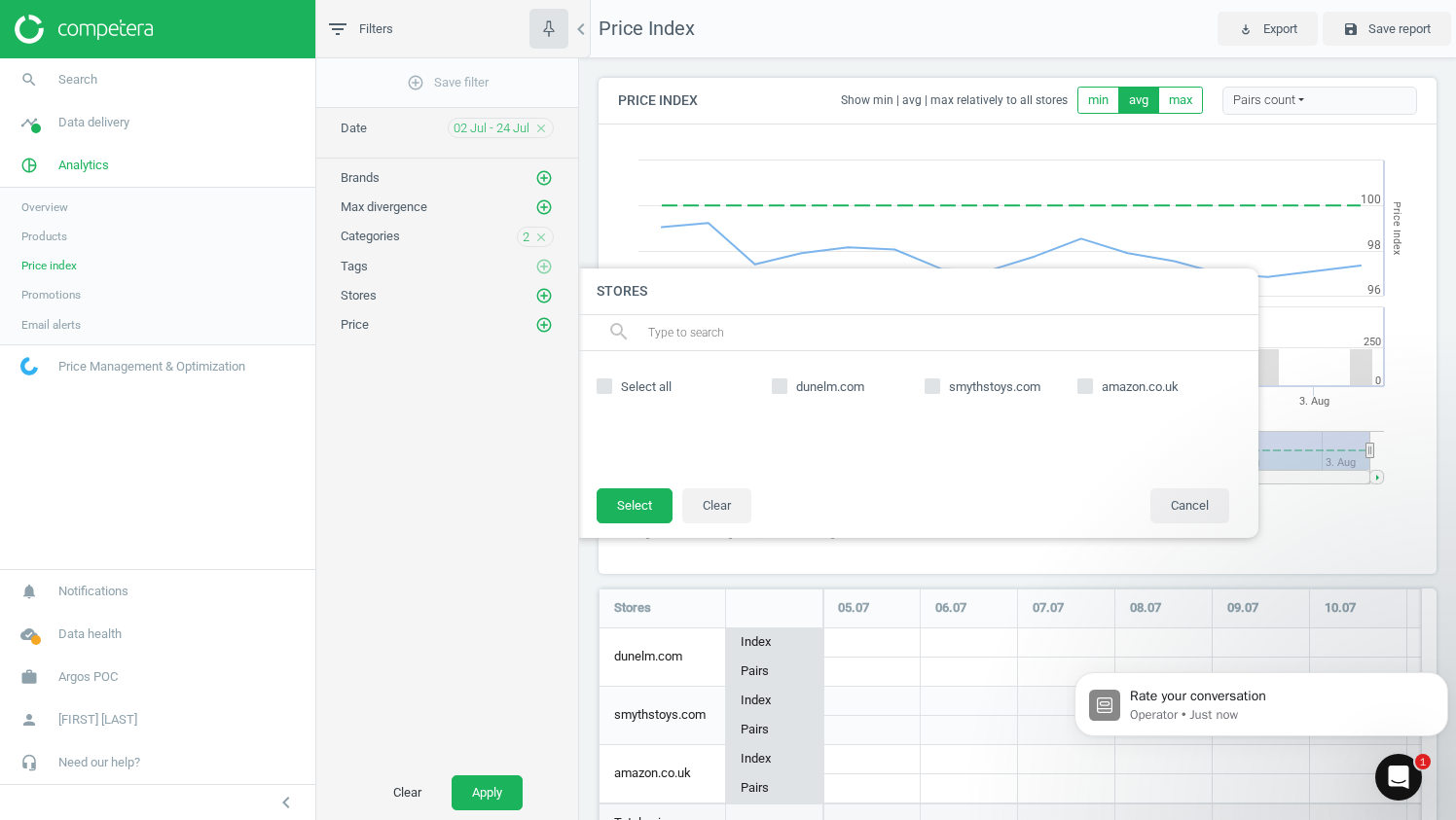 click on "smythstoys.com" at bounding box center [995, 387] 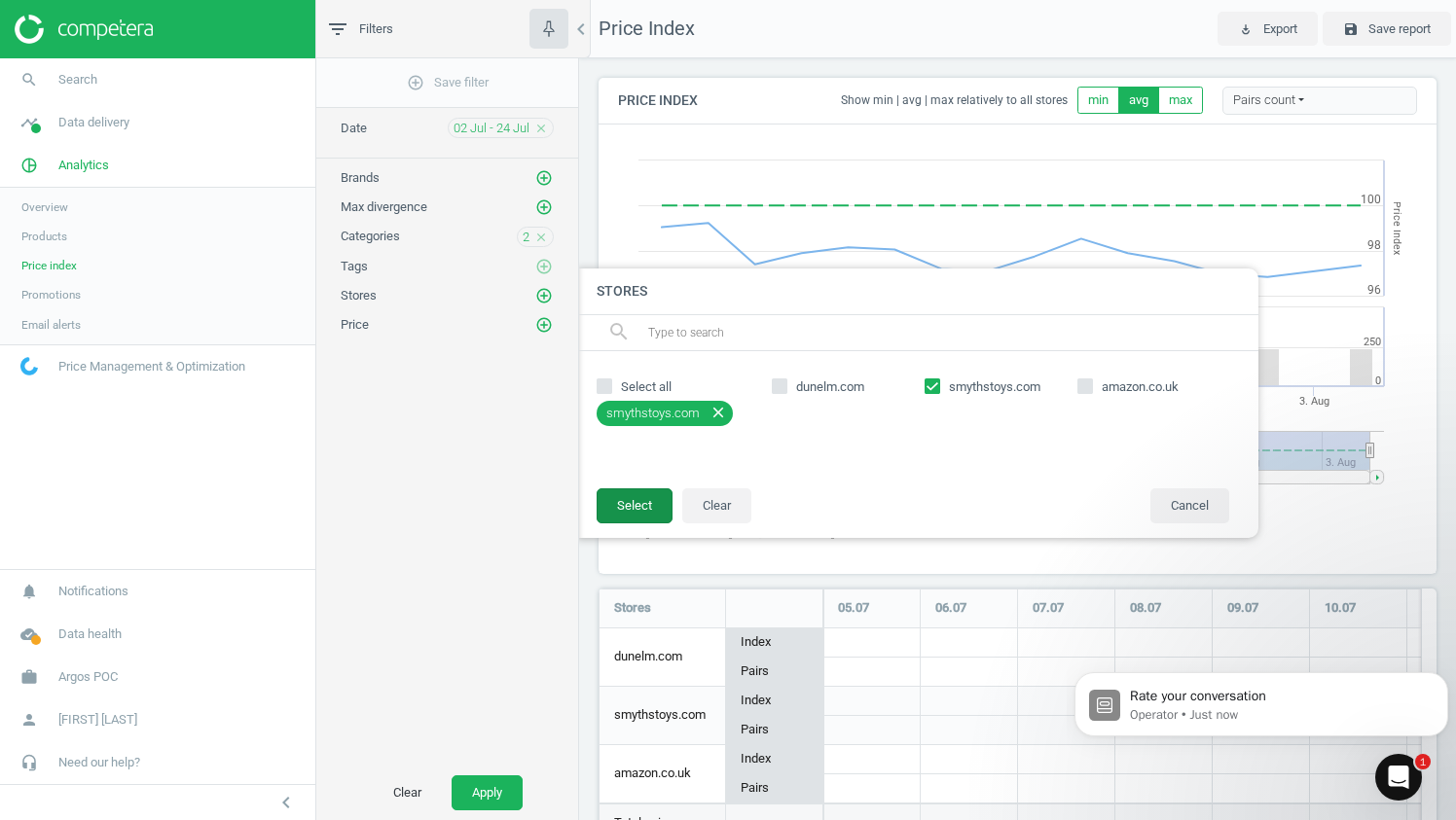 click on "Select" at bounding box center [635, 506] 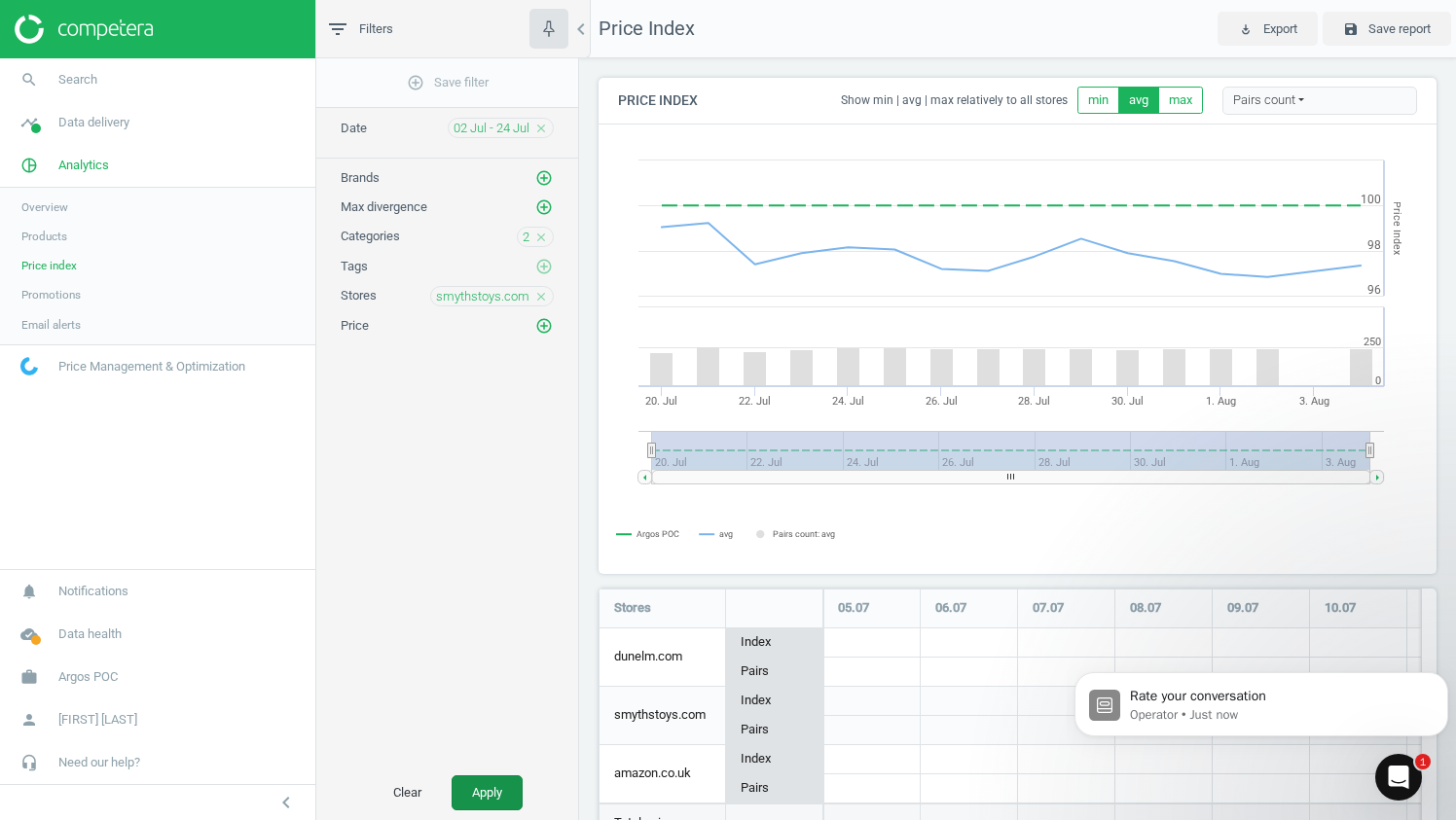 click on "Apply" at bounding box center (487, 793) 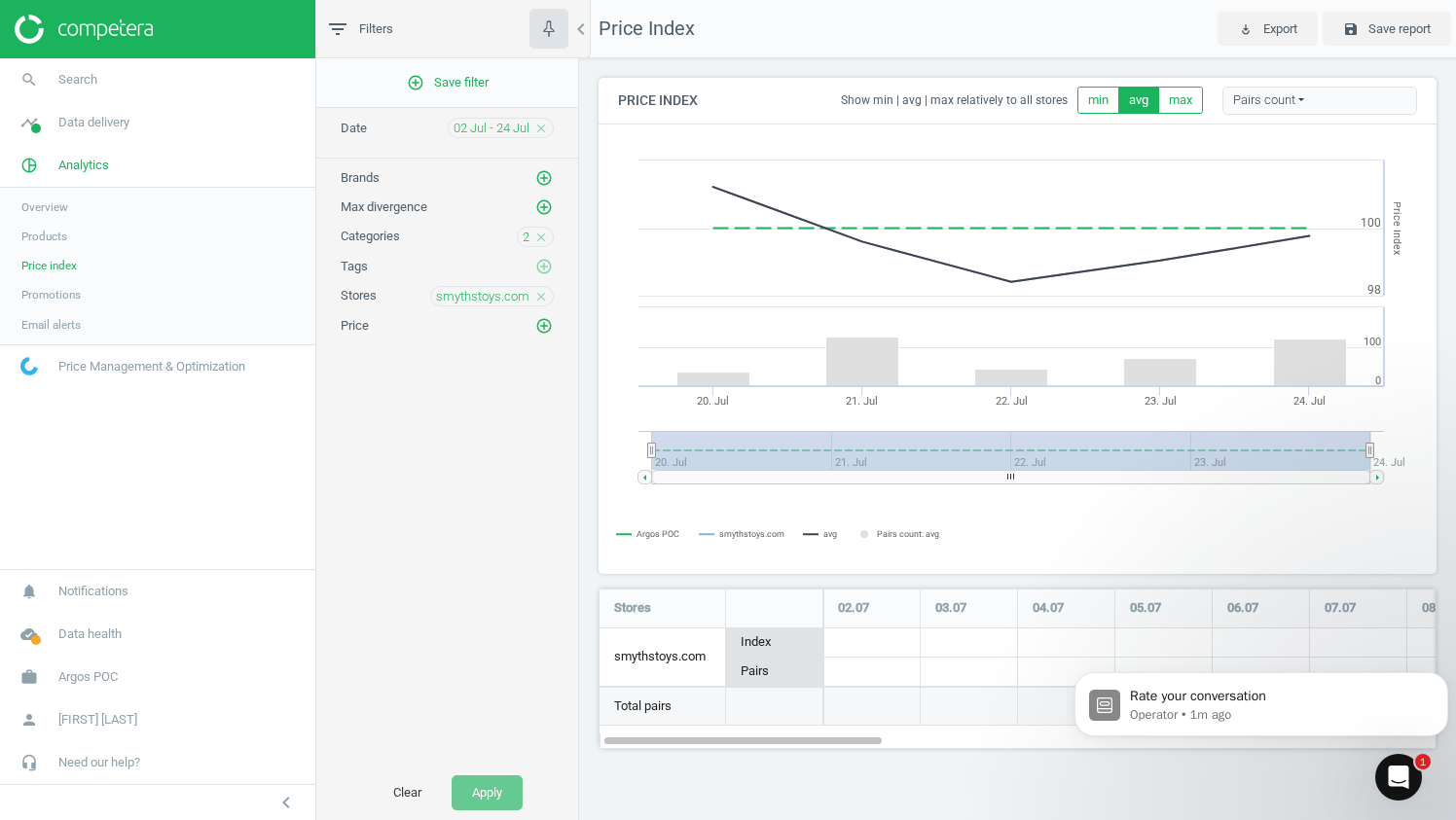 scroll, scrollTop: 10, scrollLeft: 10, axis: both 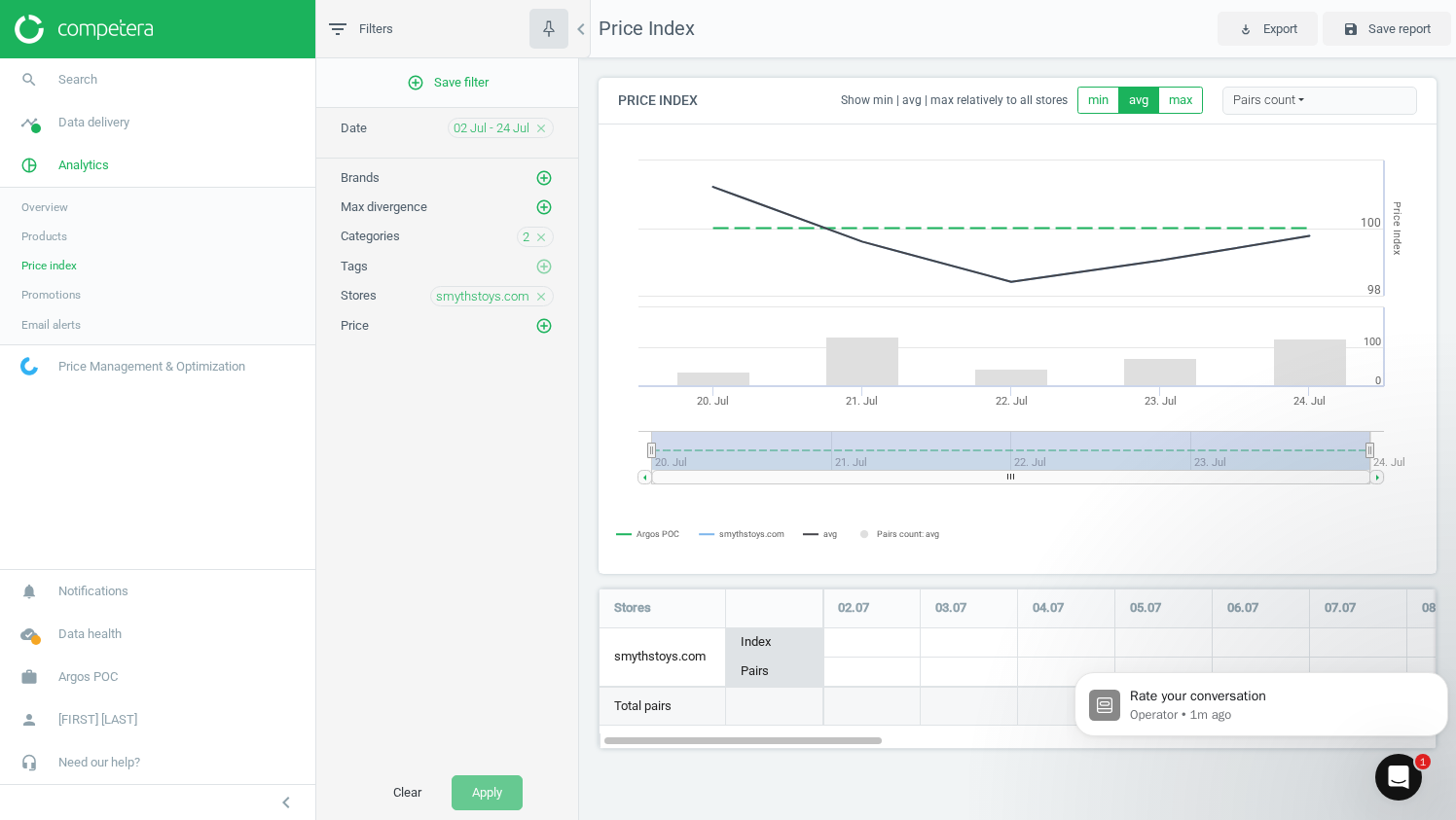 click on "Pairs count" at bounding box center (1320, 101) 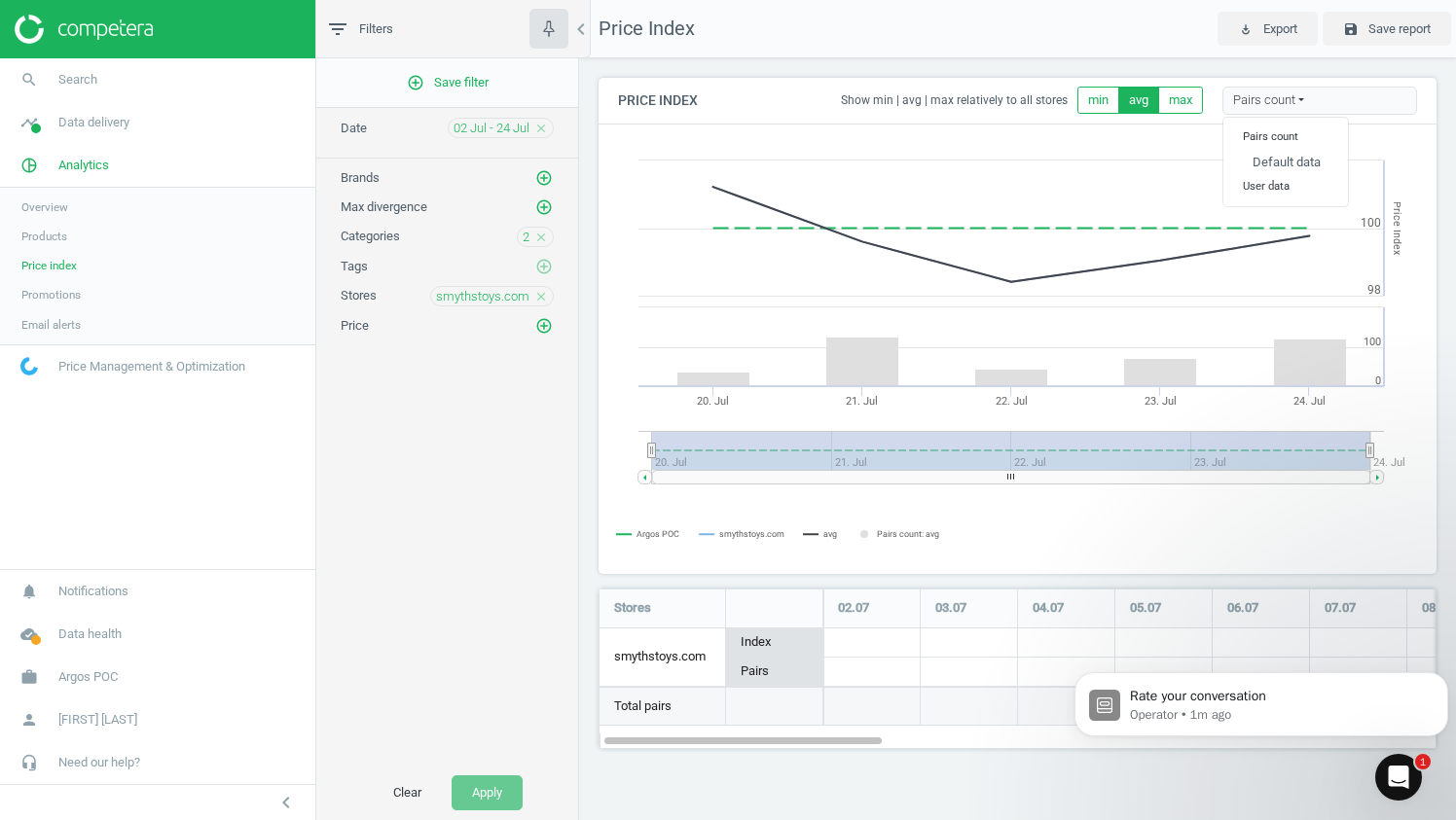 click on "Pairs count" at bounding box center [1320, 101] 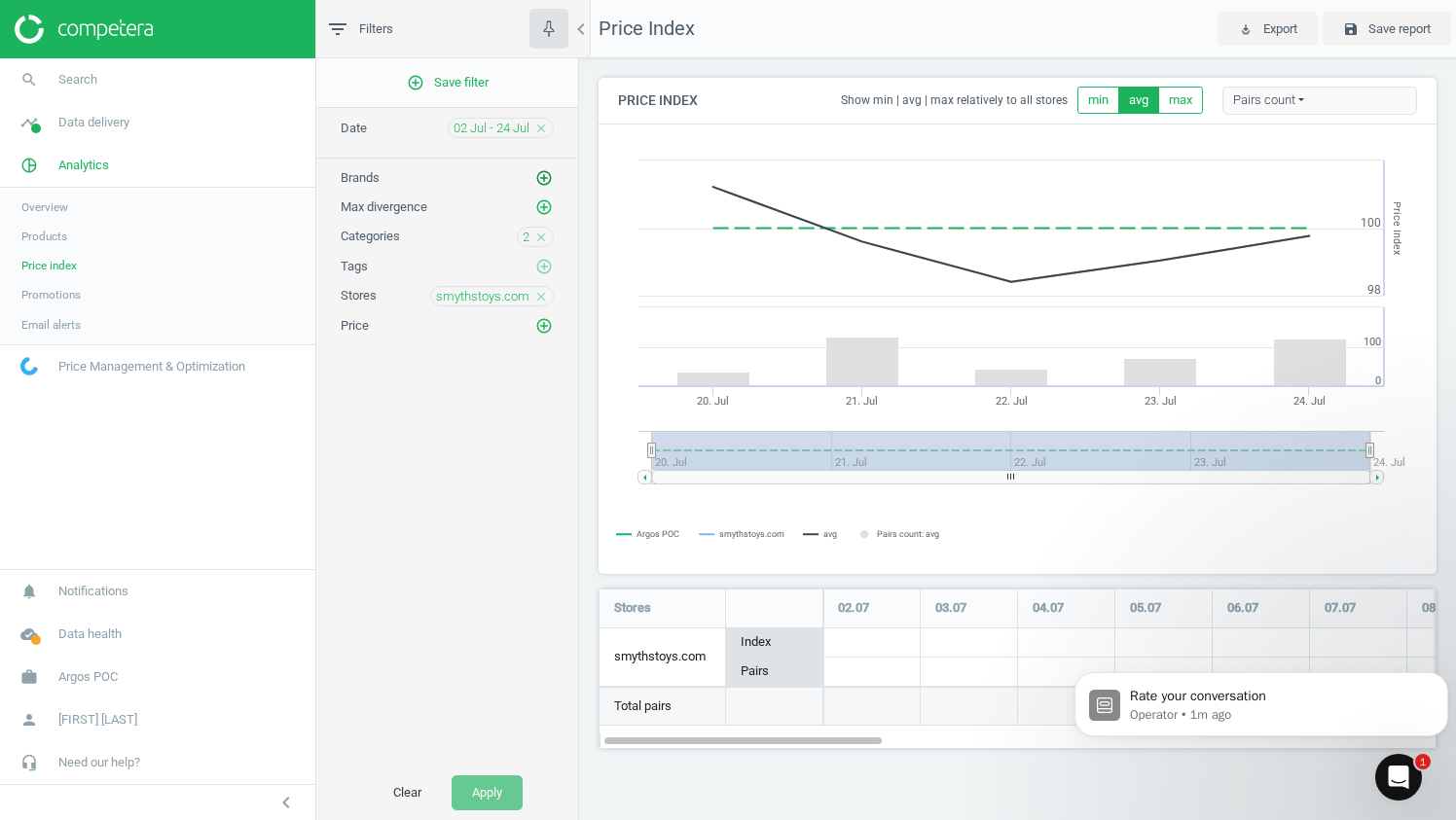 click on "add_circle_outline" at bounding box center [544, 178] 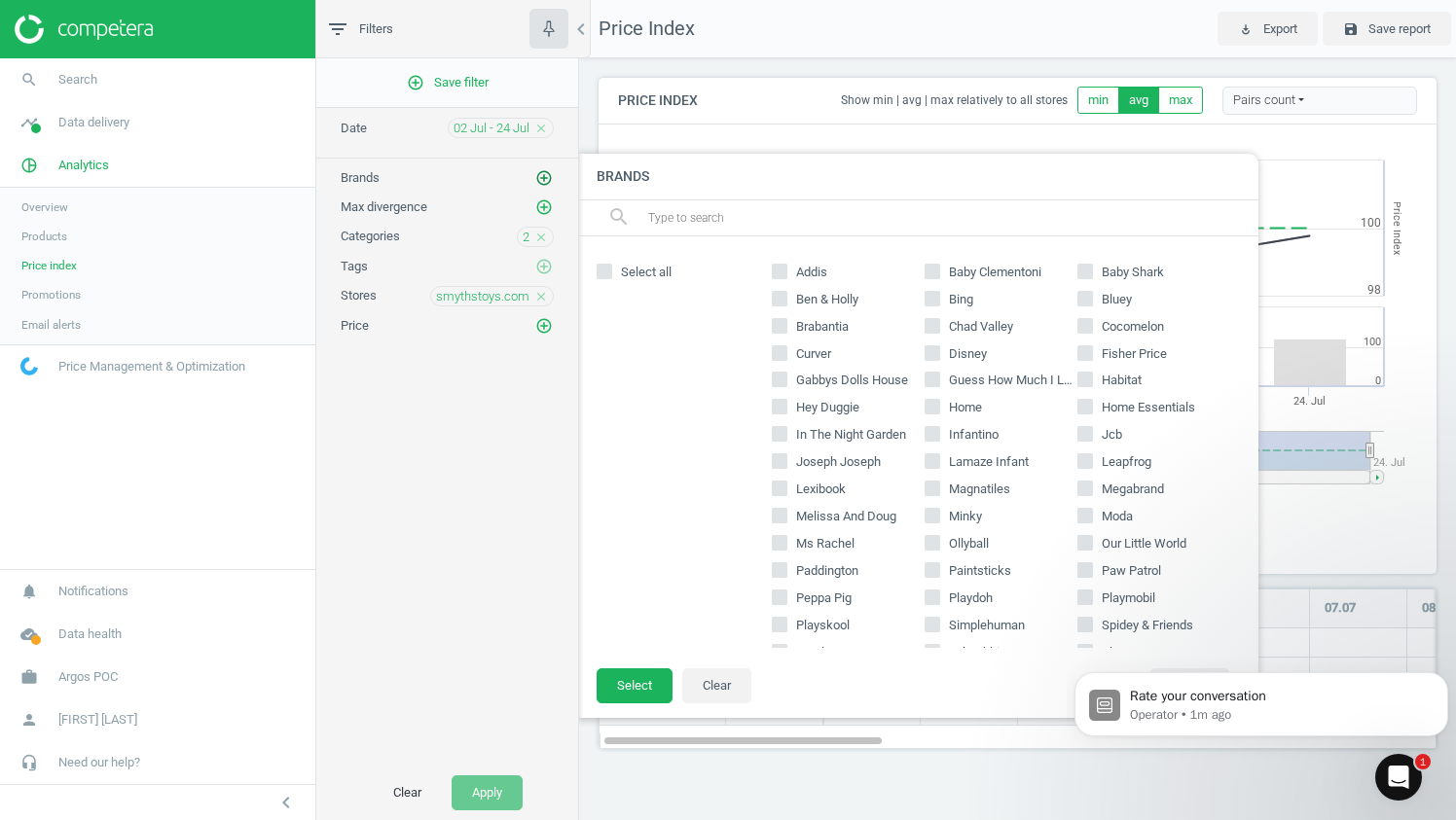 click on "add_circle_outline" at bounding box center (544, 178) 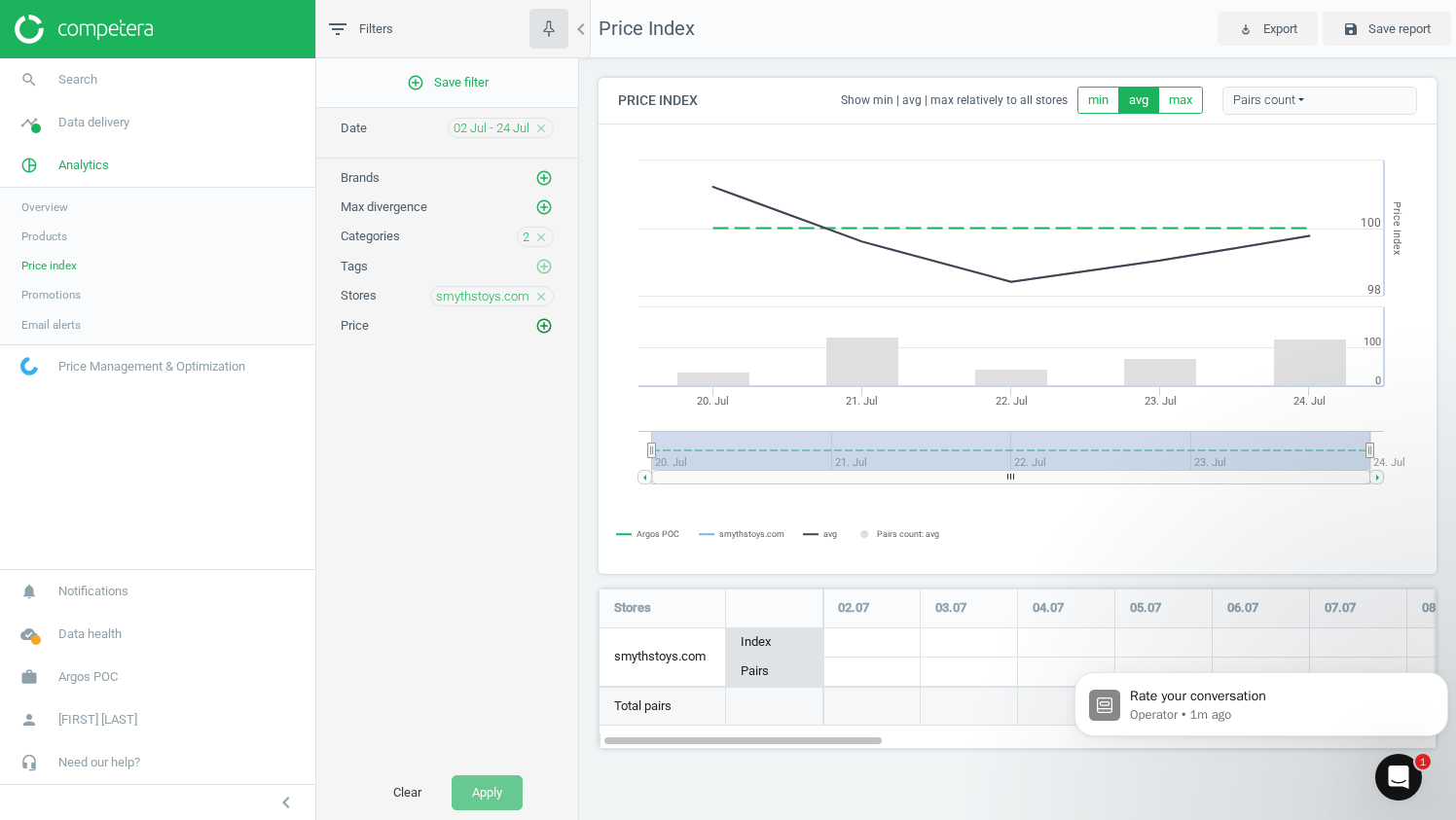 click on "add_circle_outline" at bounding box center (544, 326) 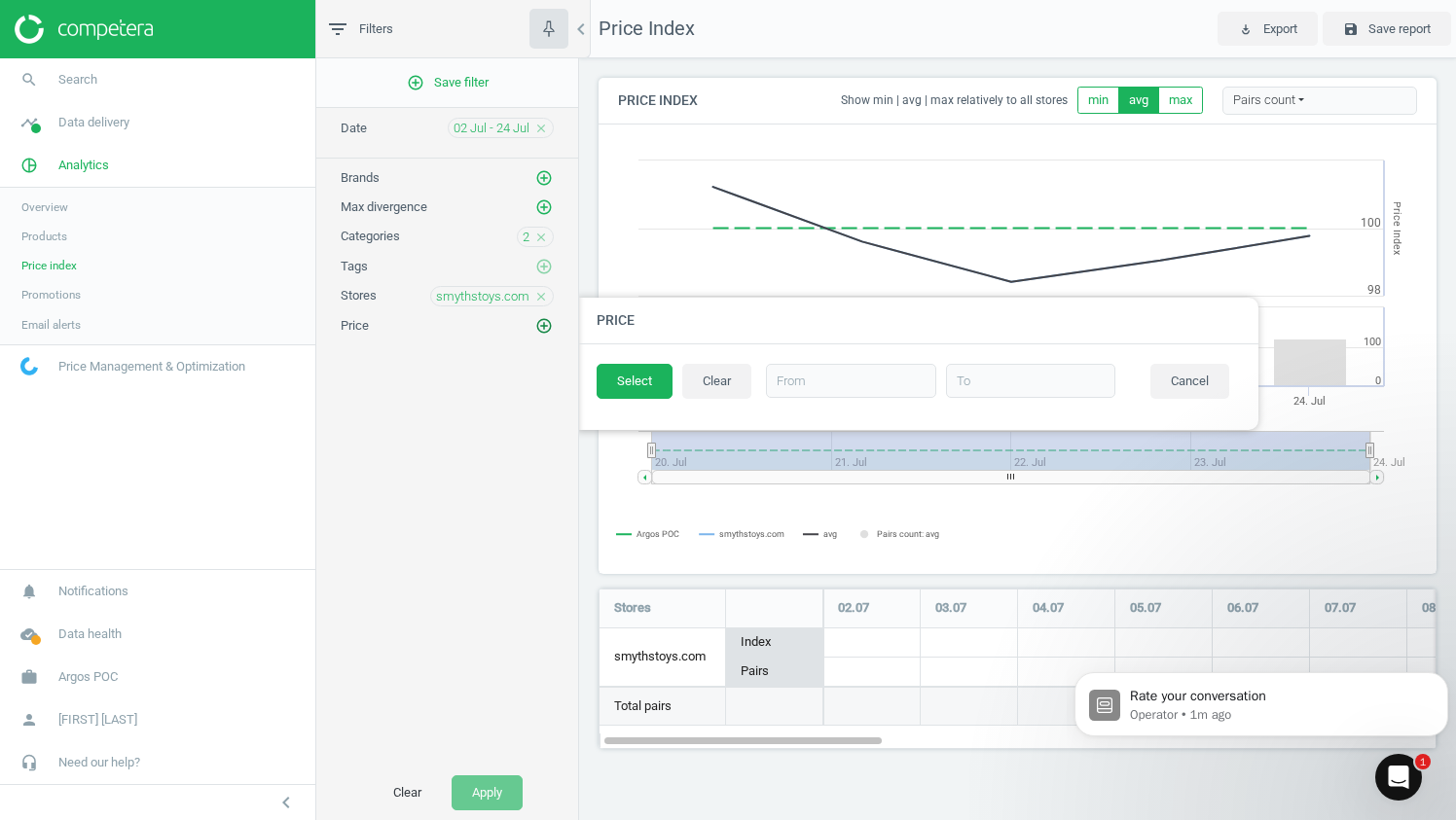 click on "add_circle_outline" at bounding box center [544, 326] 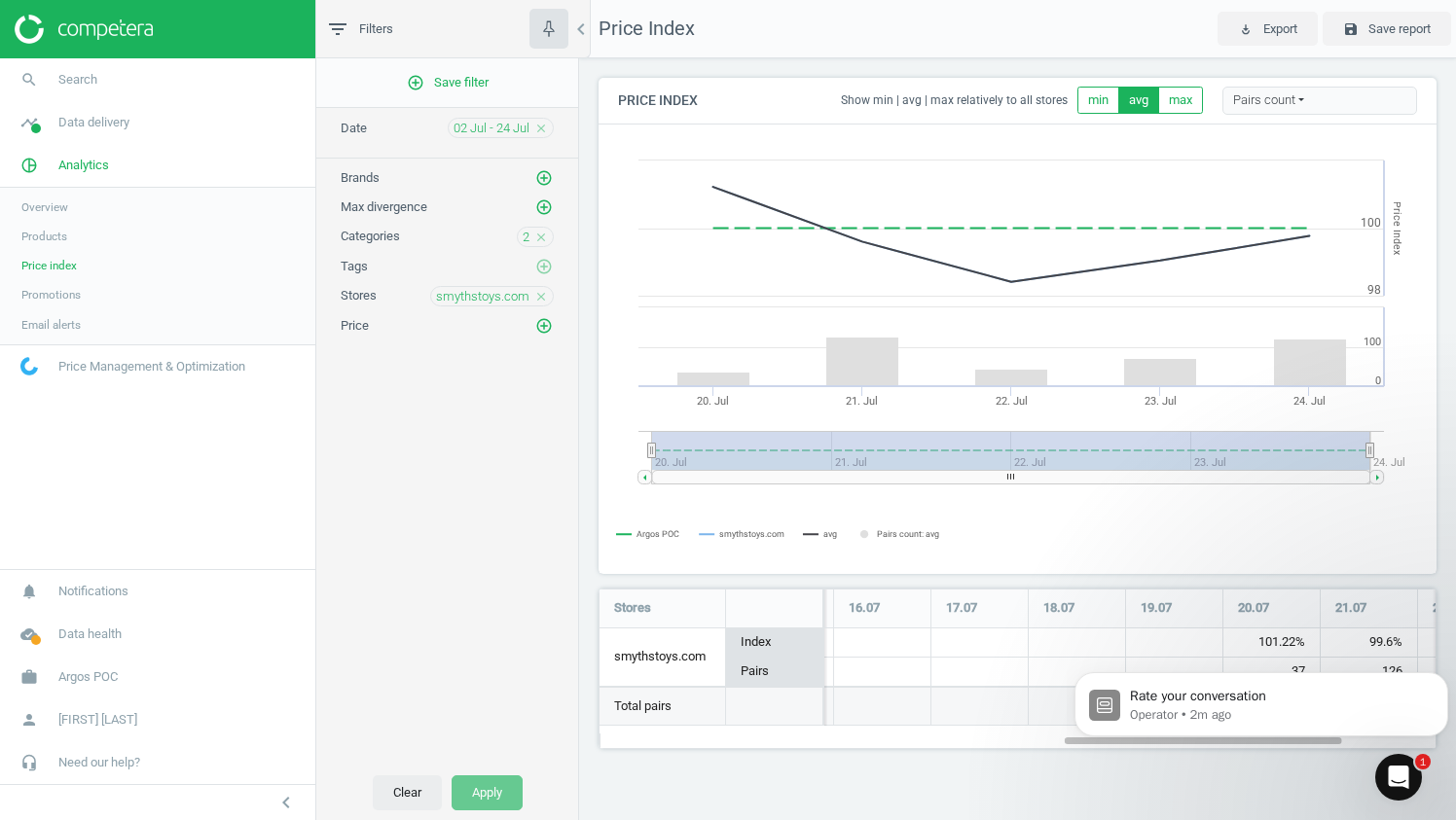click on "Clear" at bounding box center [407, 793] 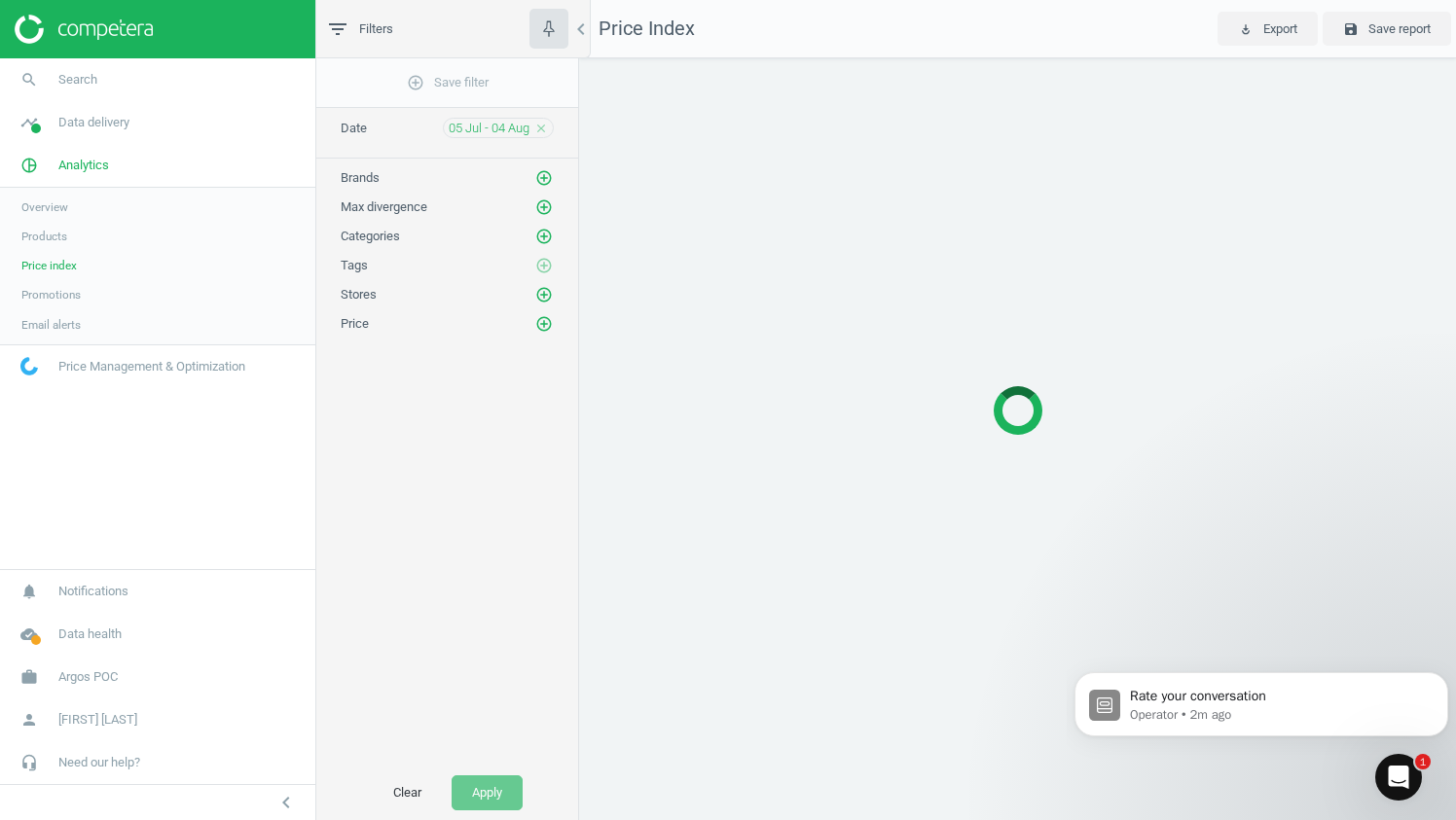 click on "Promotions" at bounding box center [158, 295] 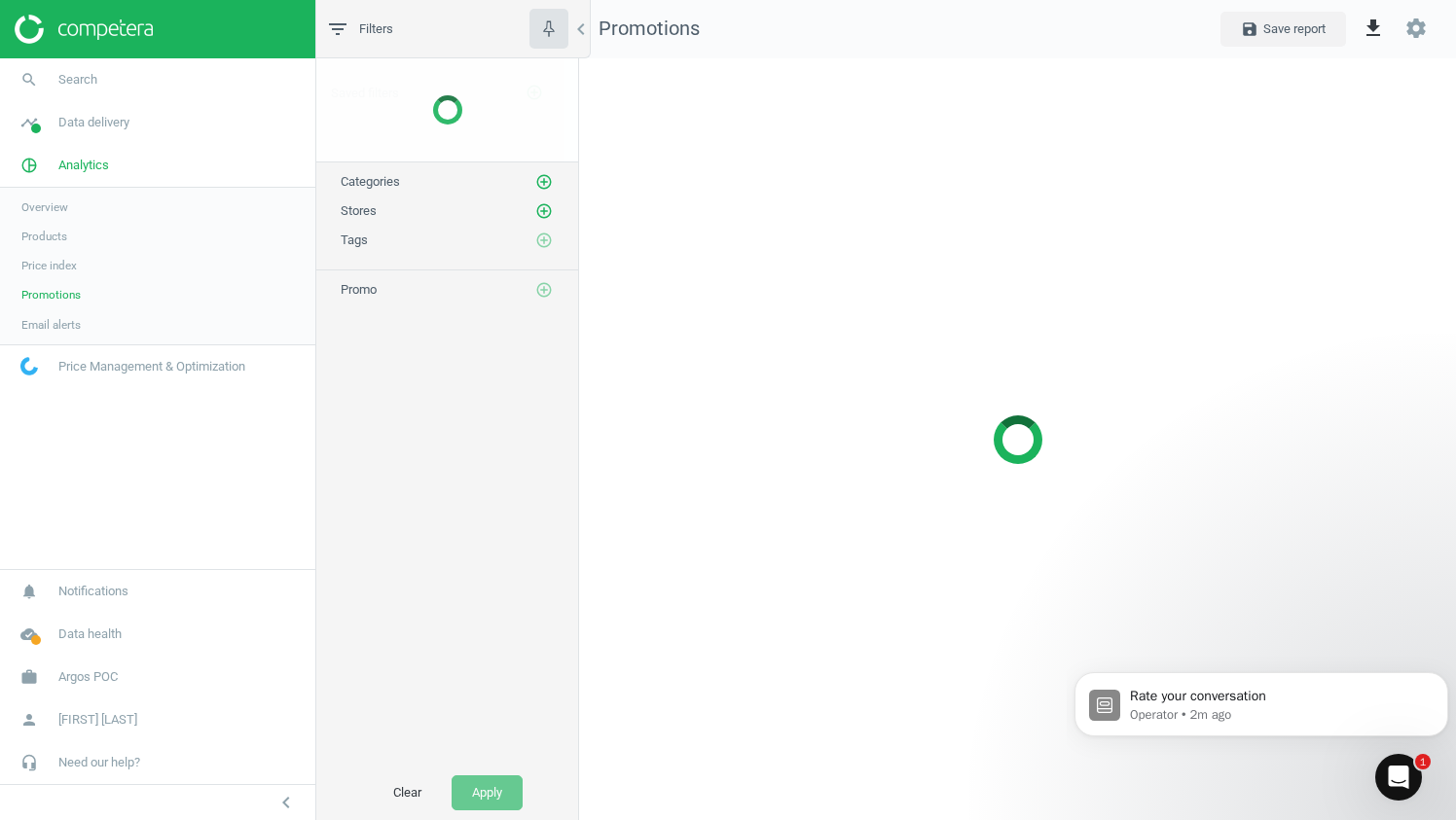 scroll, scrollTop: 9, scrollLeft: 10, axis: both 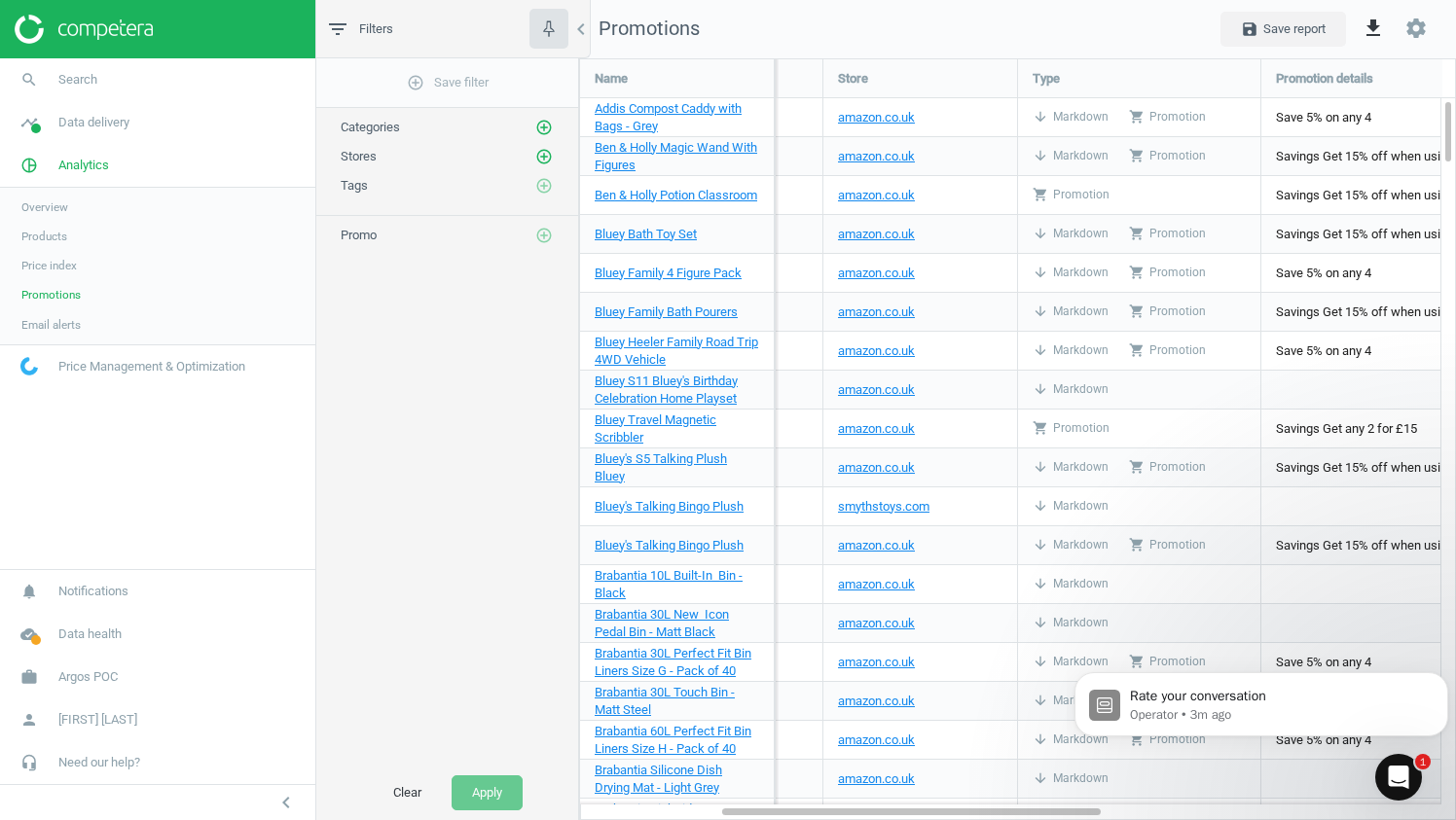 click on "shopping_cart Promotion" at bounding box center (1167, 117) 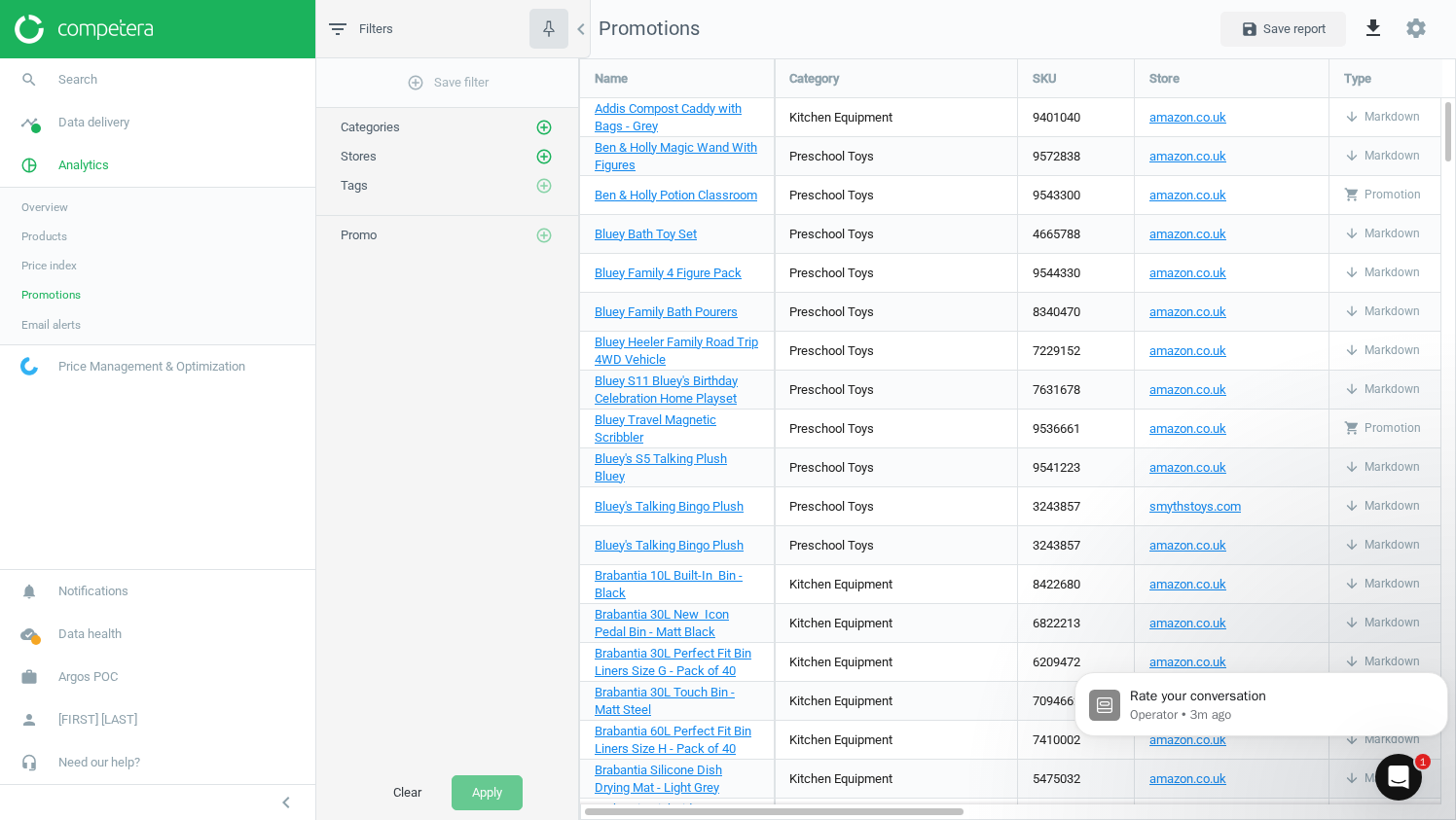 click on "Email alerts" at bounding box center (51, 325) 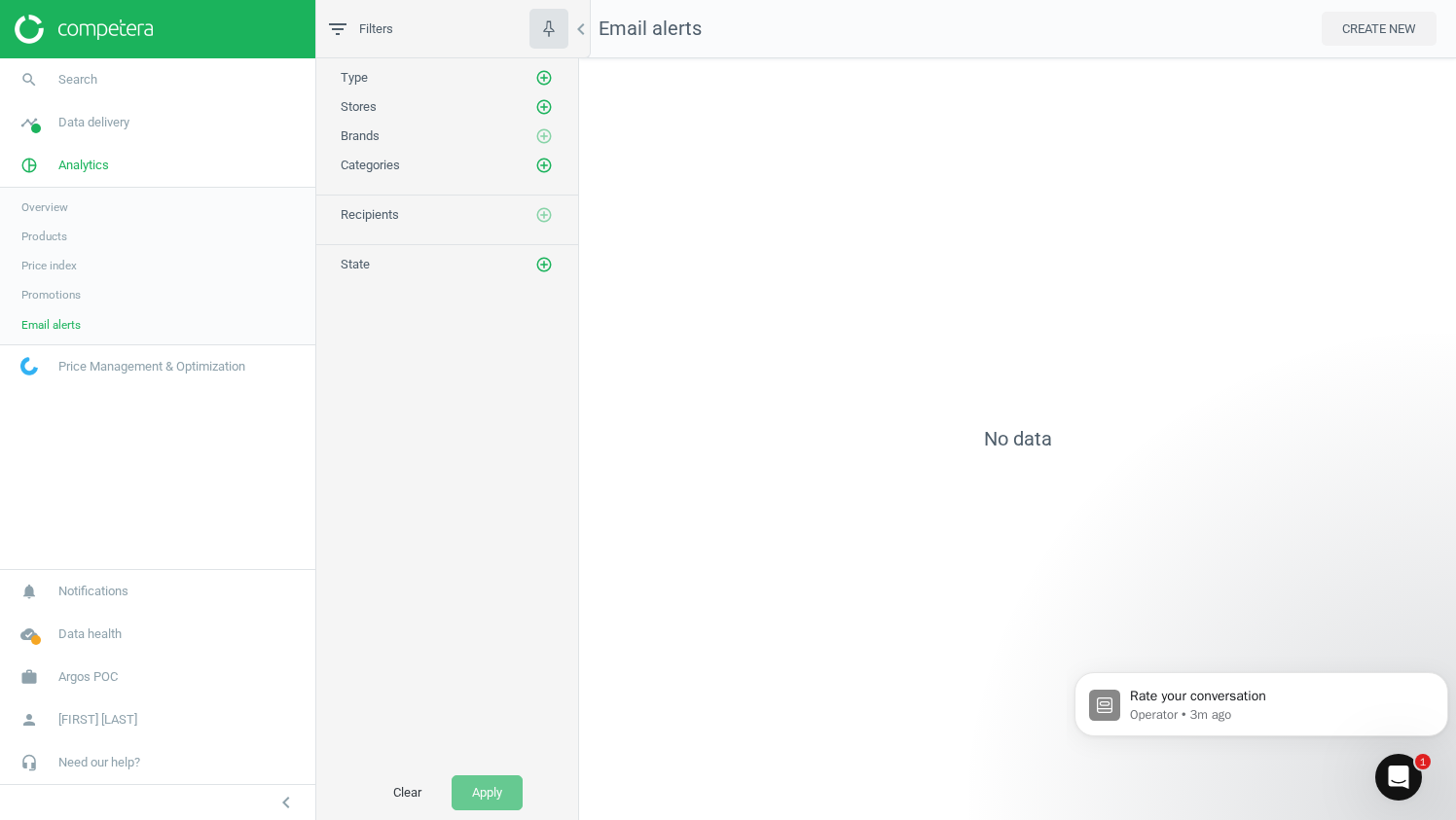 scroll, scrollTop: 9, scrollLeft: 10, axis: both 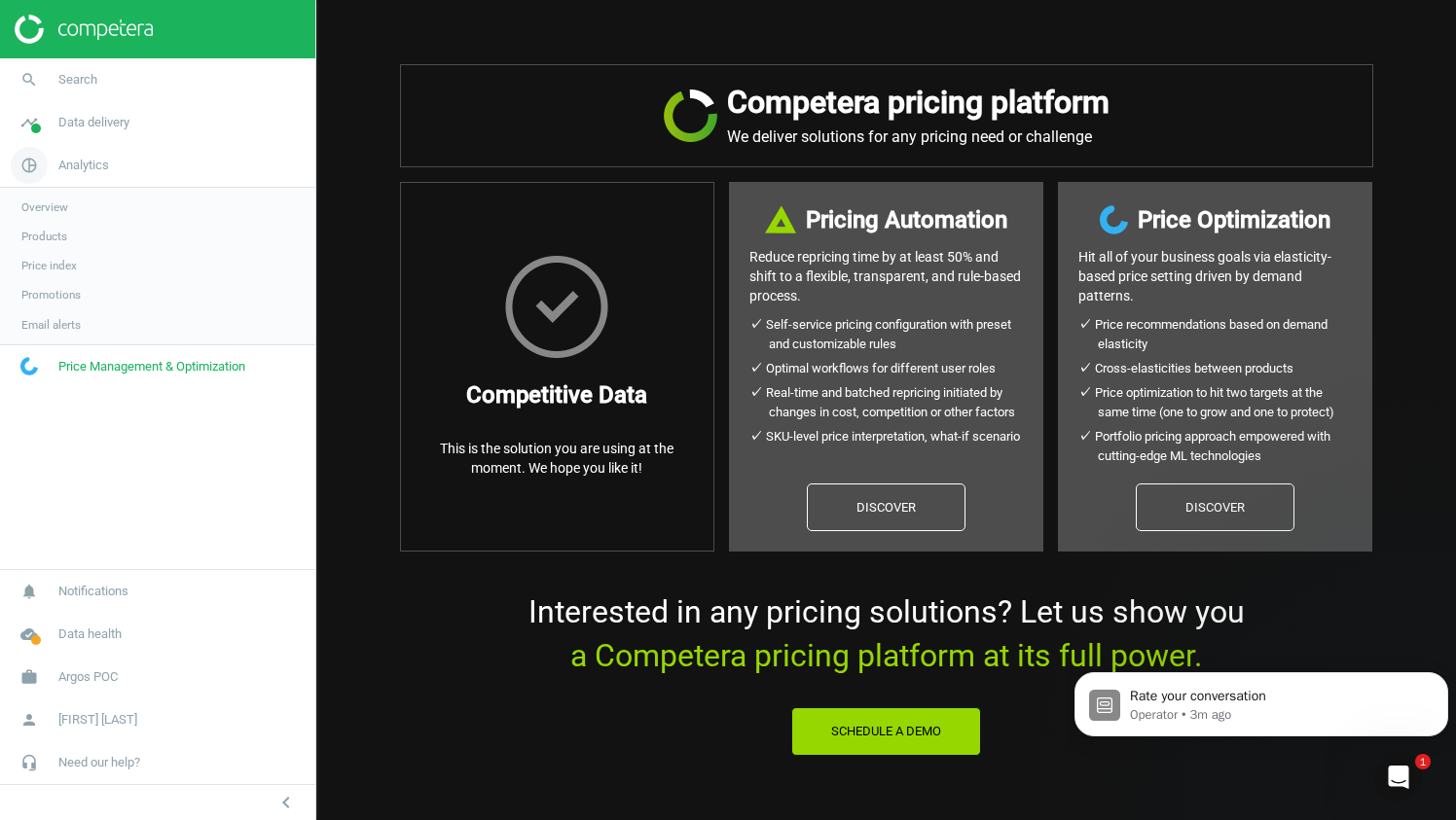 click on "Analytics" at bounding box center [84, 165] 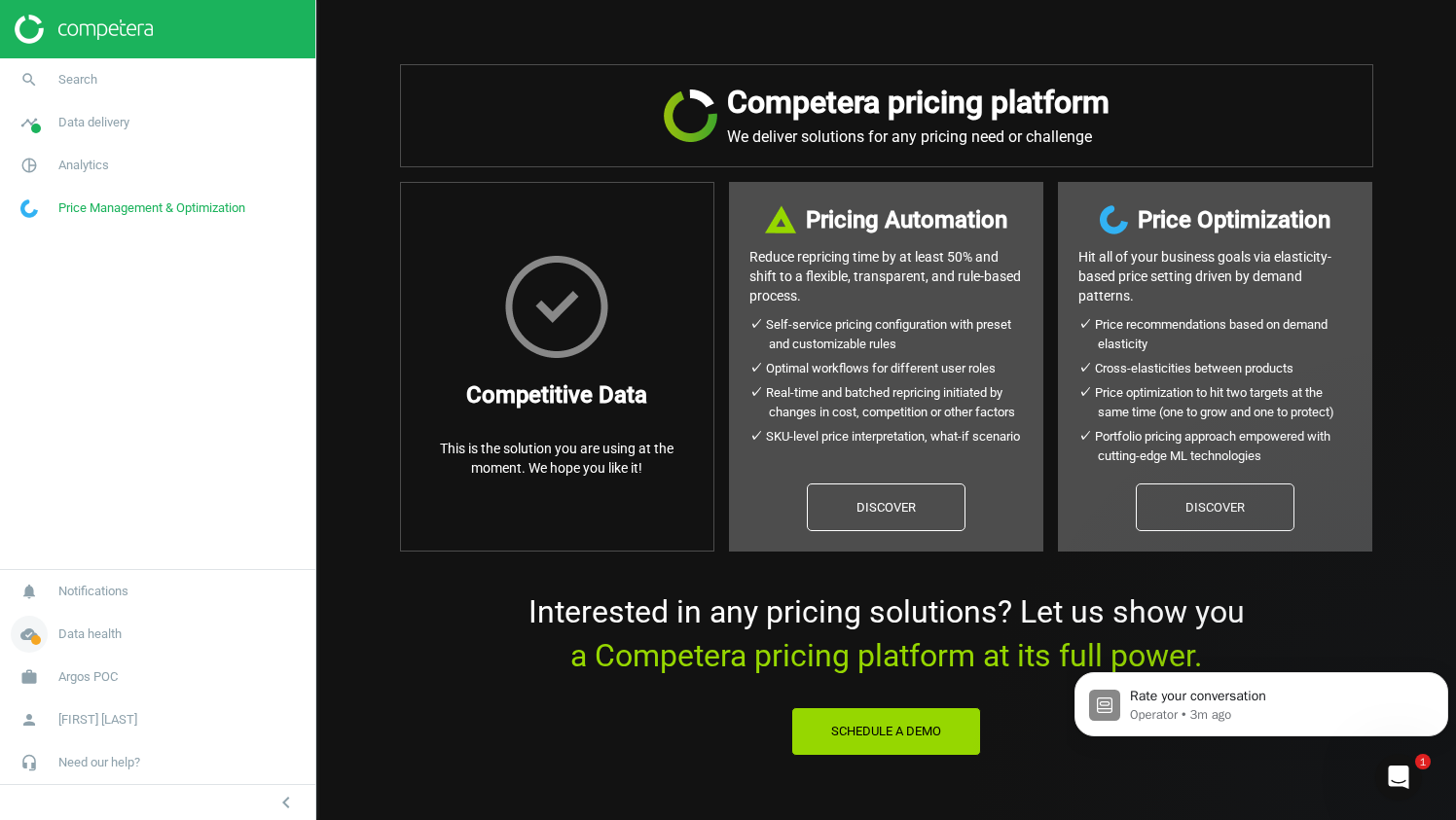 click on "Data health" at bounding box center (90, 634) 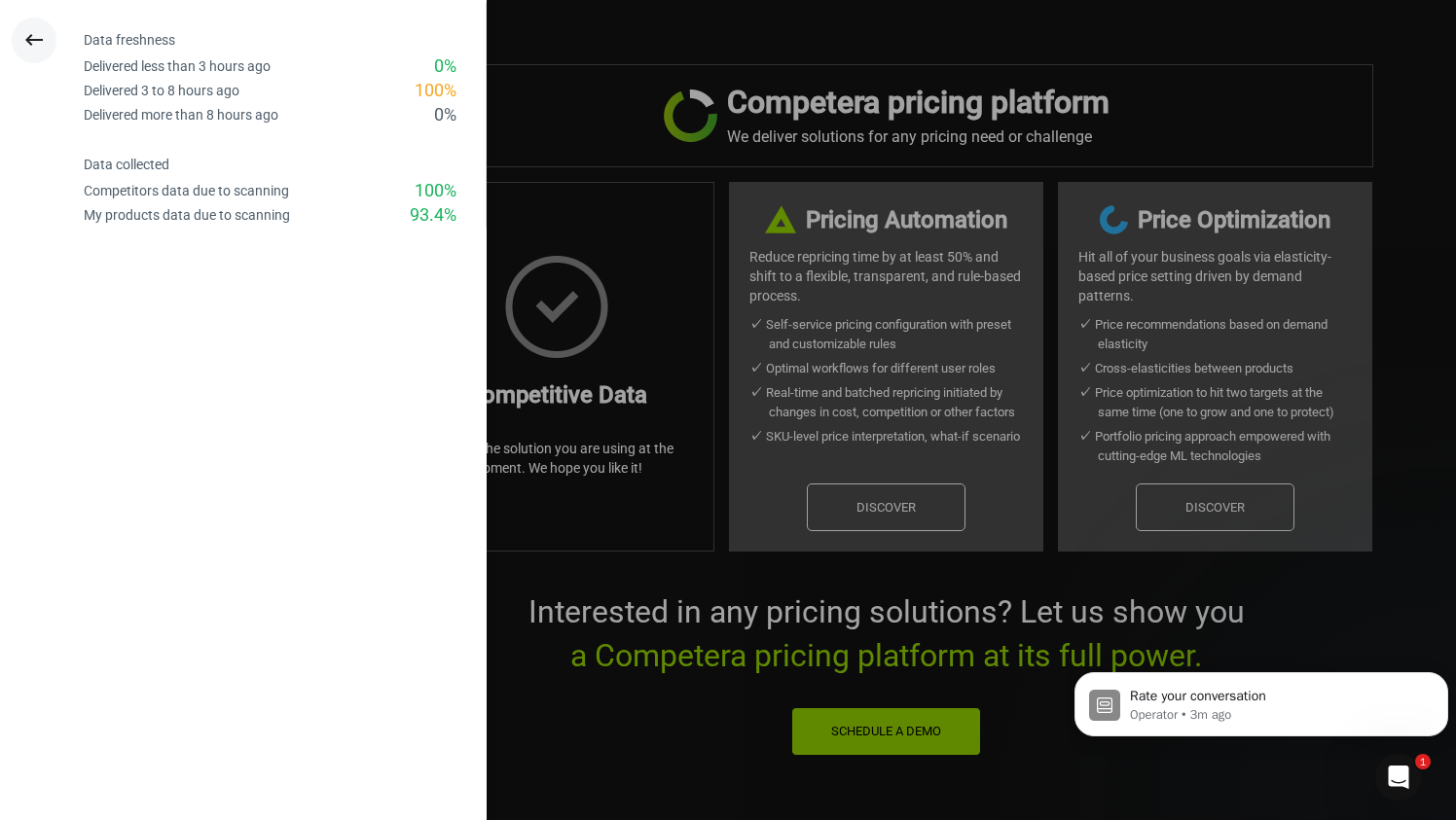 click on "keyboard_backspace" at bounding box center [34, 40] 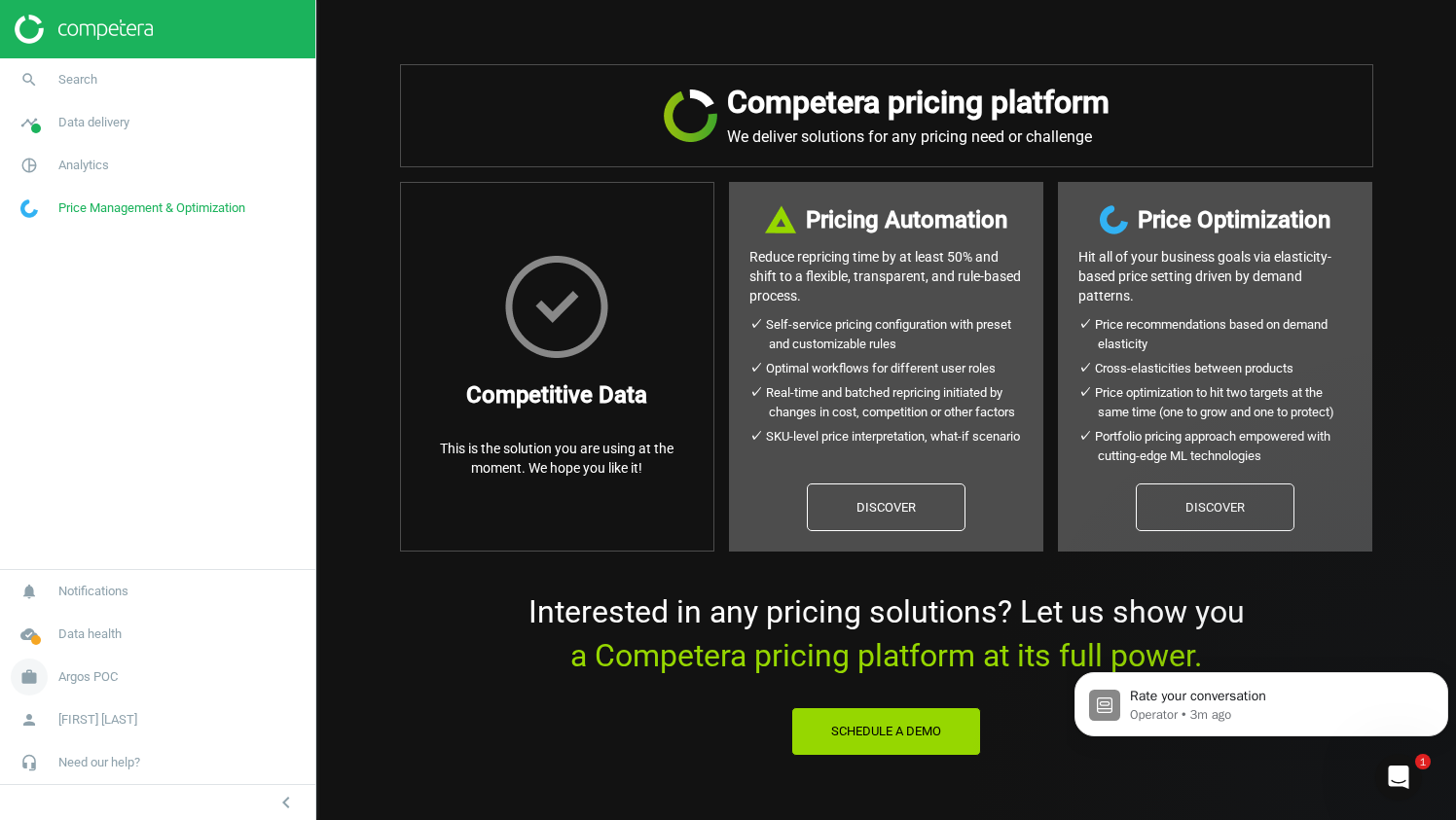 click on "Argos POC" at bounding box center (88, 677) 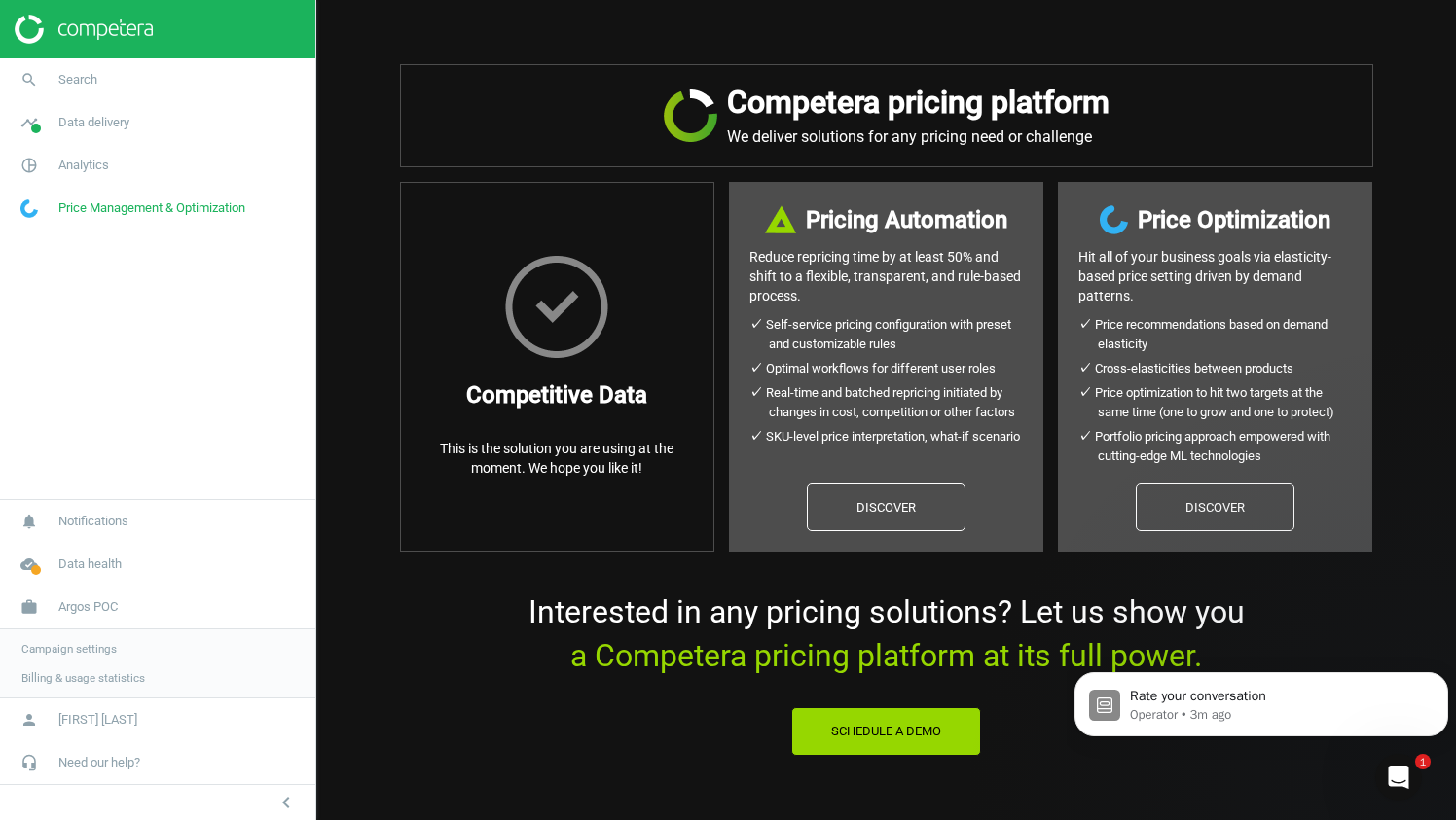click on "Campaign settings" at bounding box center (69, 649) 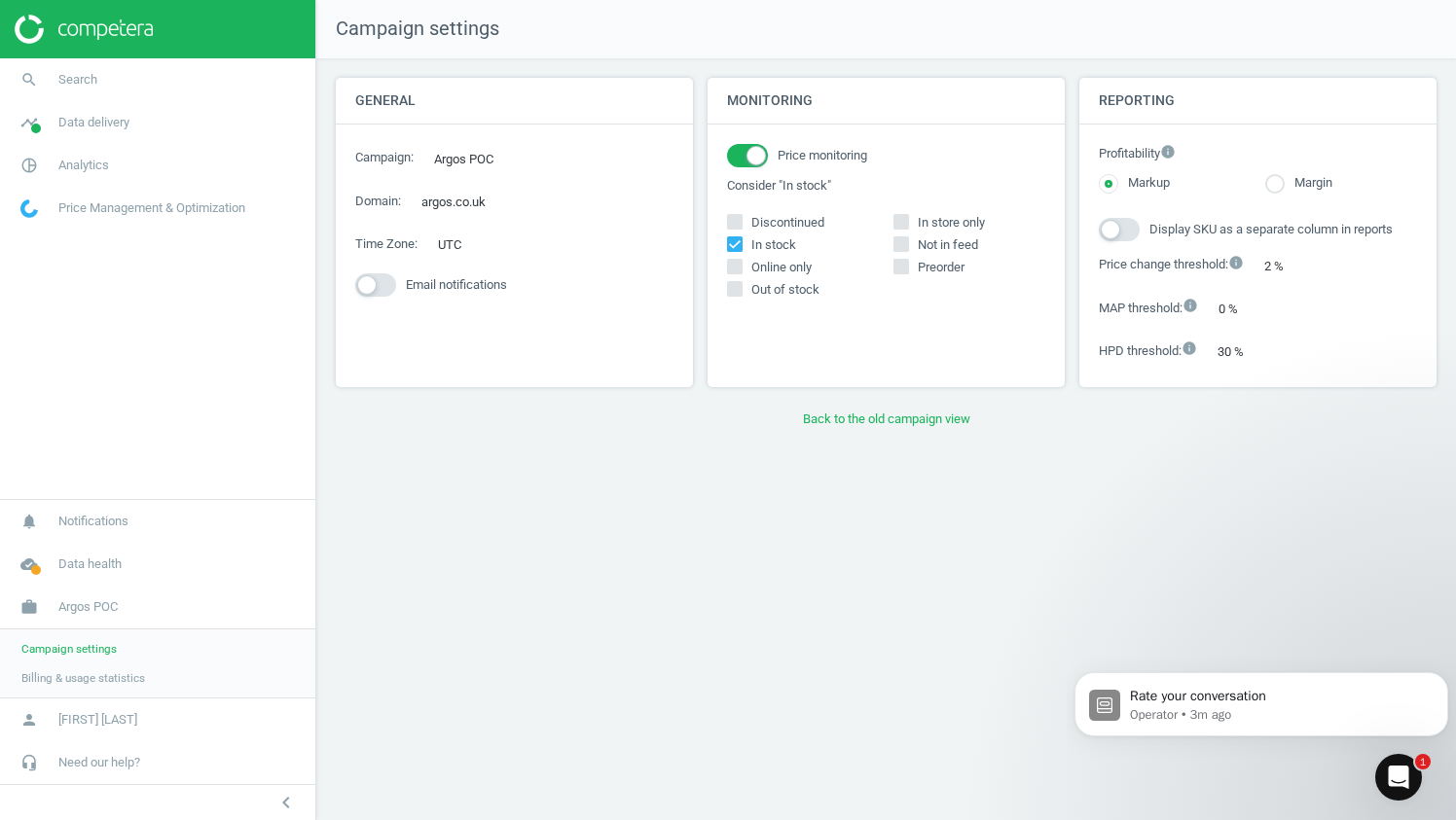 click on "search Search timeline Data delivery Overview Matches dashboard Matches Rematching Stores Assortment intersection Scanning configuration pie_chart_outlined Analytics Overview Products Price index Promotions Email alerts Price Management & Optimization" at bounding box center (158, 278) 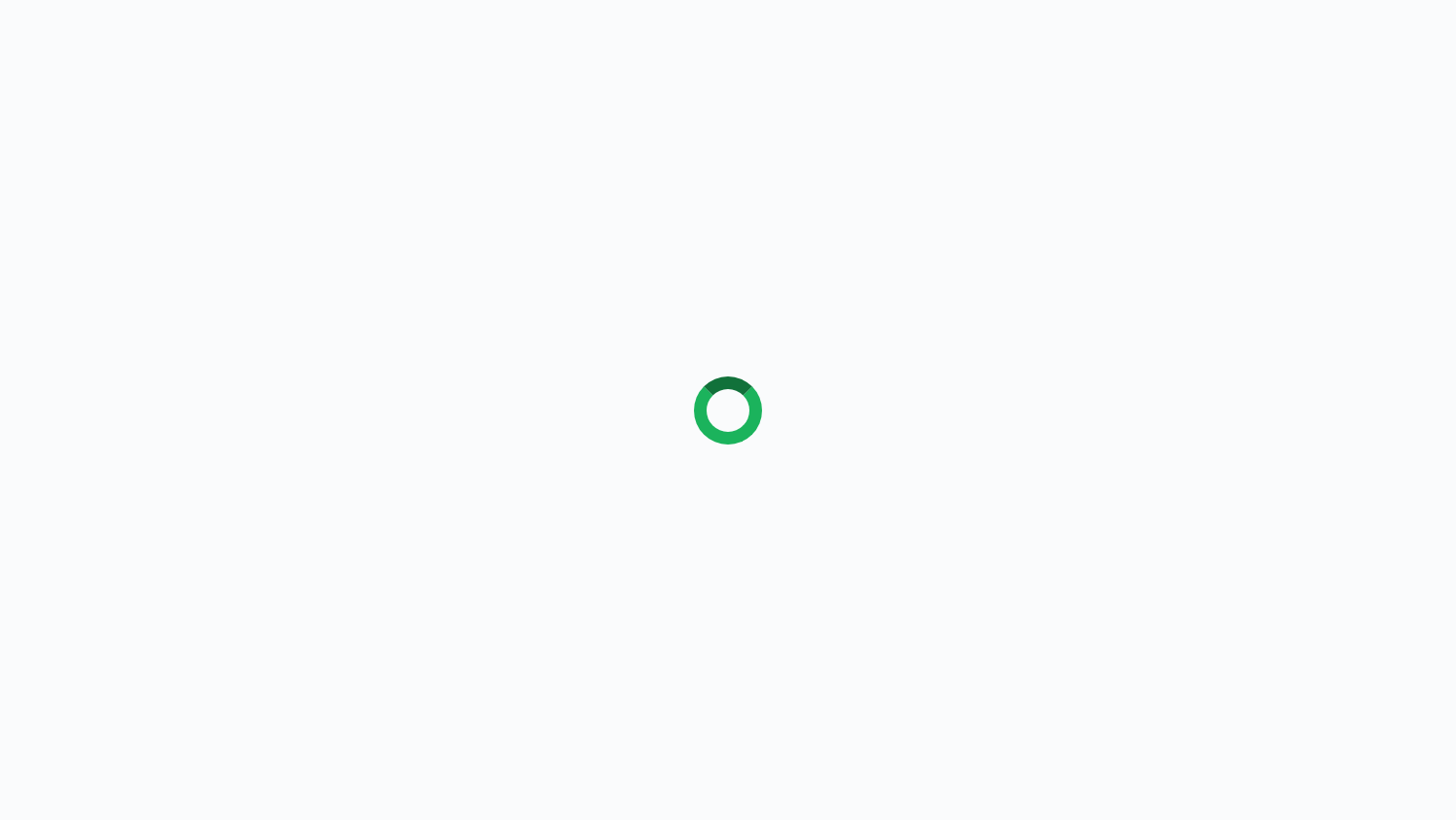 scroll, scrollTop: 0, scrollLeft: 0, axis: both 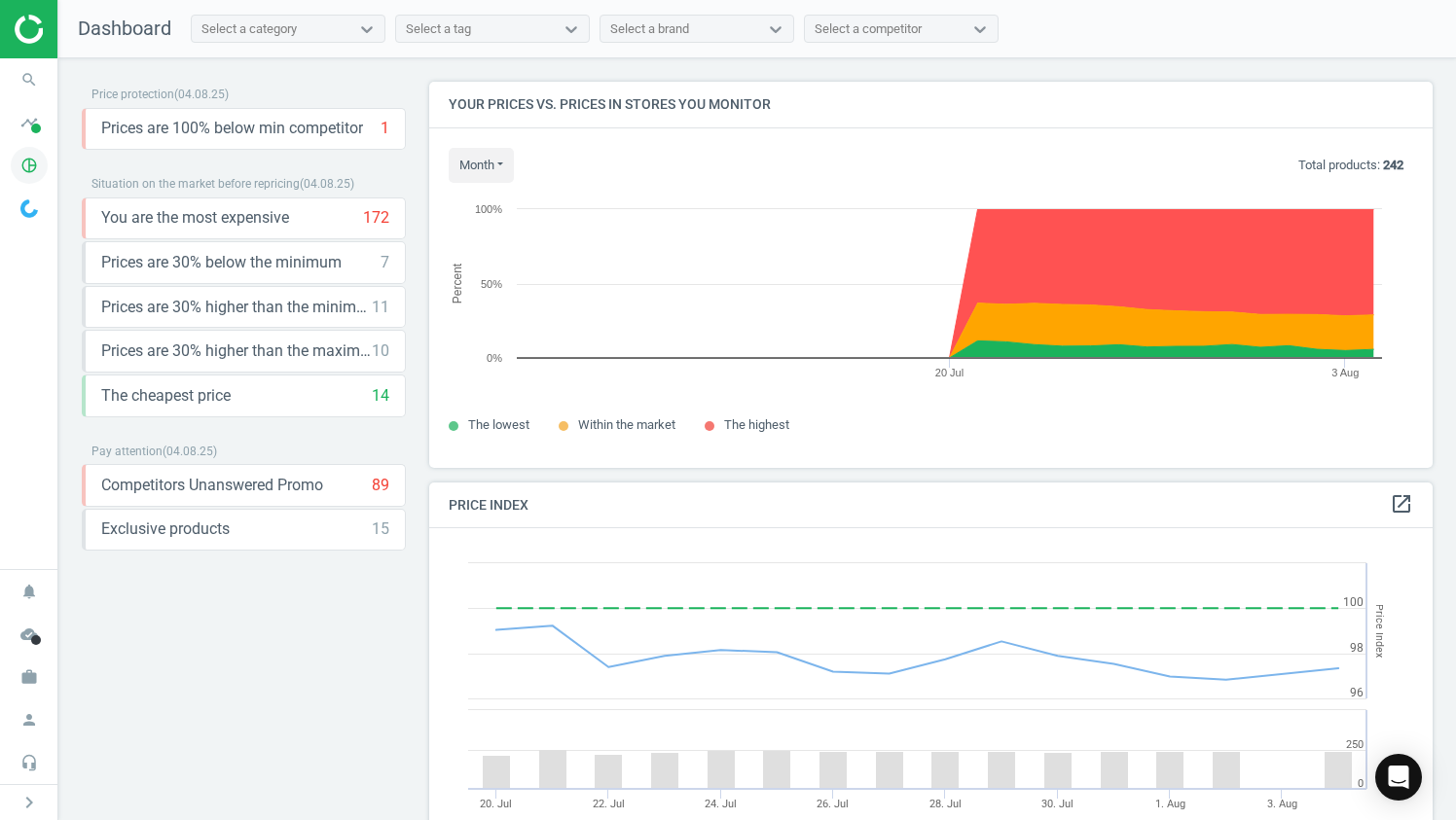 click on "pie_chart_outlined" at bounding box center [29, 165] 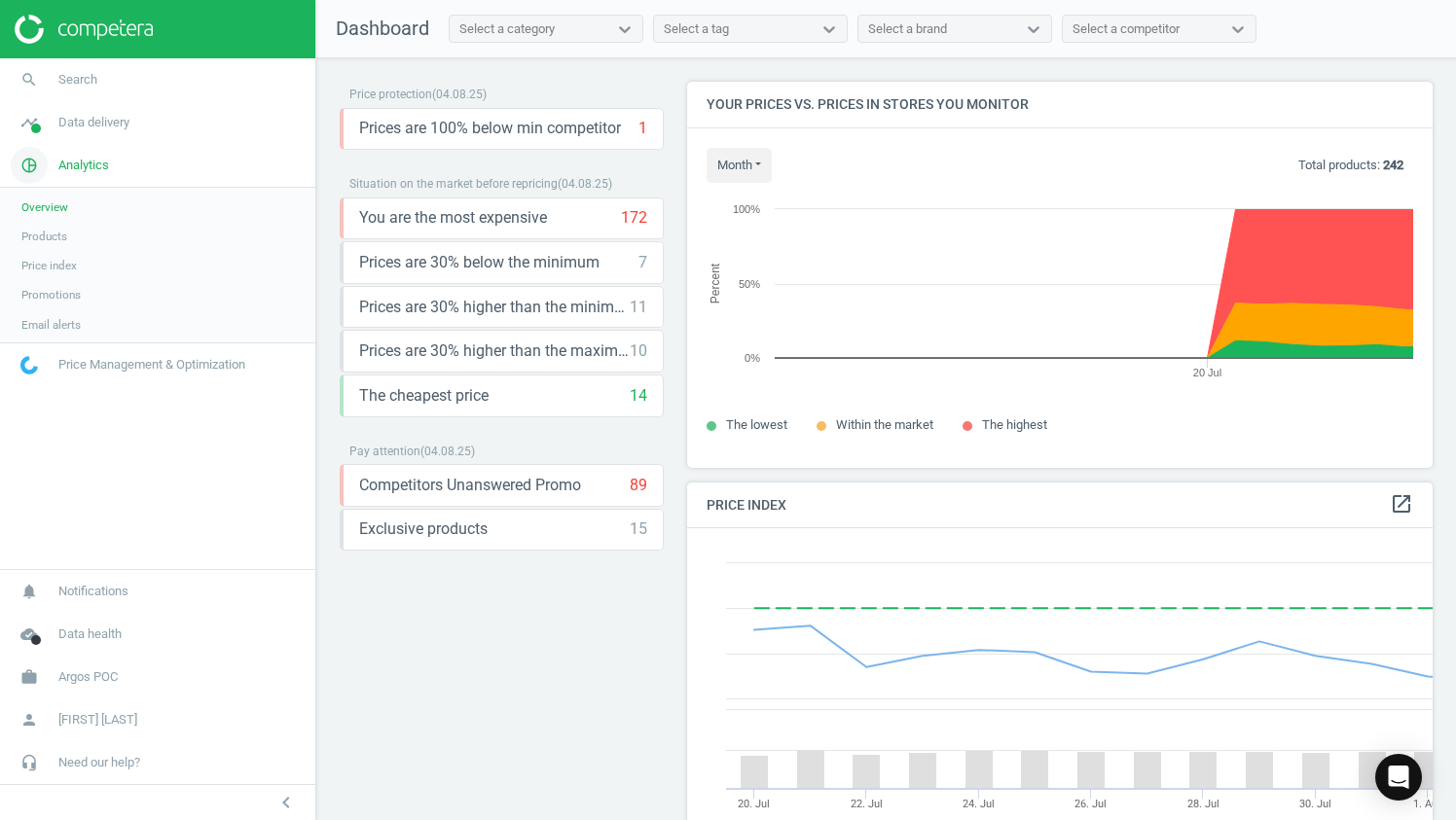 scroll, scrollTop: 414, scrollLeft: 915, axis: both 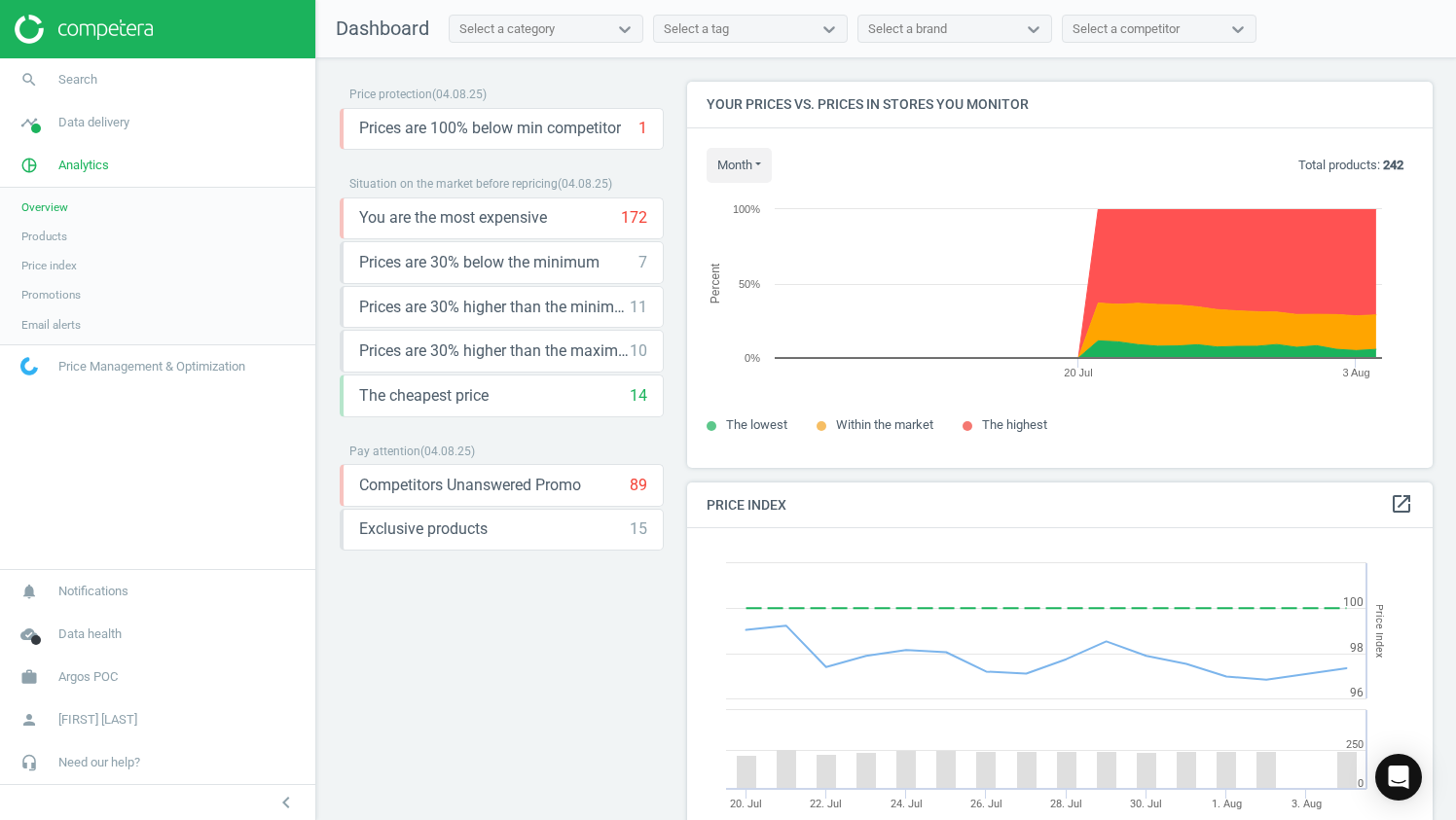 click on "Price index" at bounding box center [49, 266] 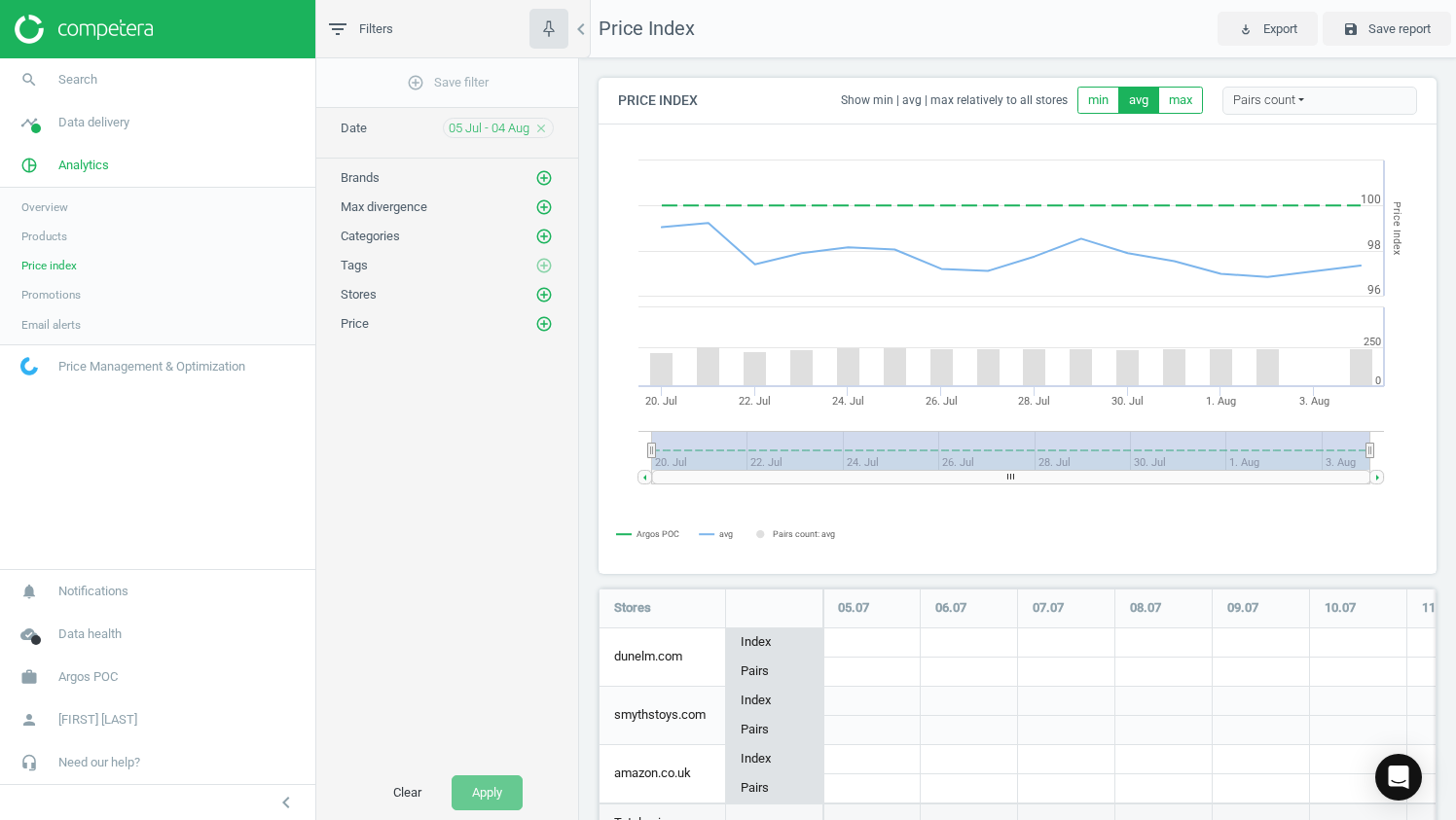 scroll, scrollTop: 10, scrollLeft: 10, axis: both 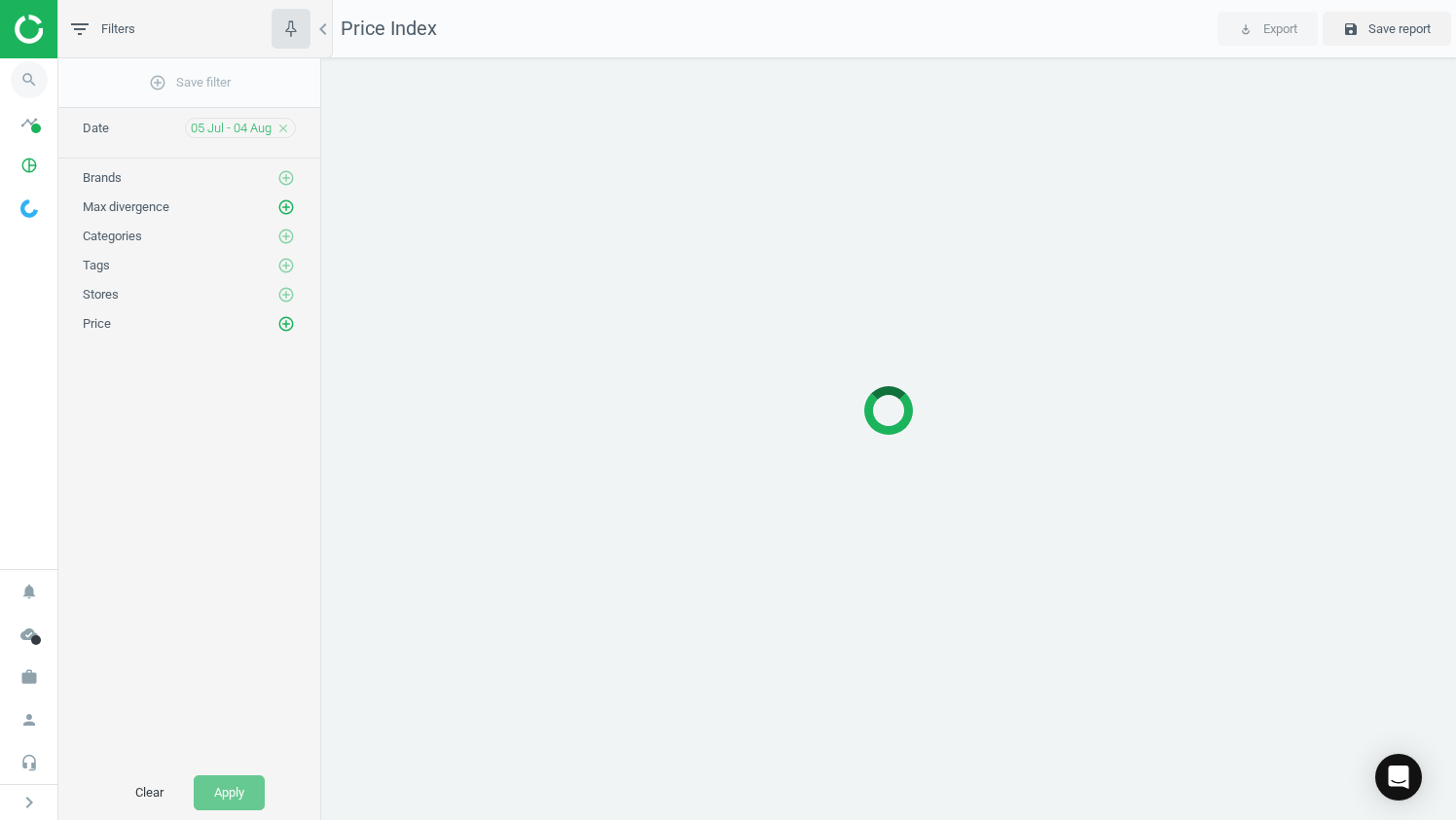 click on "search" at bounding box center [29, 80] 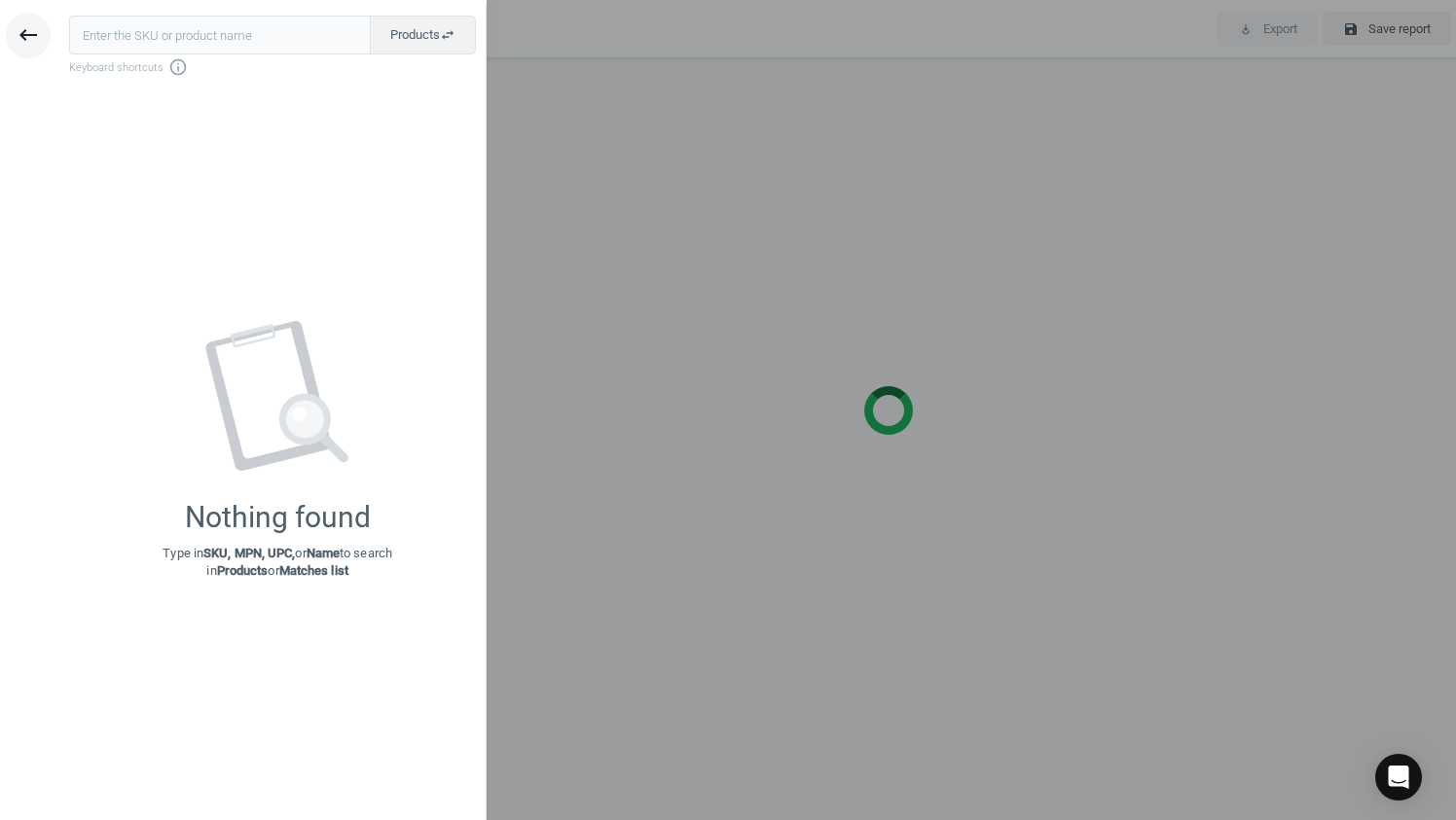click on "keyboard_backspace" at bounding box center [28, 35] 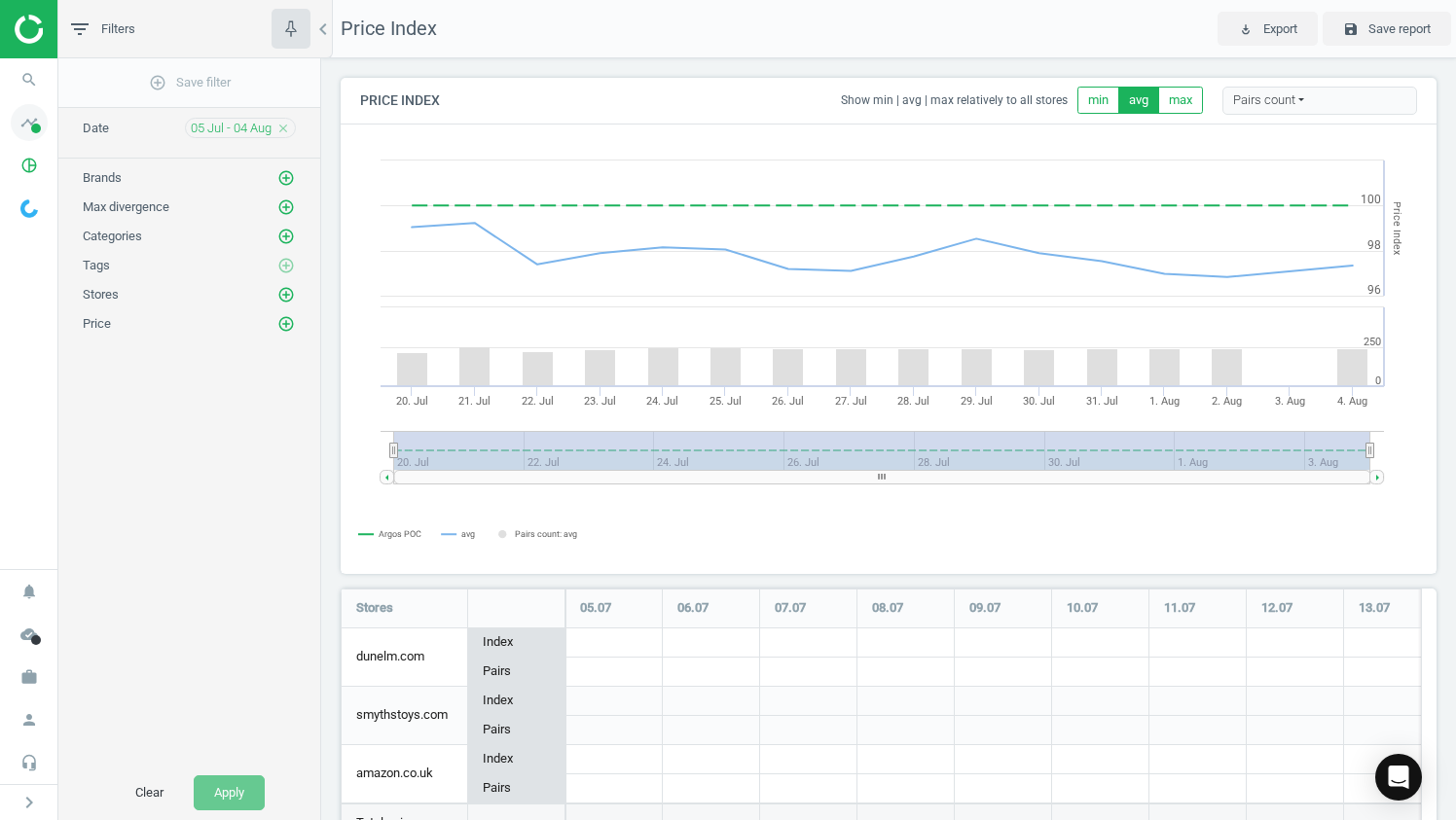 scroll, scrollTop: 10, scrollLeft: 10, axis: both 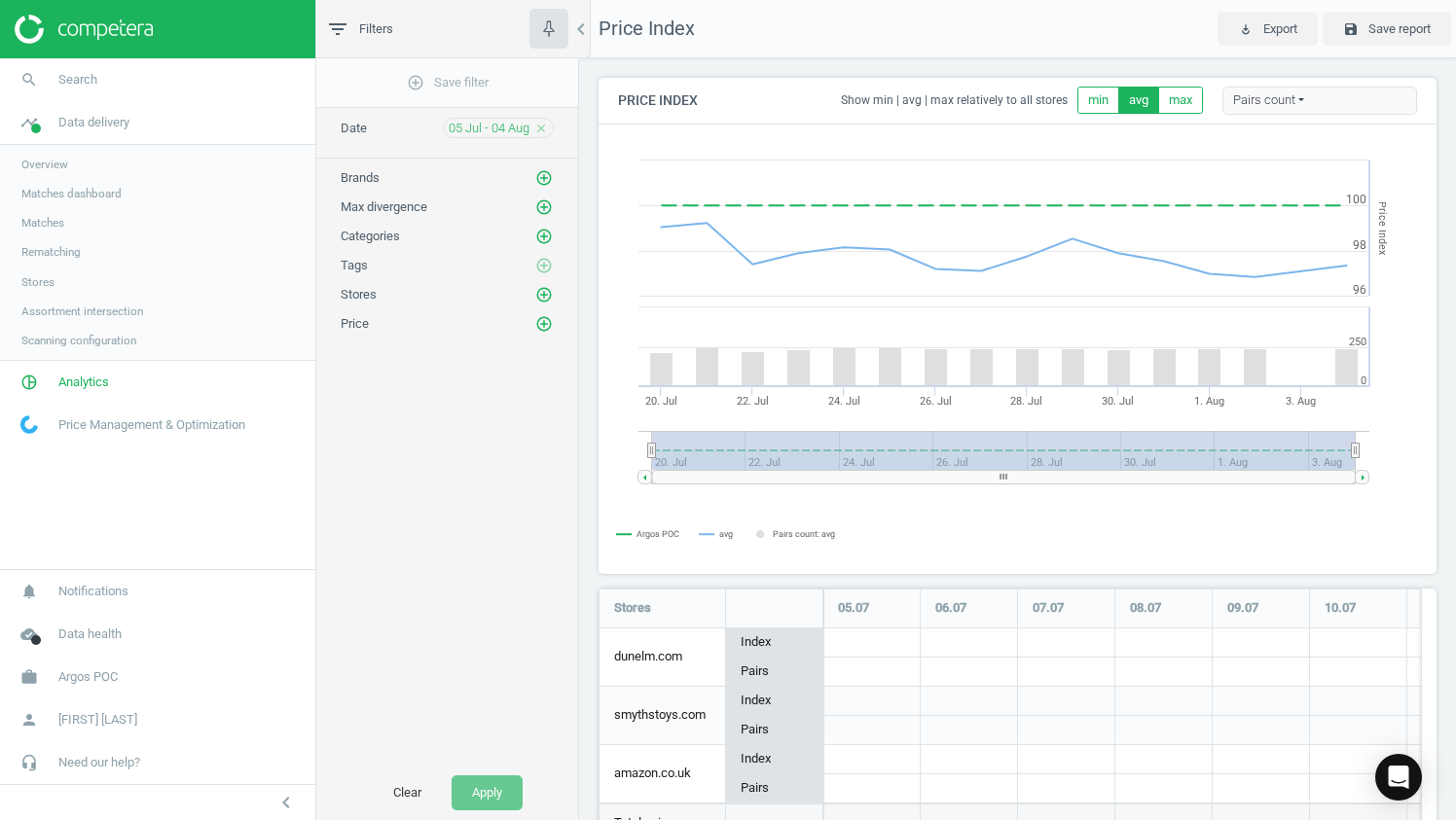 click on "Overview" at bounding box center (158, 164) 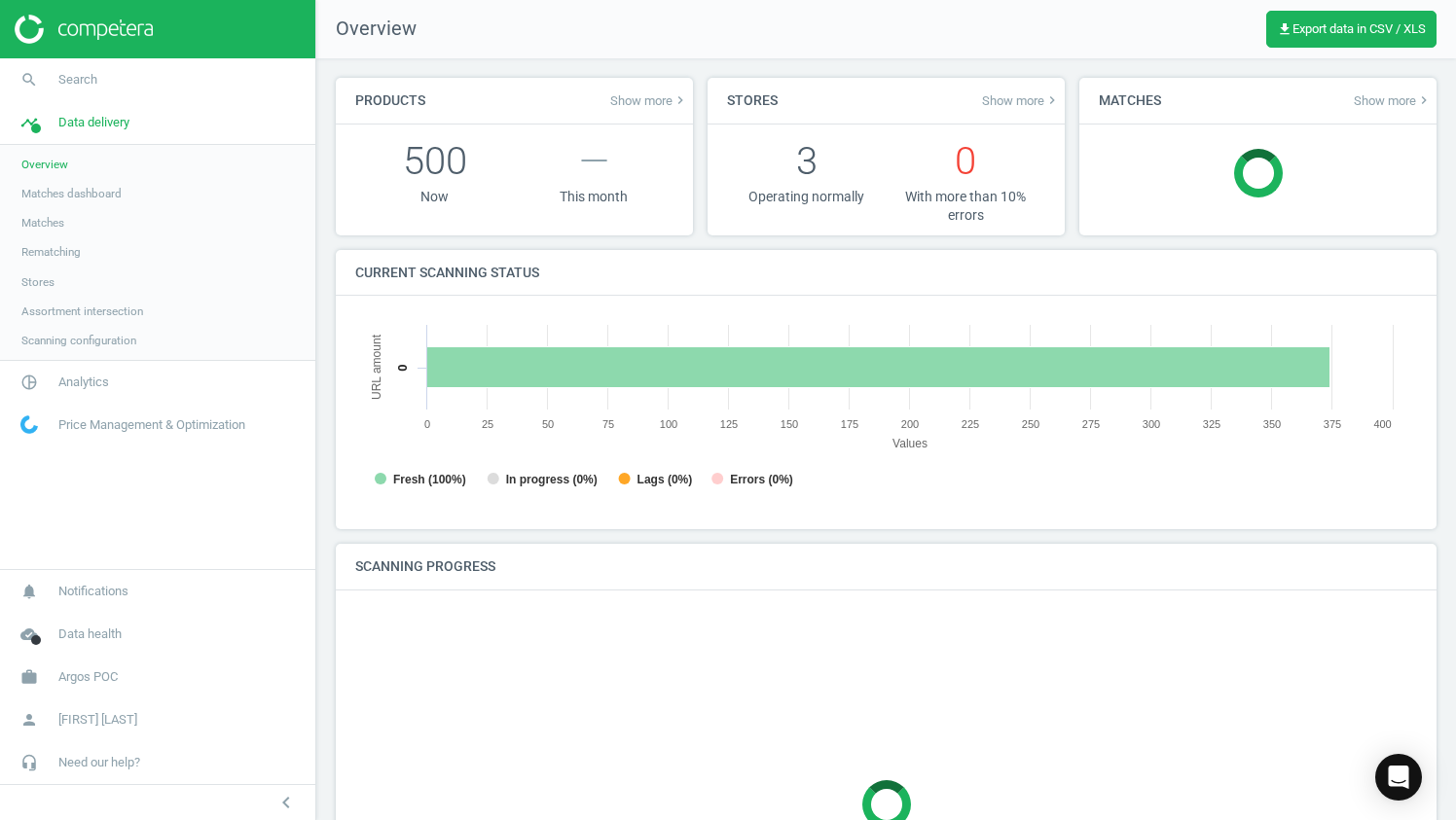 scroll, scrollTop: 10, scrollLeft: 10, axis: both 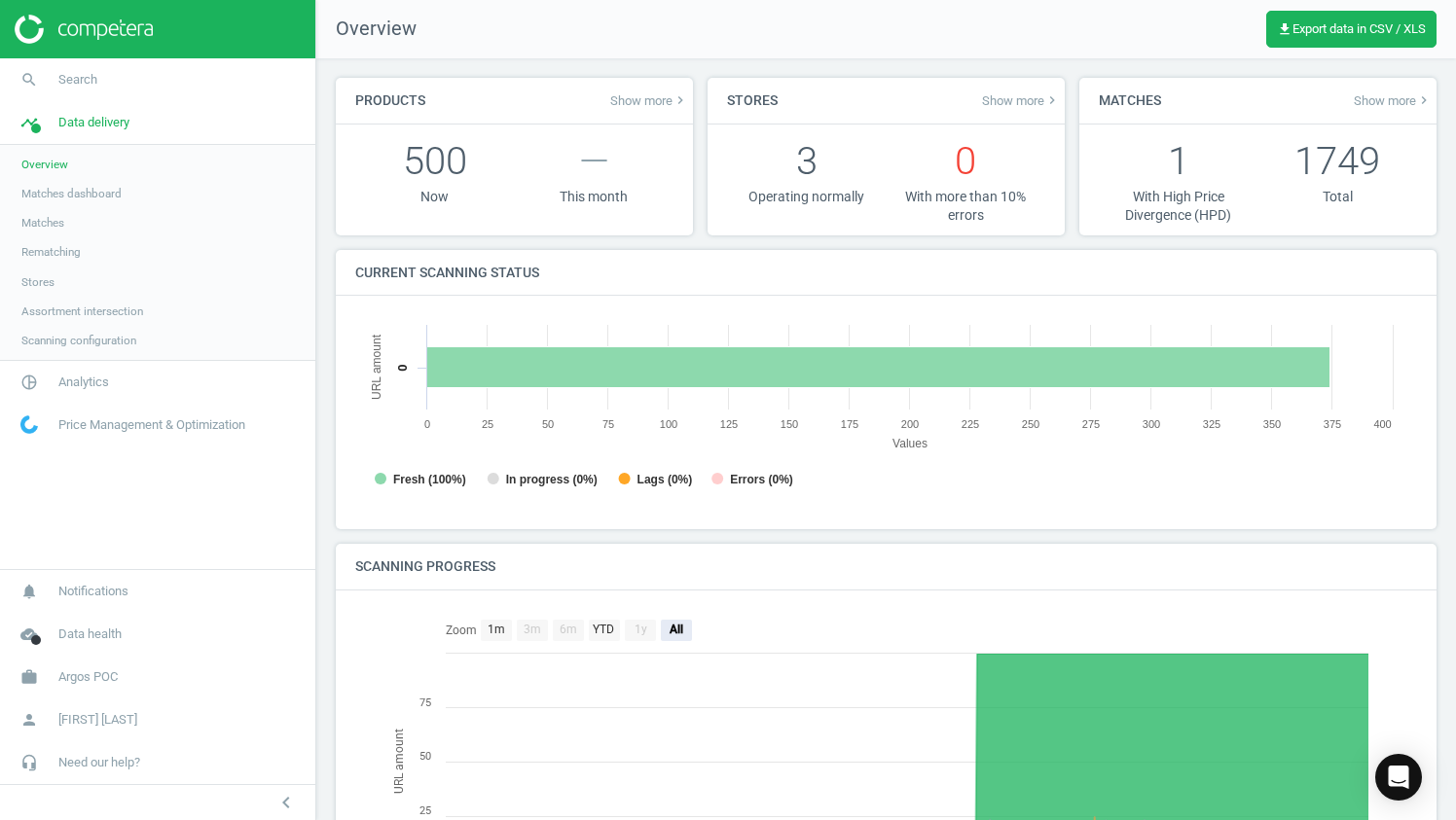 click on "Matches dashboard" at bounding box center (158, 194) 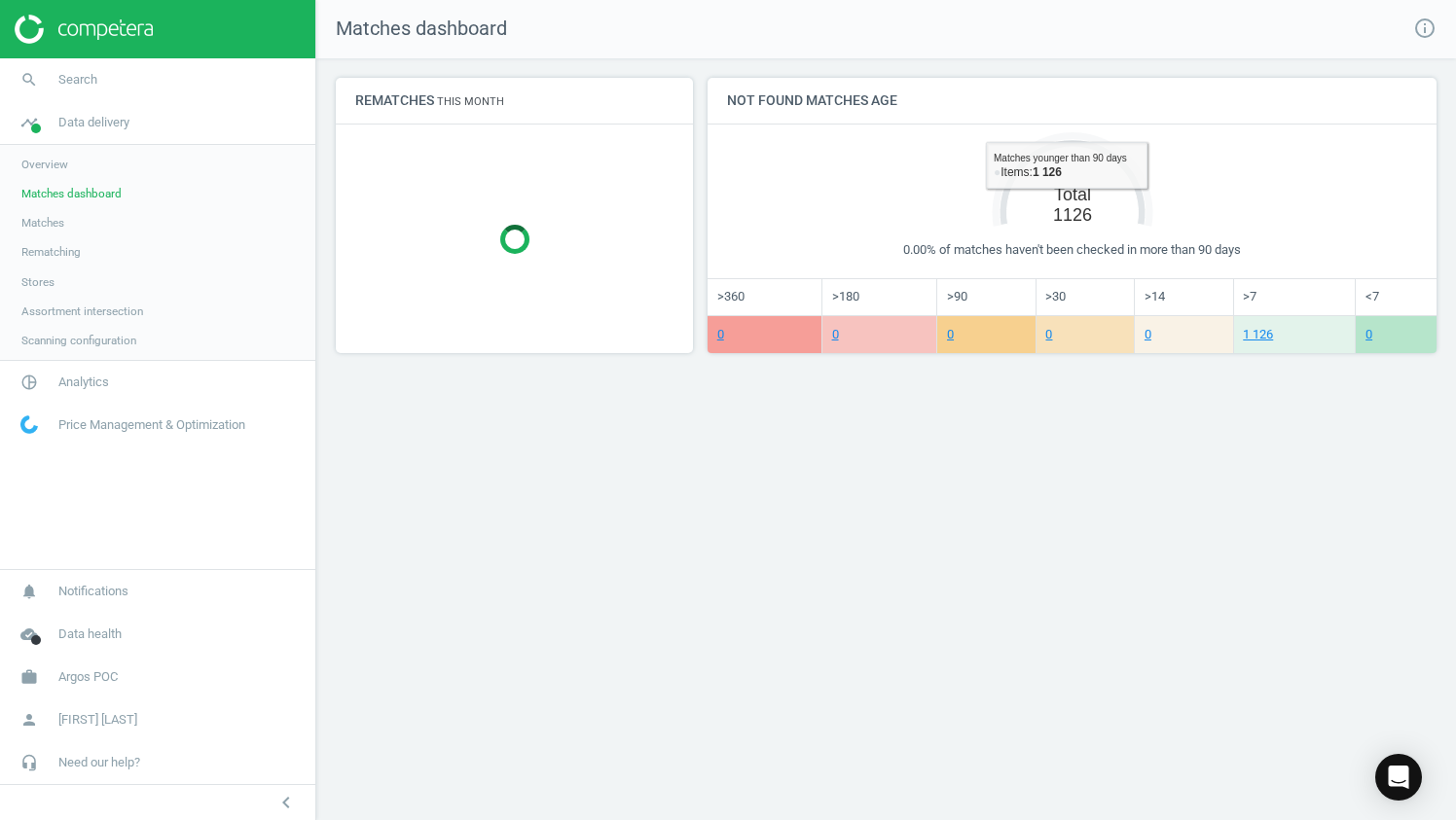 click on "1126" 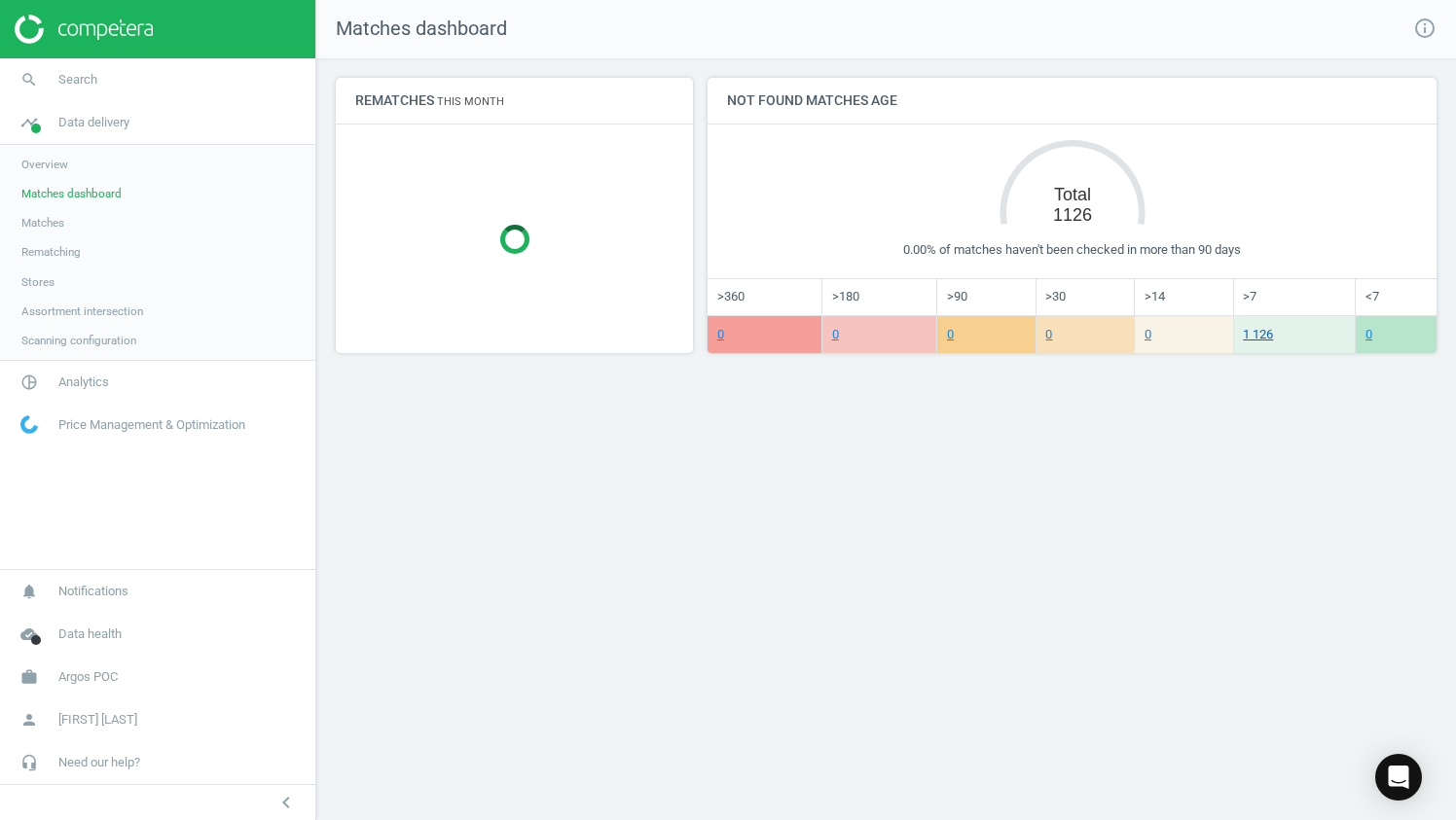 click on "1 126" at bounding box center (1257, 334) 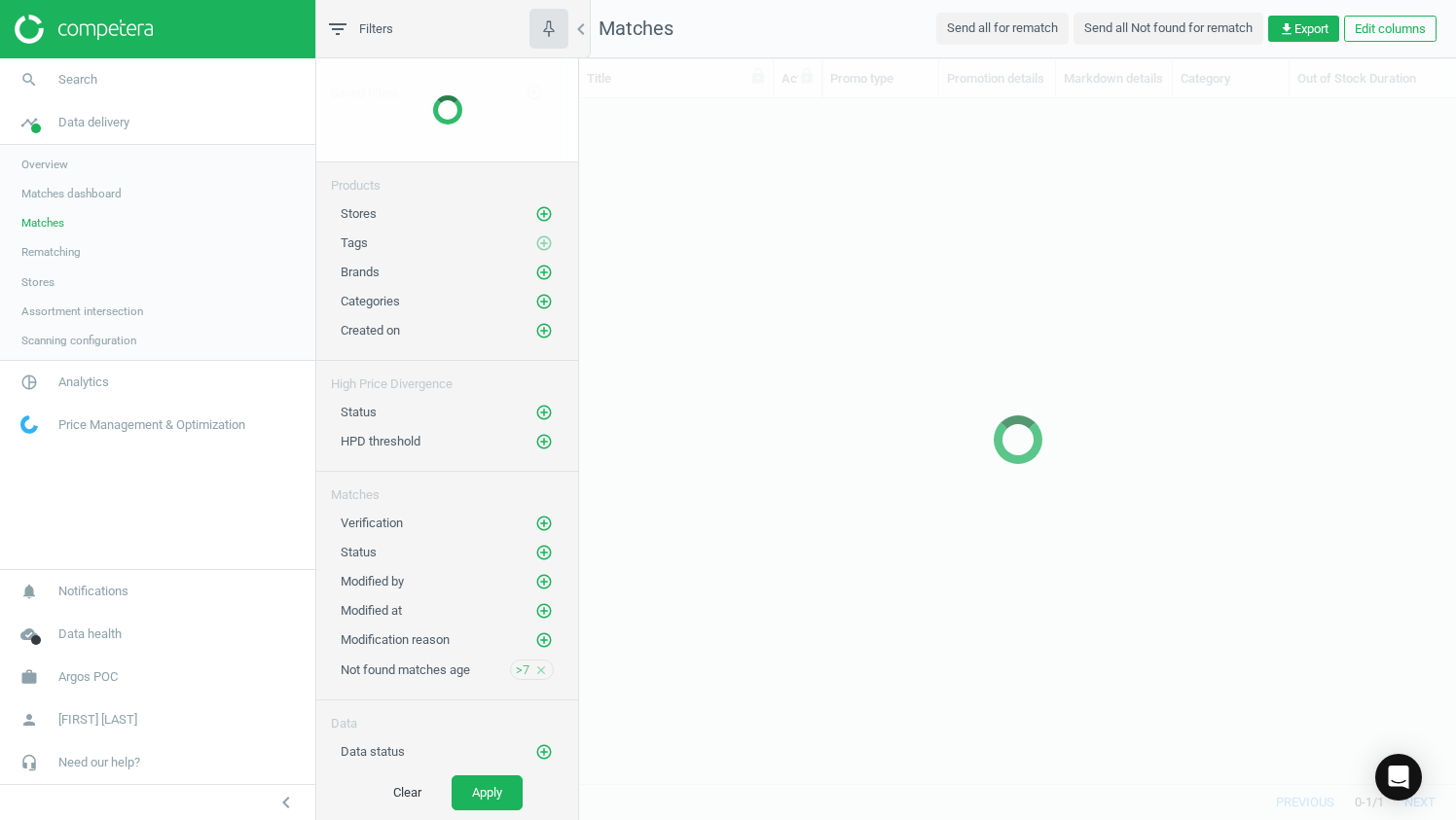 scroll, scrollTop: 16, scrollLeft: 16, axis: both 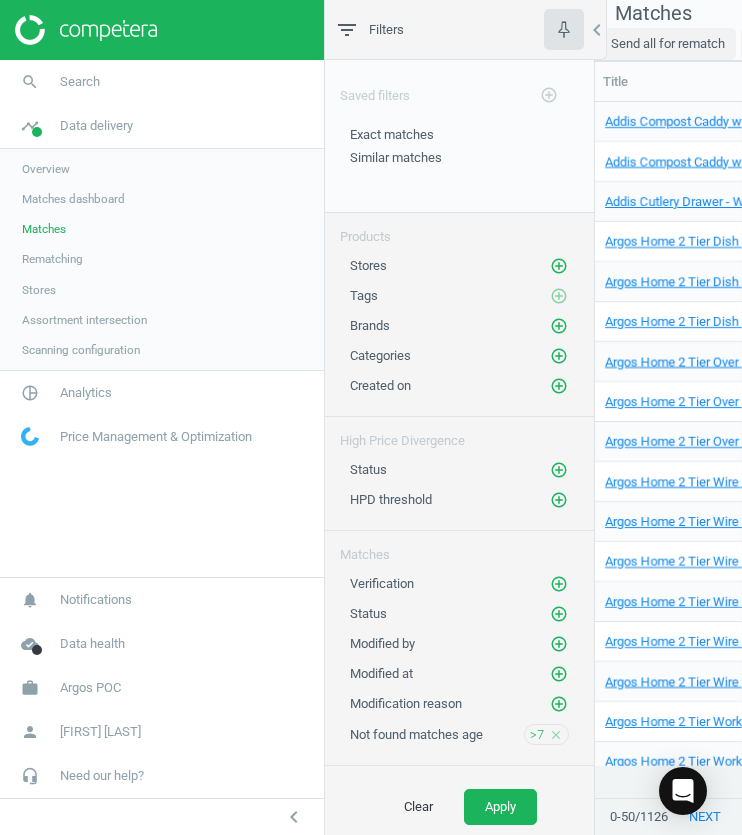 click on "Stores" at bounding box center [39, 290] 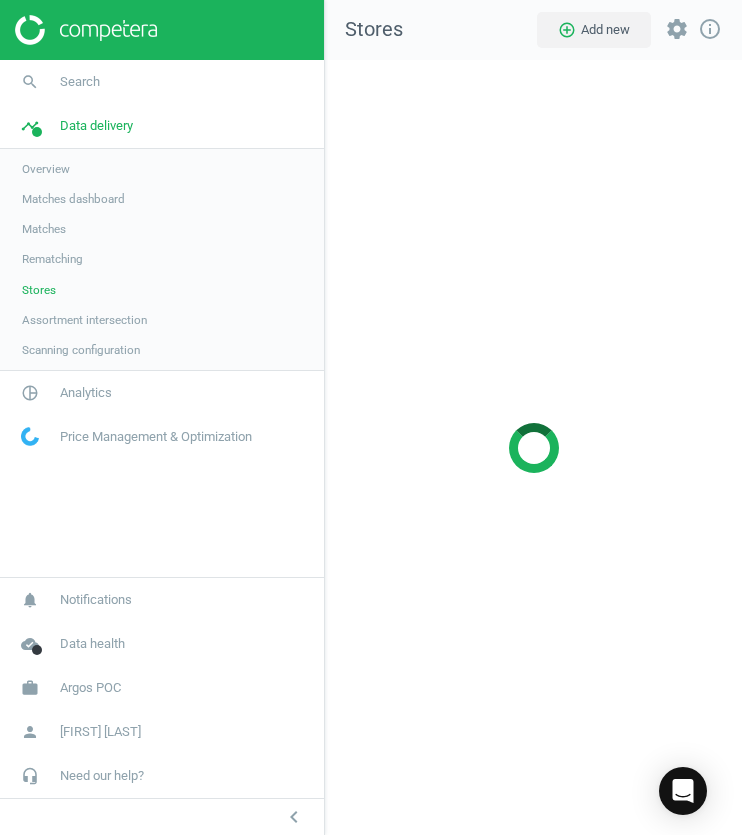 scroll, scrollTop: 9, scrollLeft: 10, axis: both 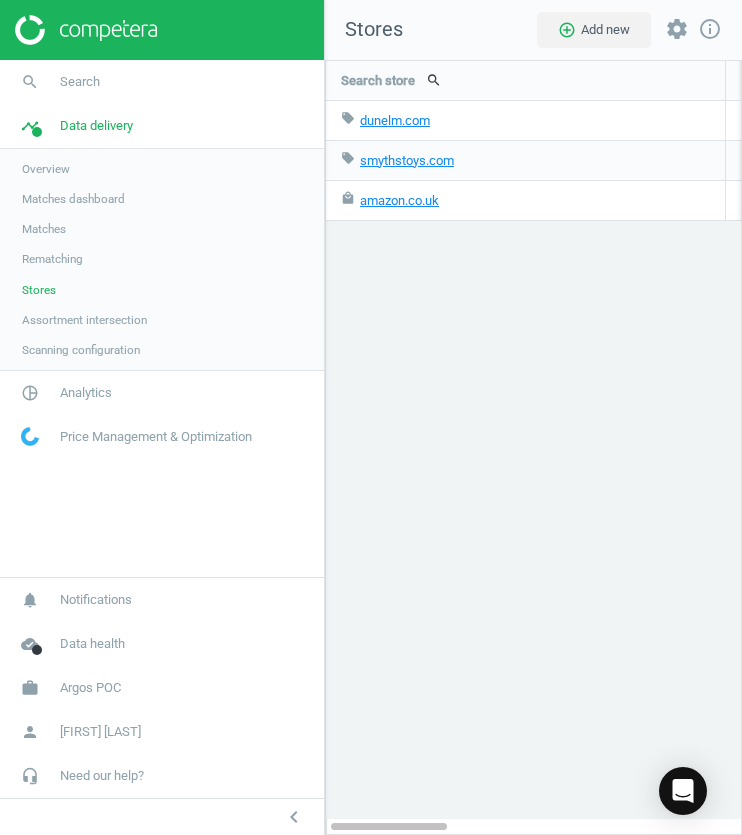 click on "Assortment intersection" at bounding box center [84, 320] 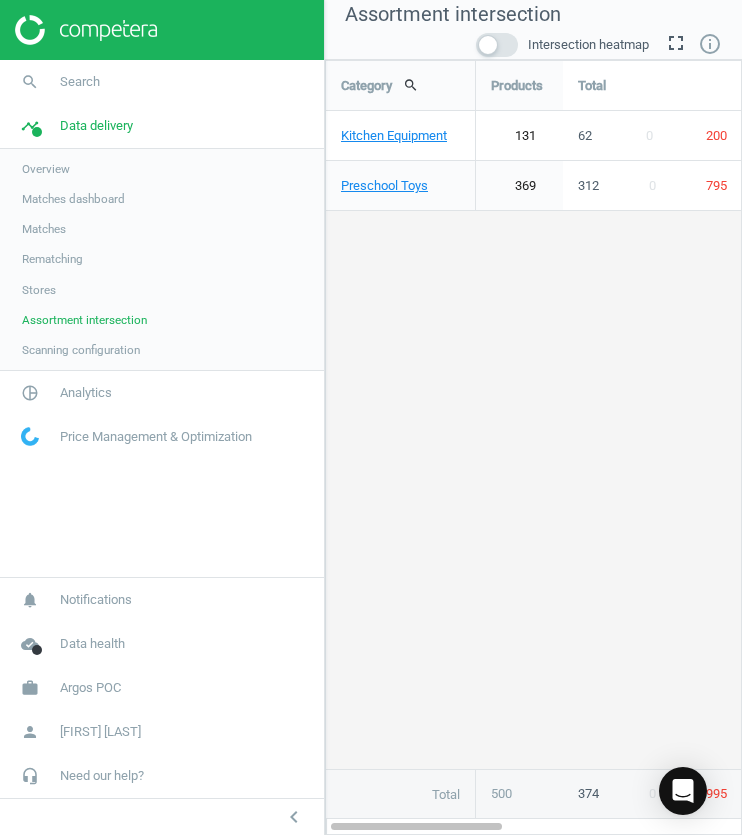 scroll, scrollTop: 9, scrollLeft: 10, axis: both 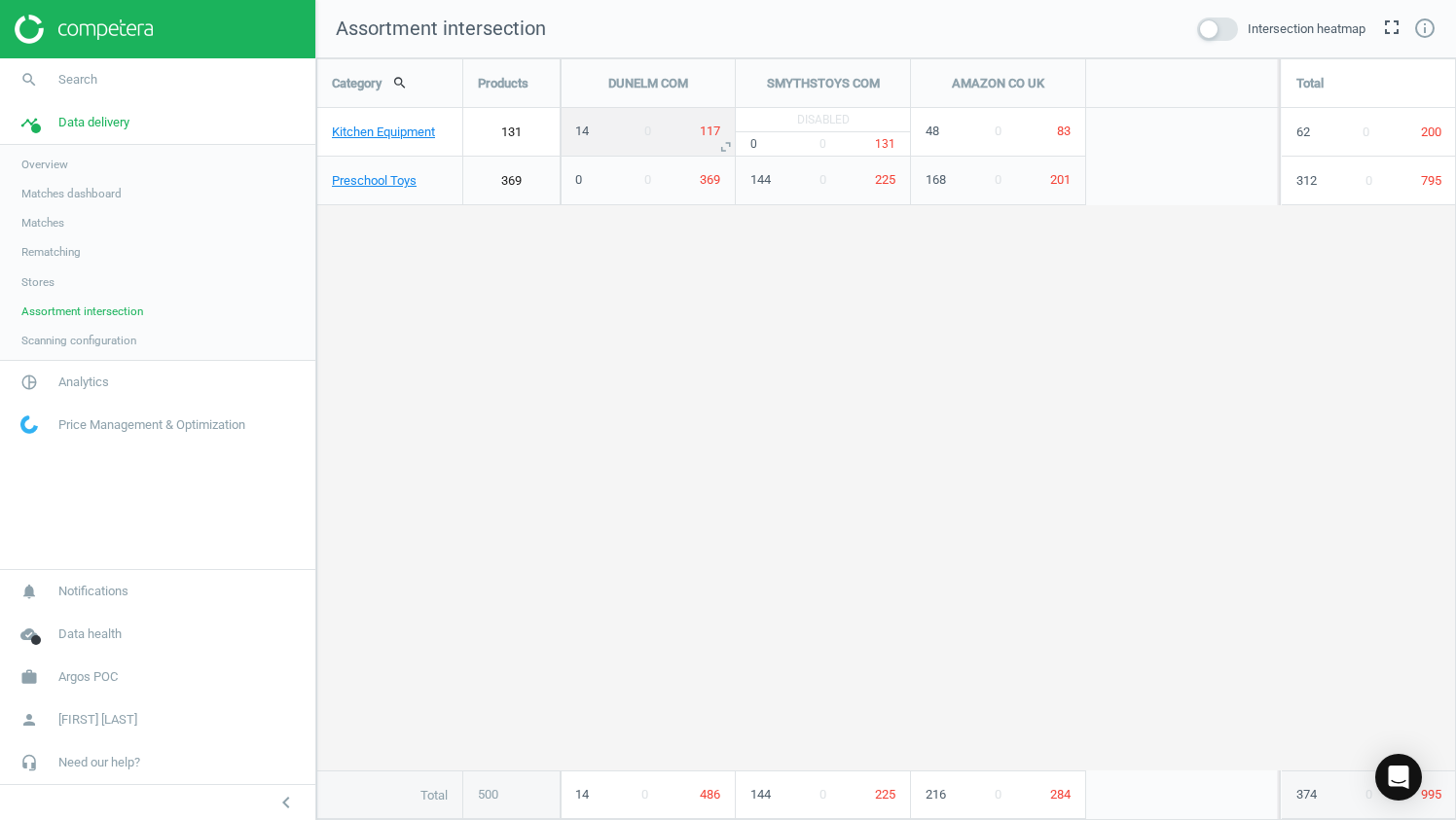 click on "unfold_more" at bounding box center [725, 146] 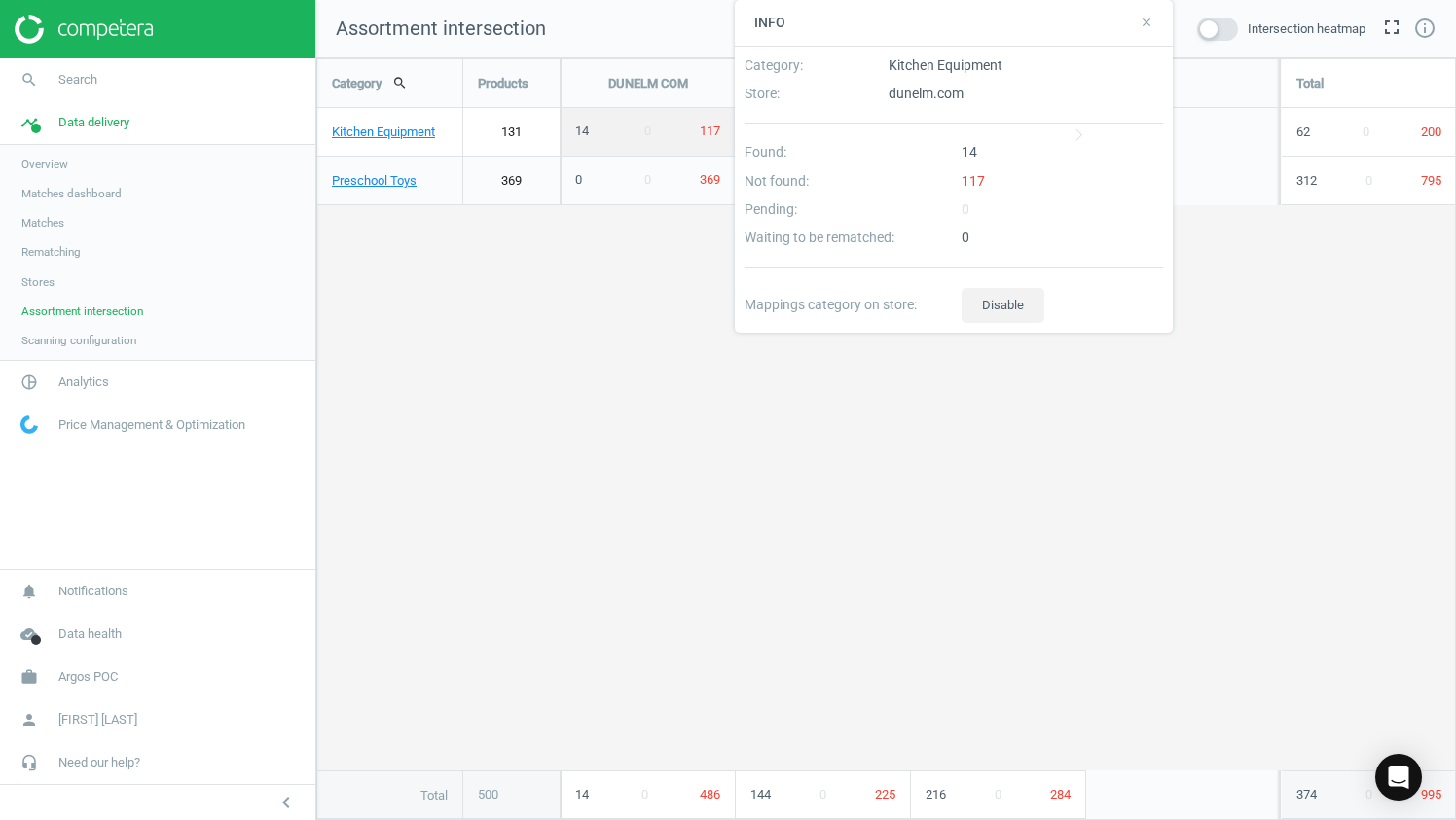 click on "Category search Products DUNELM COM SMYTHSTOYS COM AMAZON CO UK Total Kitchen Equipment 131 unfold_more 14 0 117 unfold_more Disabled 0 0 131 unfold_more 48 0 83 62 0 200 Preschool Toys 369 unfold_more 0 0 369 unfold_more 144 0 225 unfold_more 168 0 201 312 0 795 Total 500 14 0 486 144 0 225 216 0 284 374 0 995" at bounding box center [886, 439] 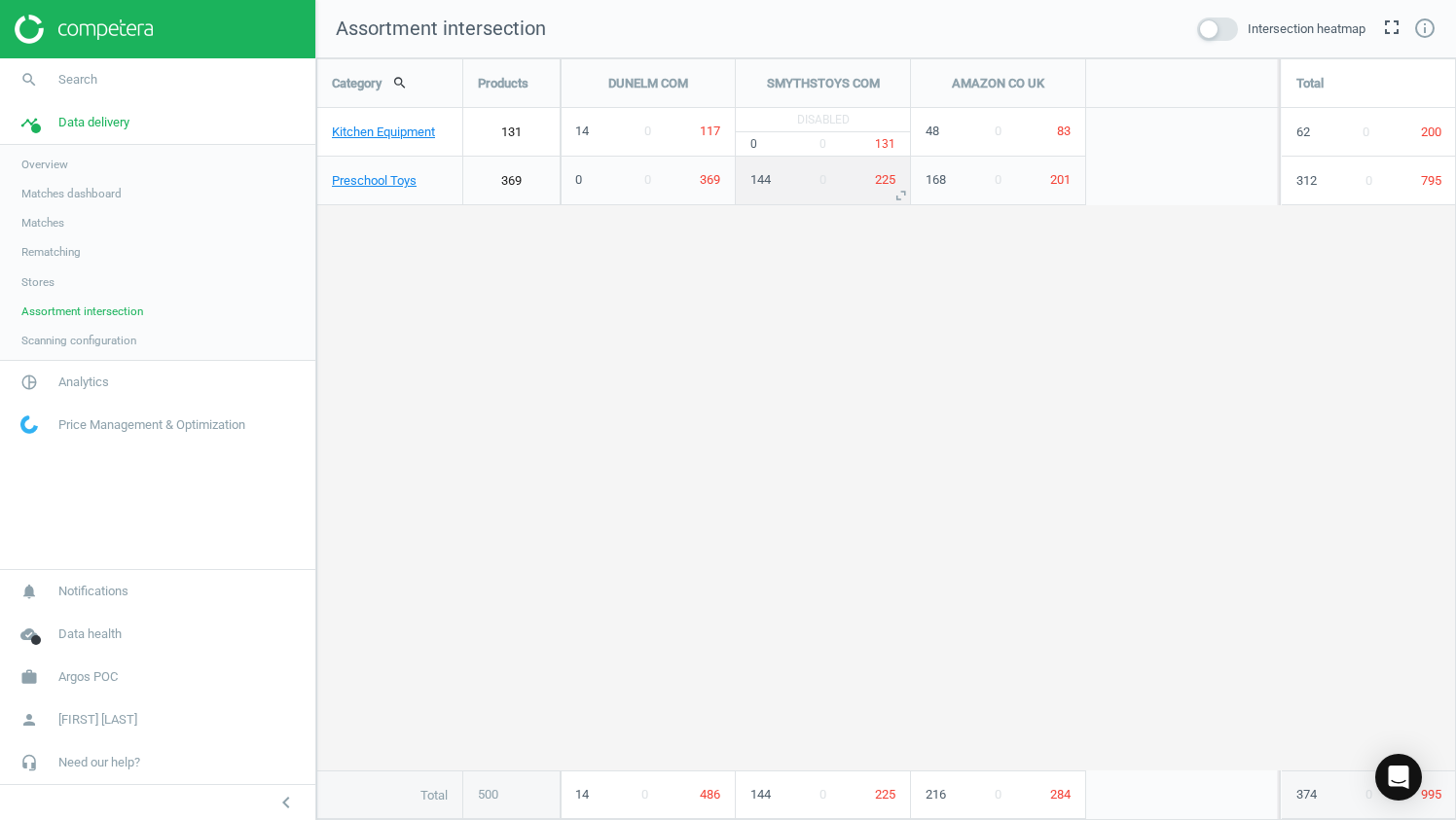 click on "unfold_more" at bounding box center [900, 195] 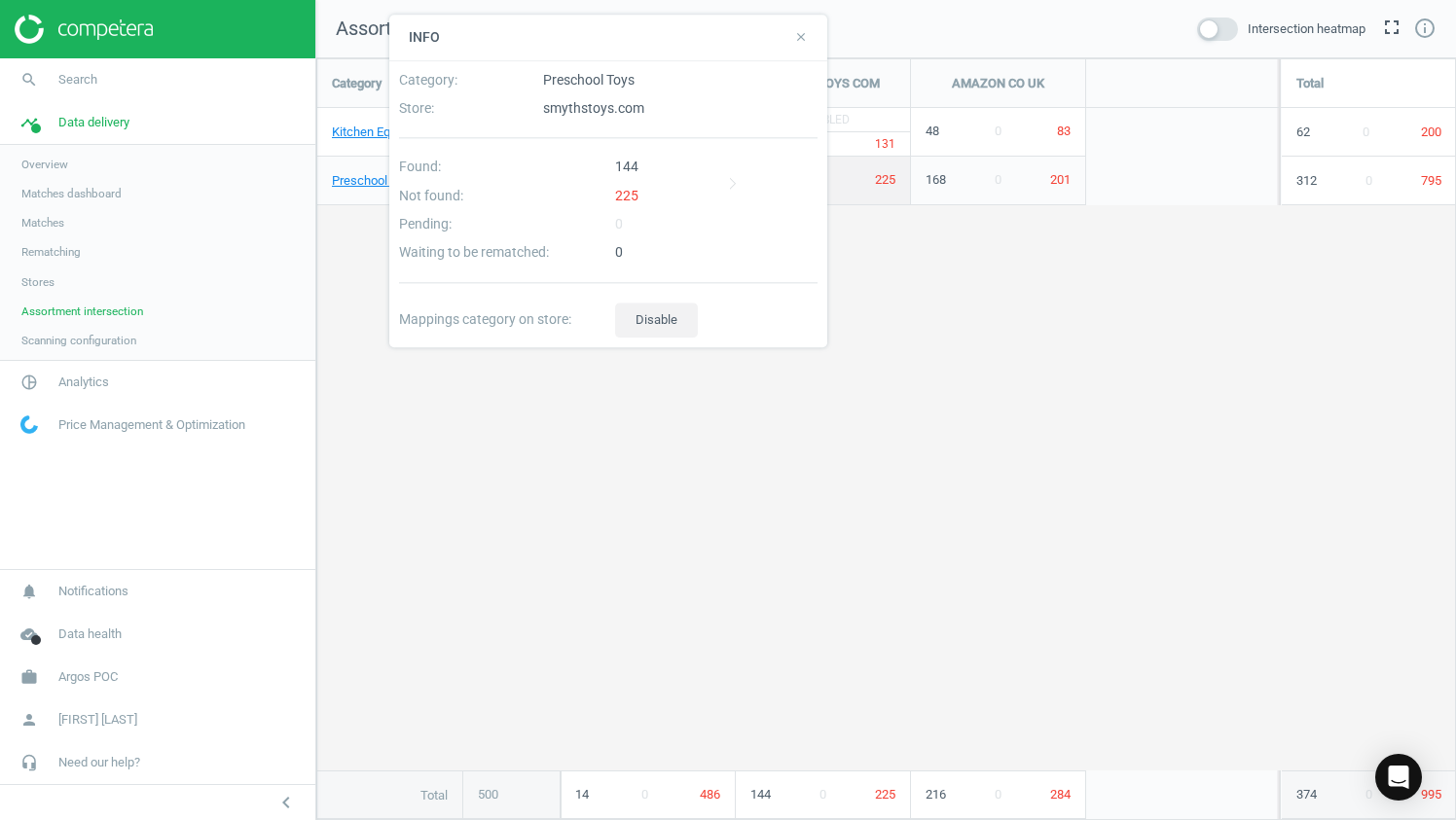 click on "close" at bounding box center (798, 38) 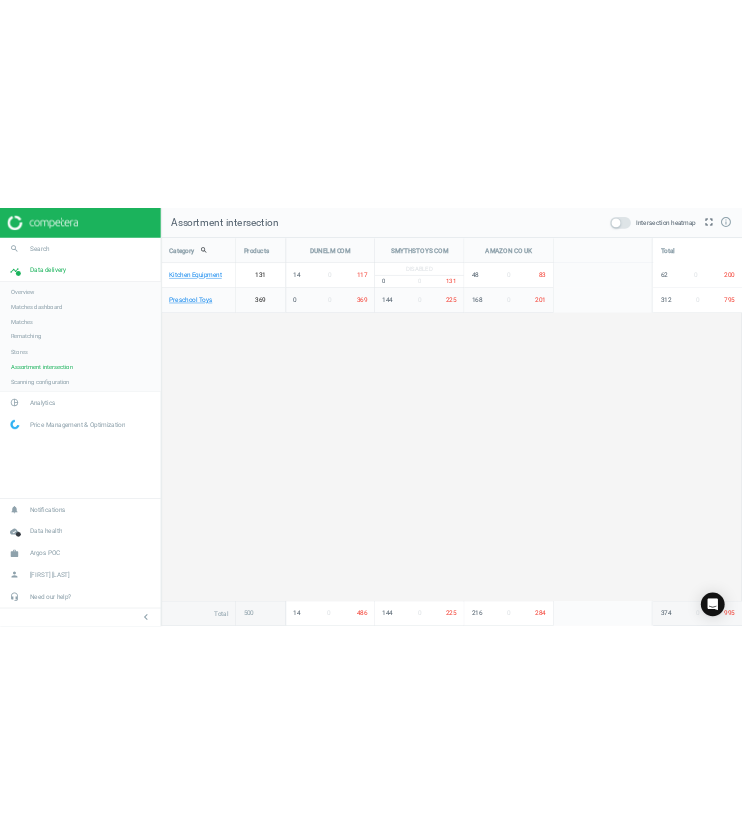 scroll, scrollTop: 814, scrollLeft: 448, axis: both 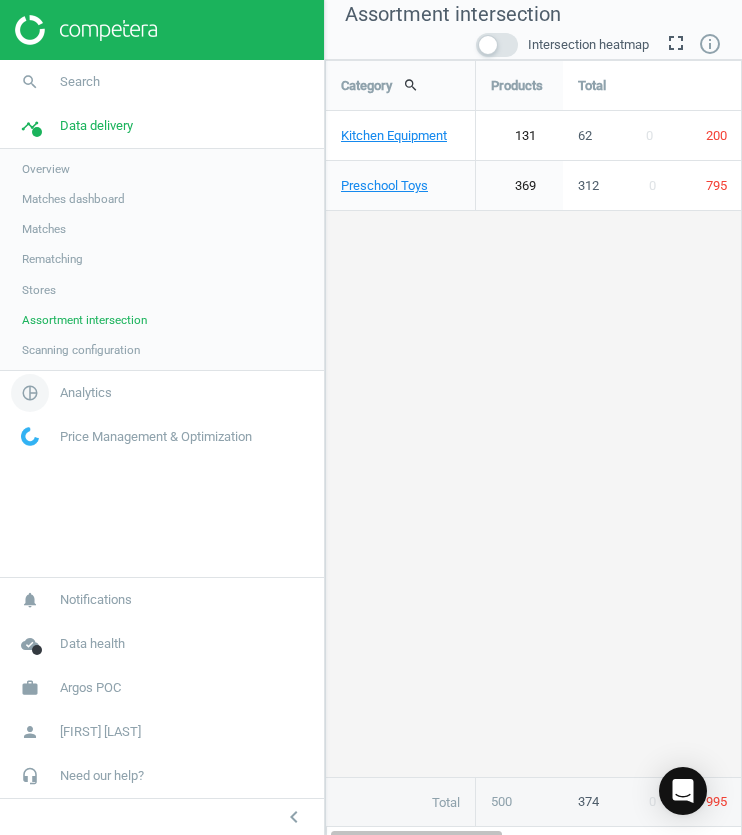 click on "Analytics" at bounding box center [86, 393] 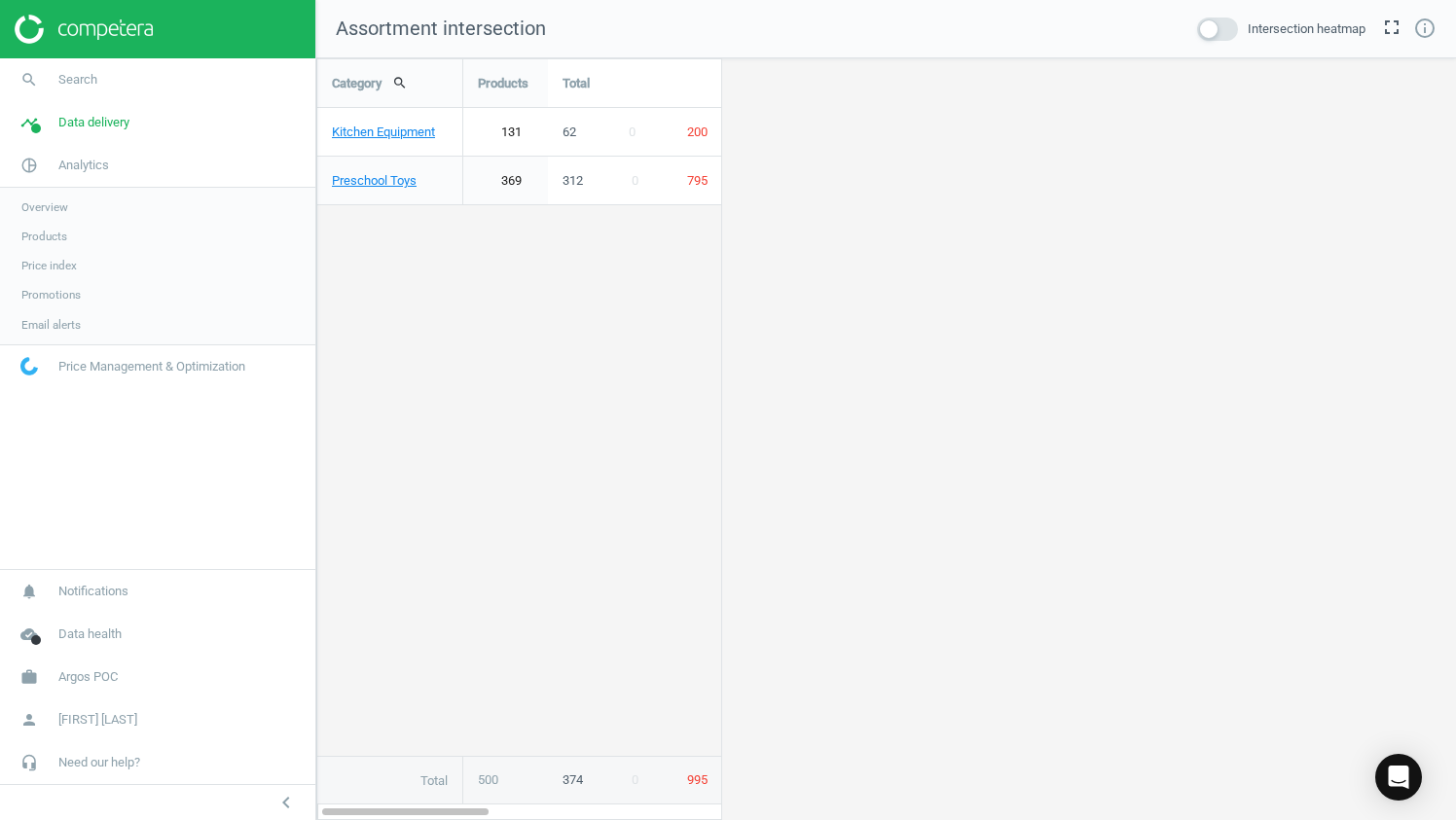scroll, scrollTop: 9, scrollLeft: 10, axis: both 